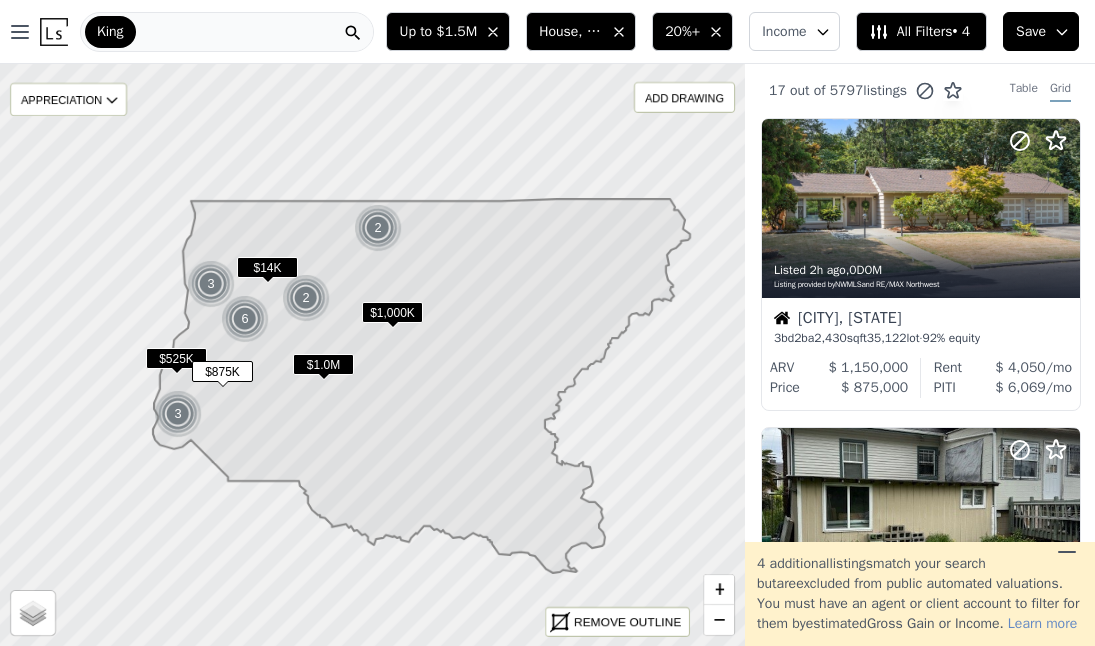 scroll, scrollTop: 0, scrollLeft: 0, axis: both 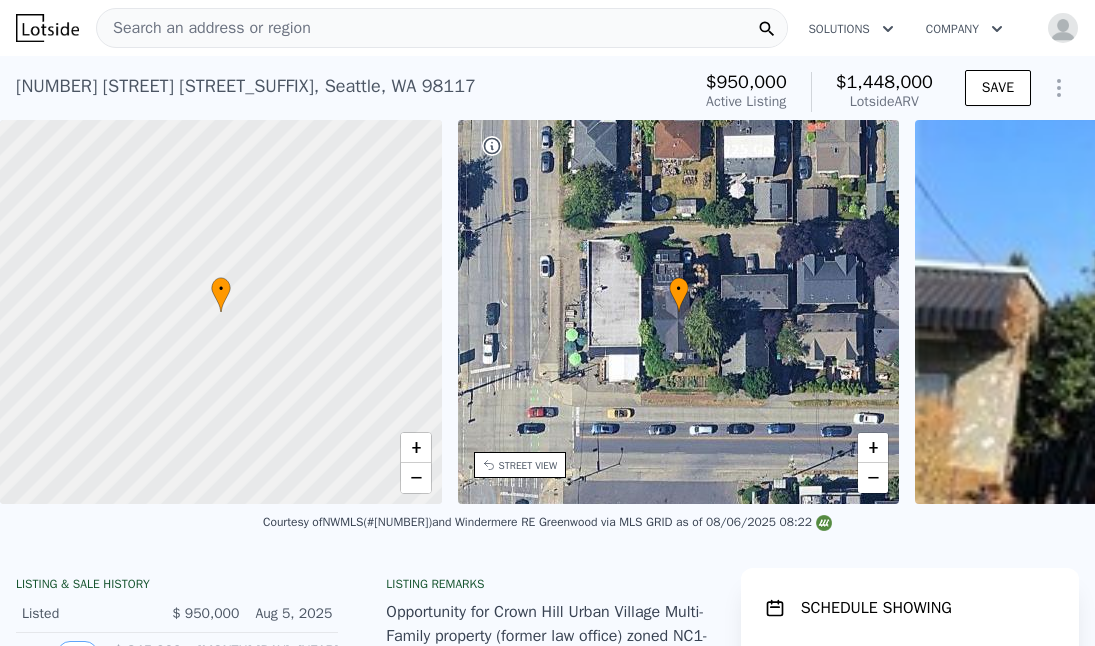 click on "Search an address or region" at bounding box center [442, 28] 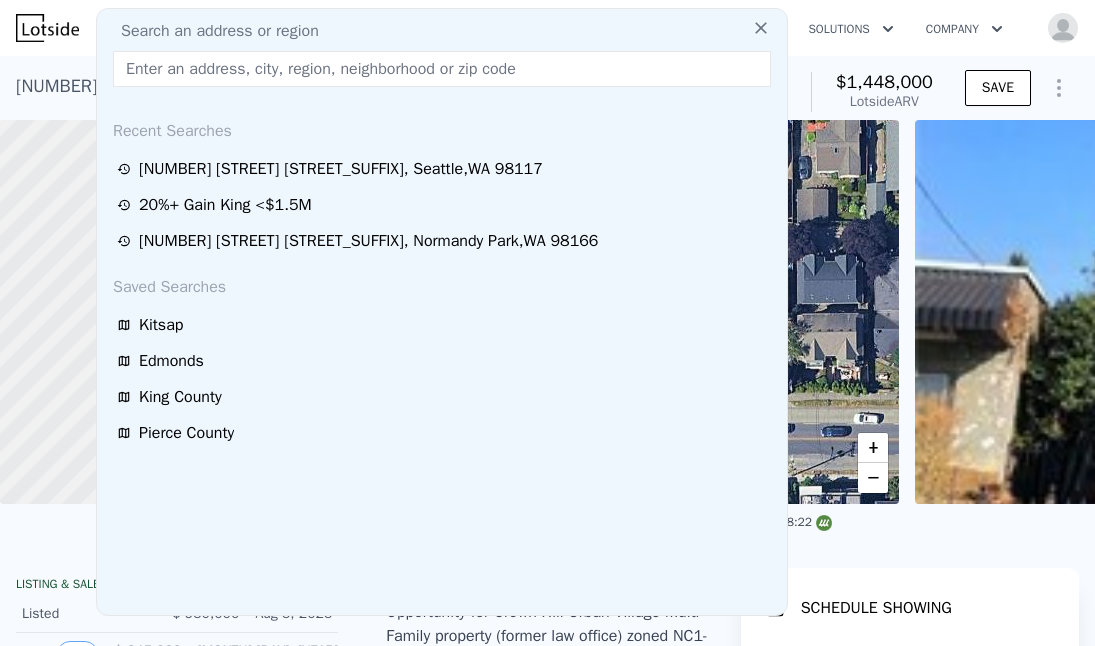 type on "[NUMBER] [STREET], [CITY], [STATE] [POSTAL_CODE]" 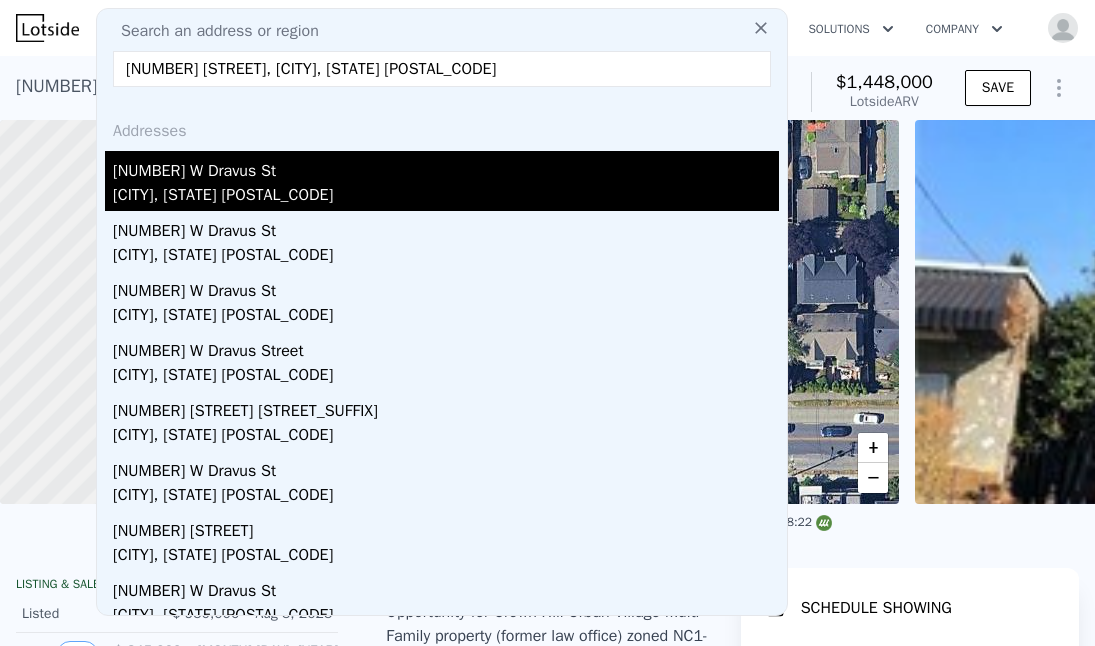 click on "[NUMBER] W Dravus St" at bounding box center (446, 167) 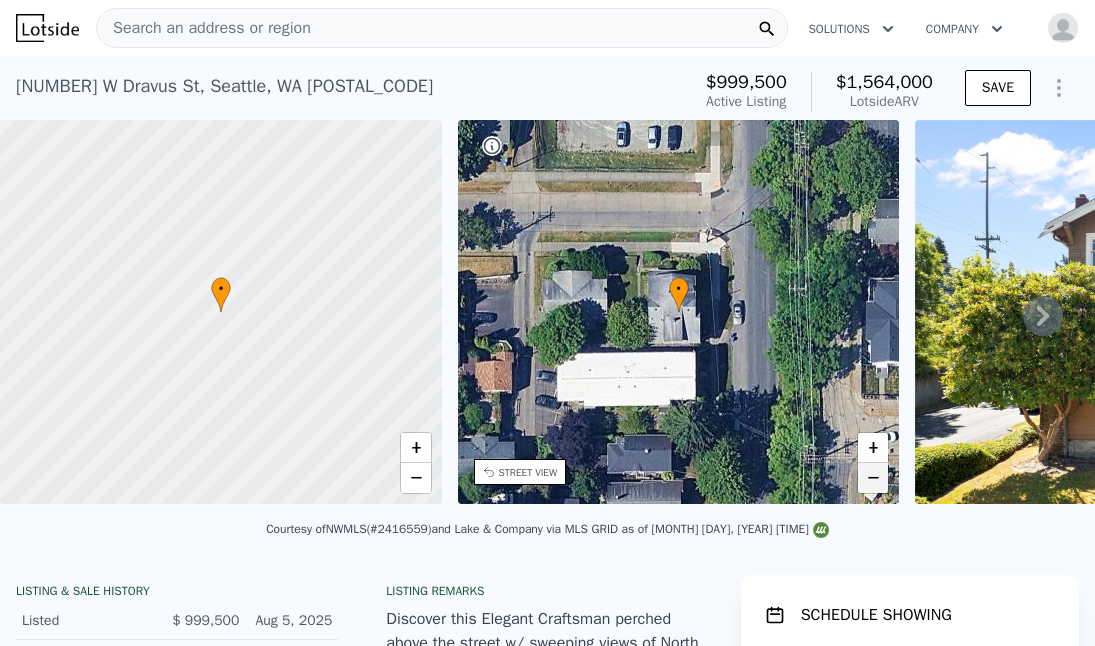 click on "−" at bounding box center [873, 478] 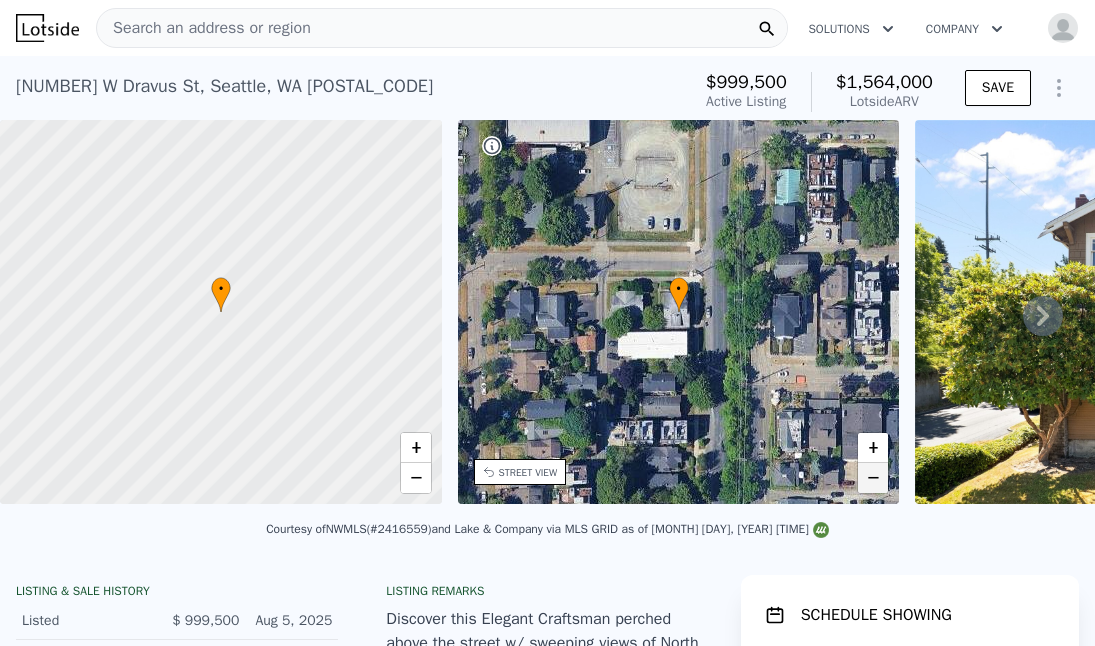 click on "−" at bounding box center [873, 478] 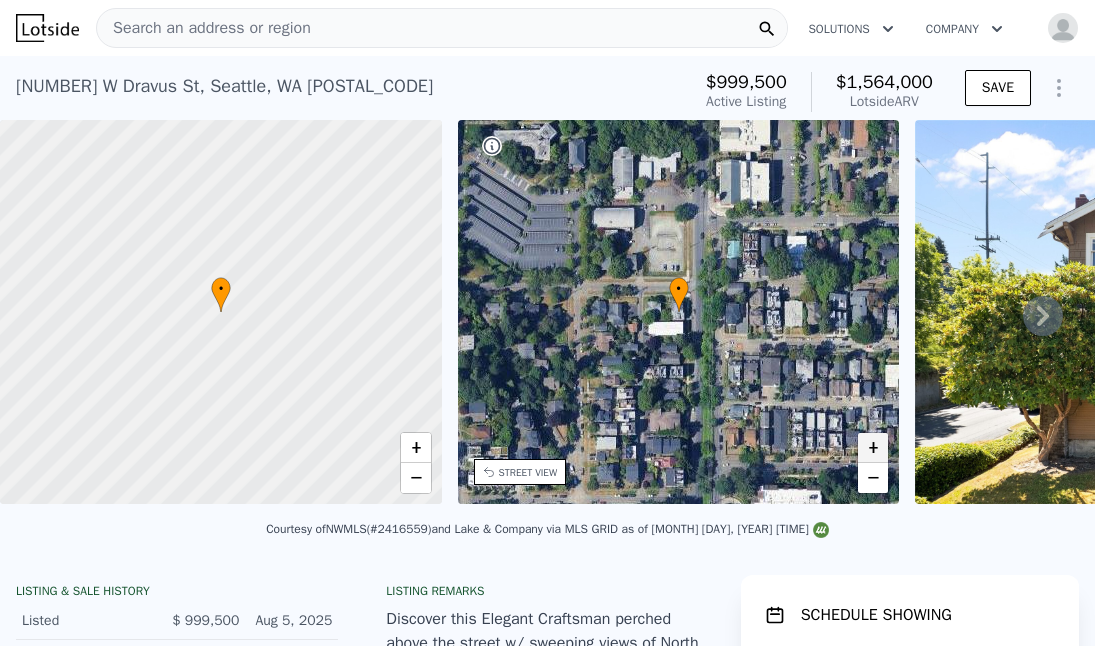 click on "+" at bounding box center (873, 448) 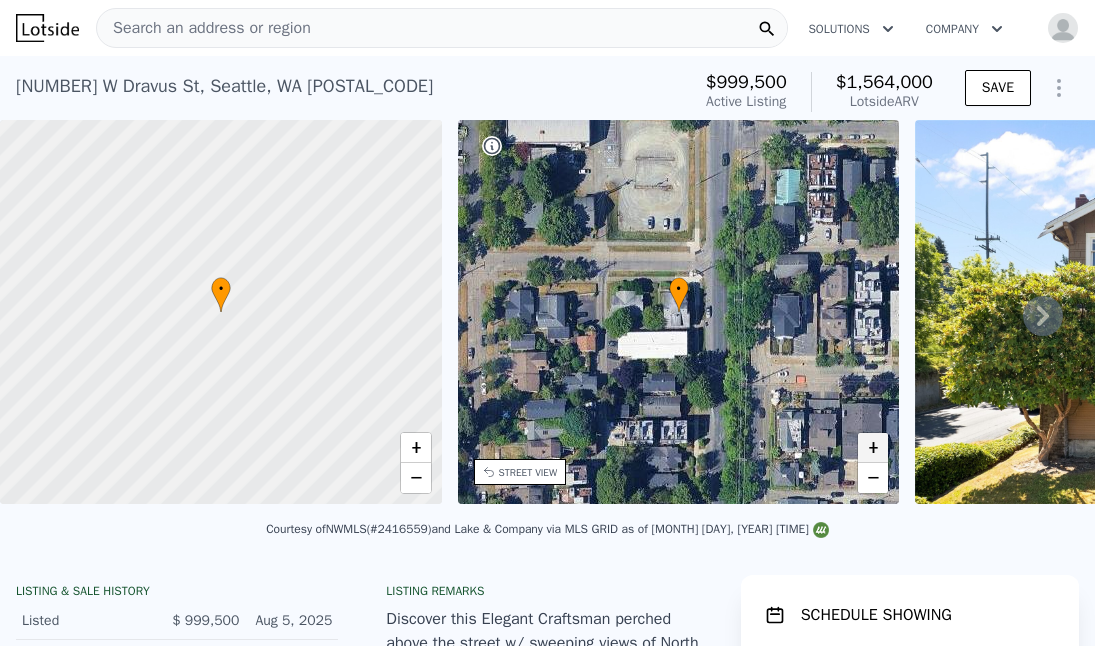 click on "+" at bounding box center (873, 448) 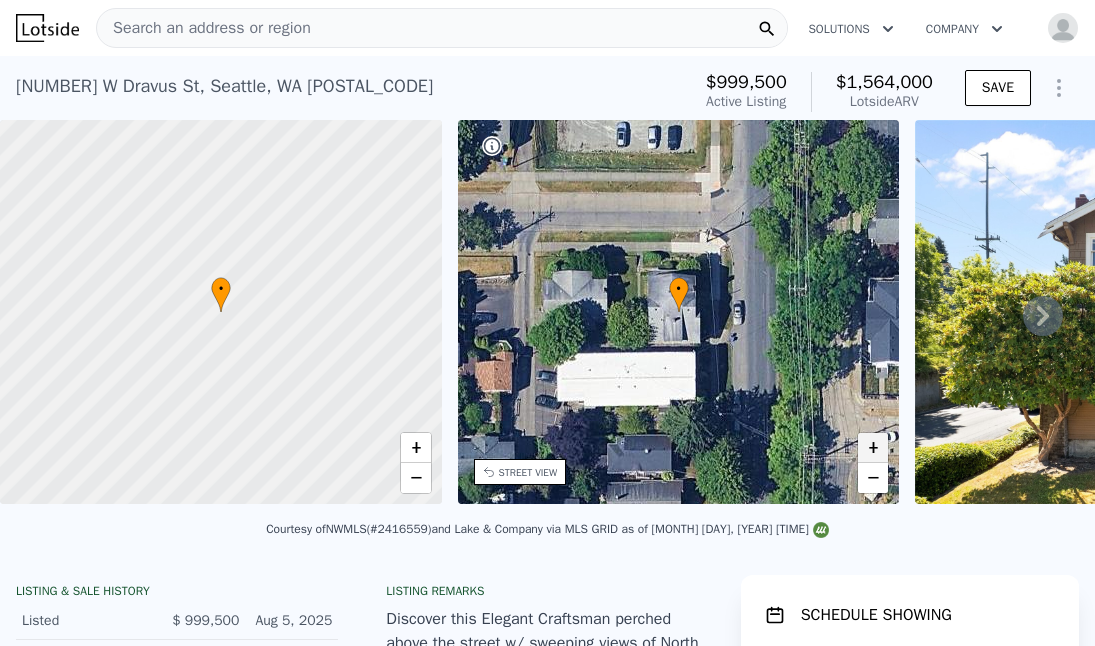 click on "+" at bounding box center (873, 448) 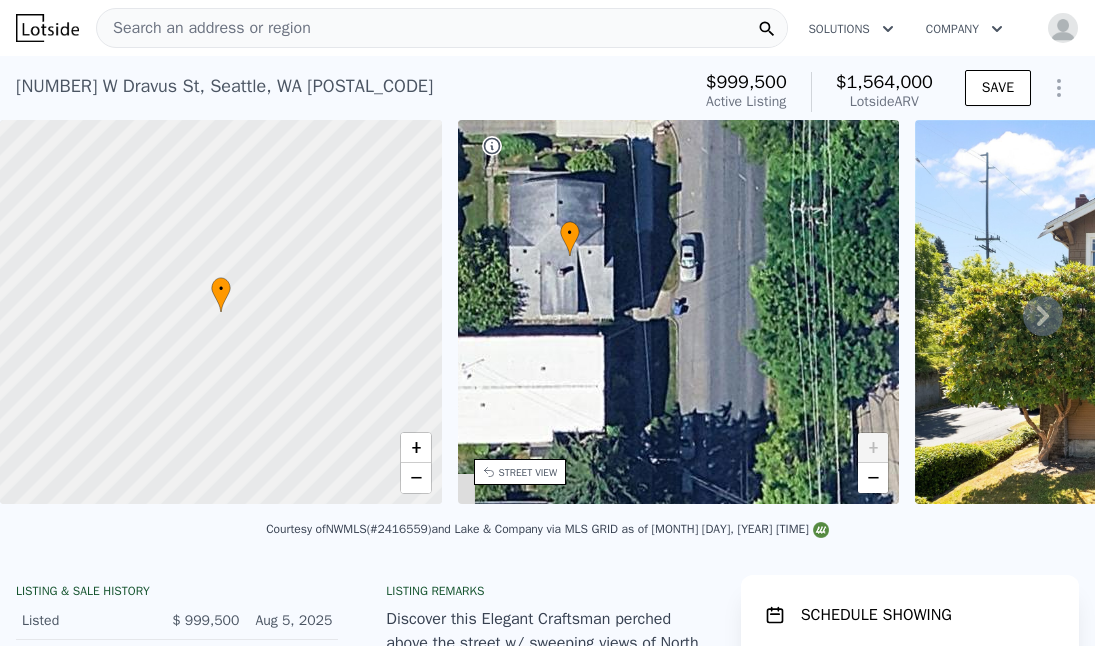 drag, startPoint x: 844, startPoint y: 354, endPoint x: 736, endPoint y: 299, distance: 121.19818 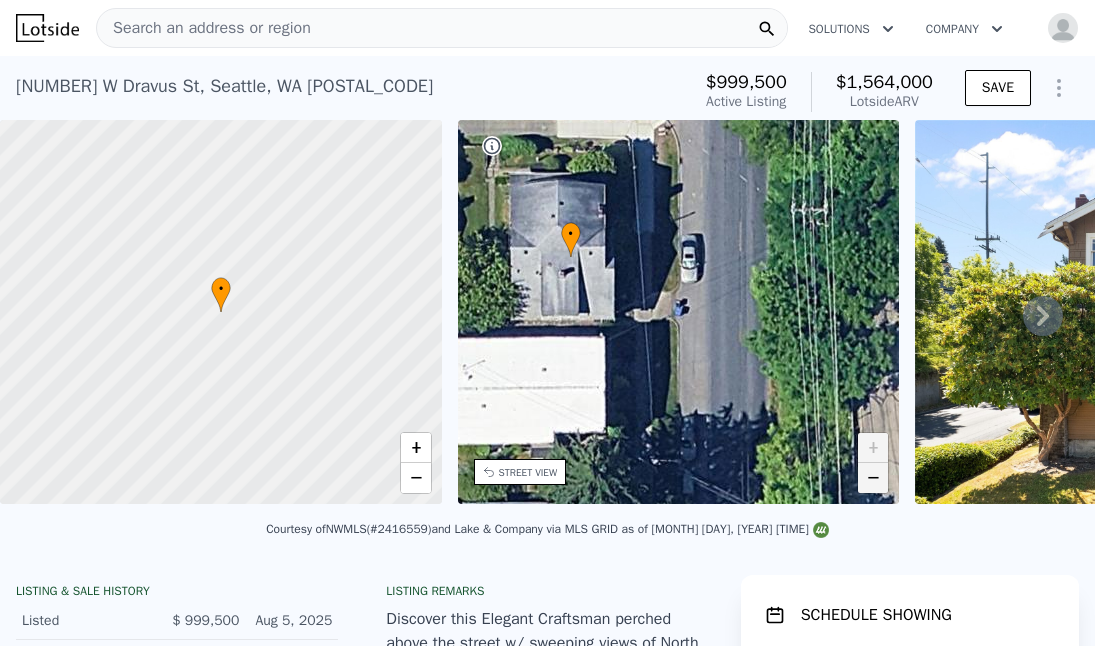 click on "−" at bounding box center (873, 478) 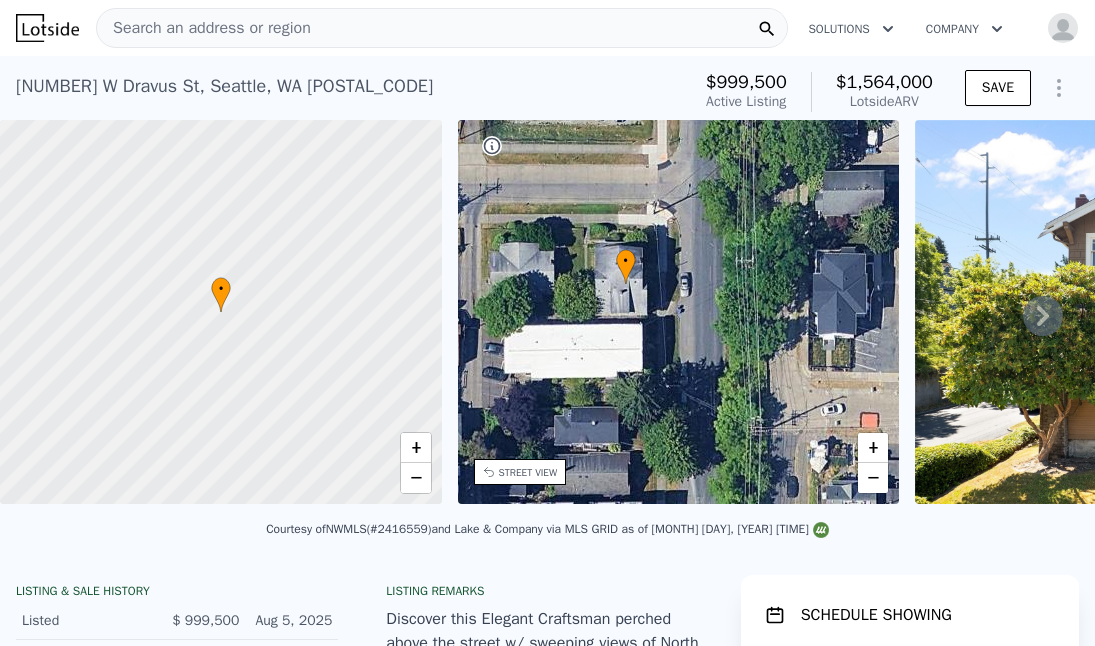 scroll, scrollTop: 0, scrollLeft: 0, axis: both 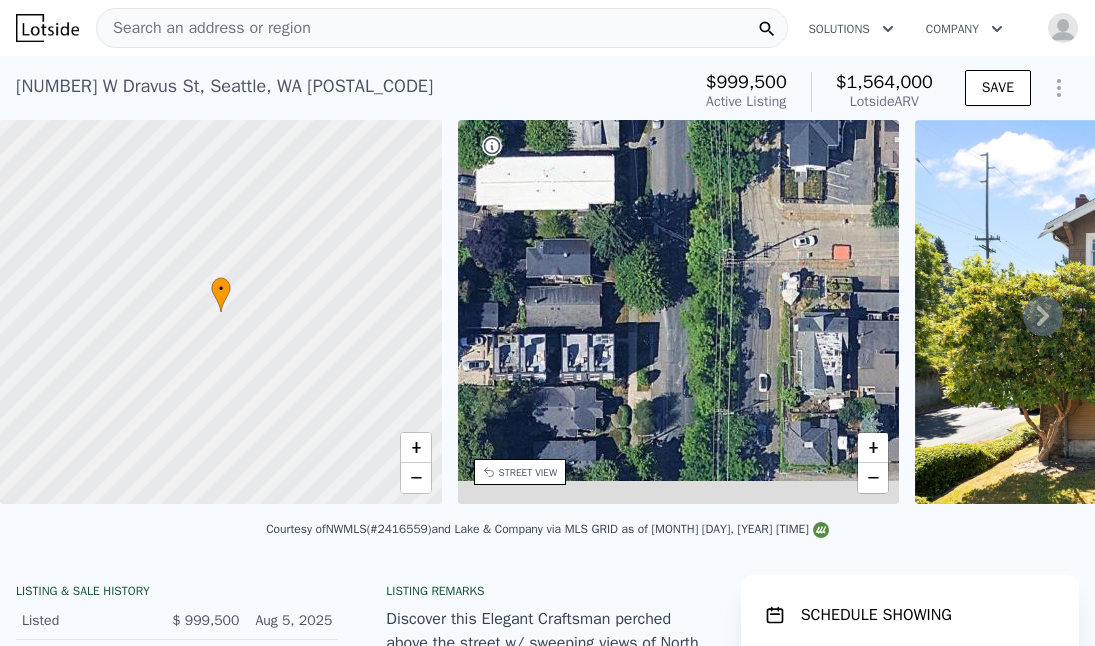 drag, startPoint x: 776, startPoint y: 443, endPoint x: 748, endPoint y: 275, distance: 170.31735 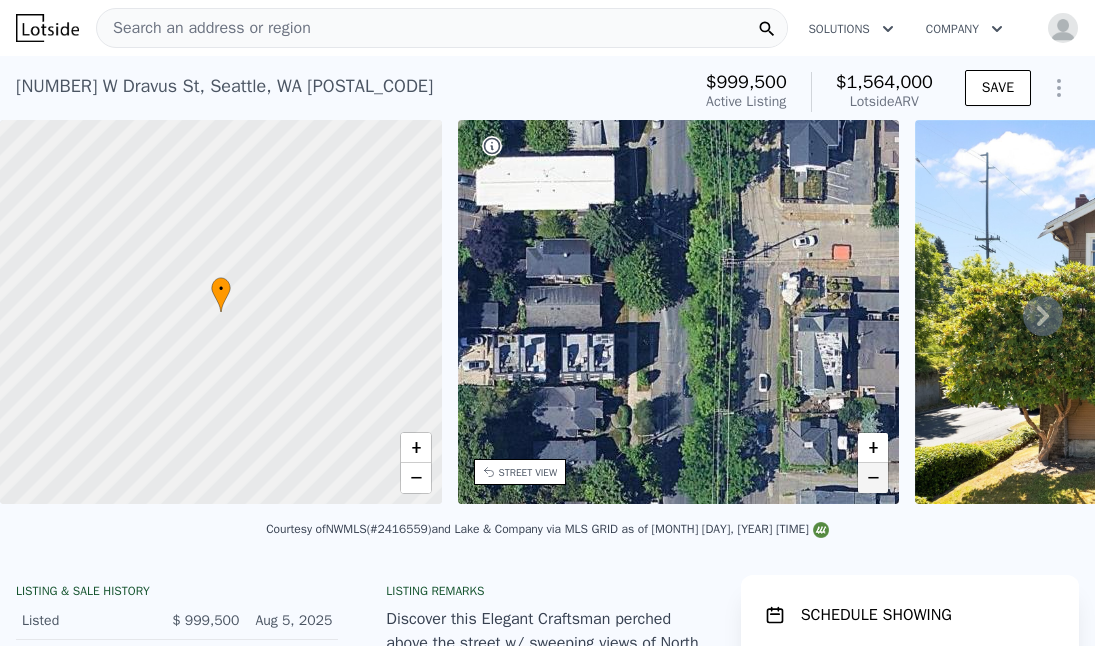 click on "−" at bounding box center (873, 478) 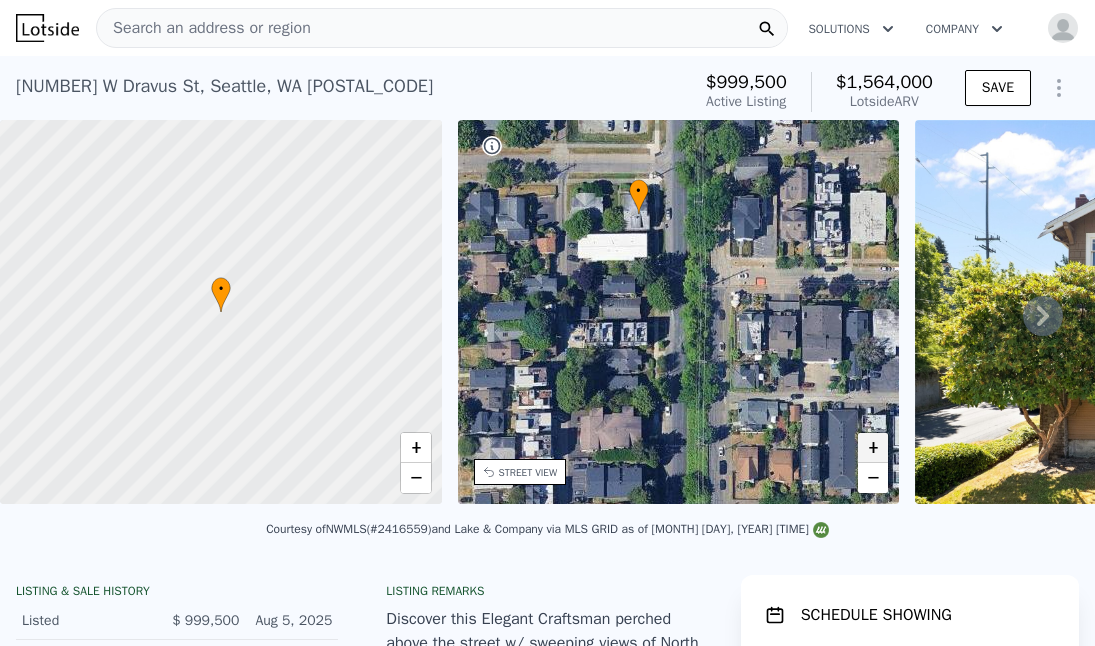 click on "+" at bounding box center [873, 448] 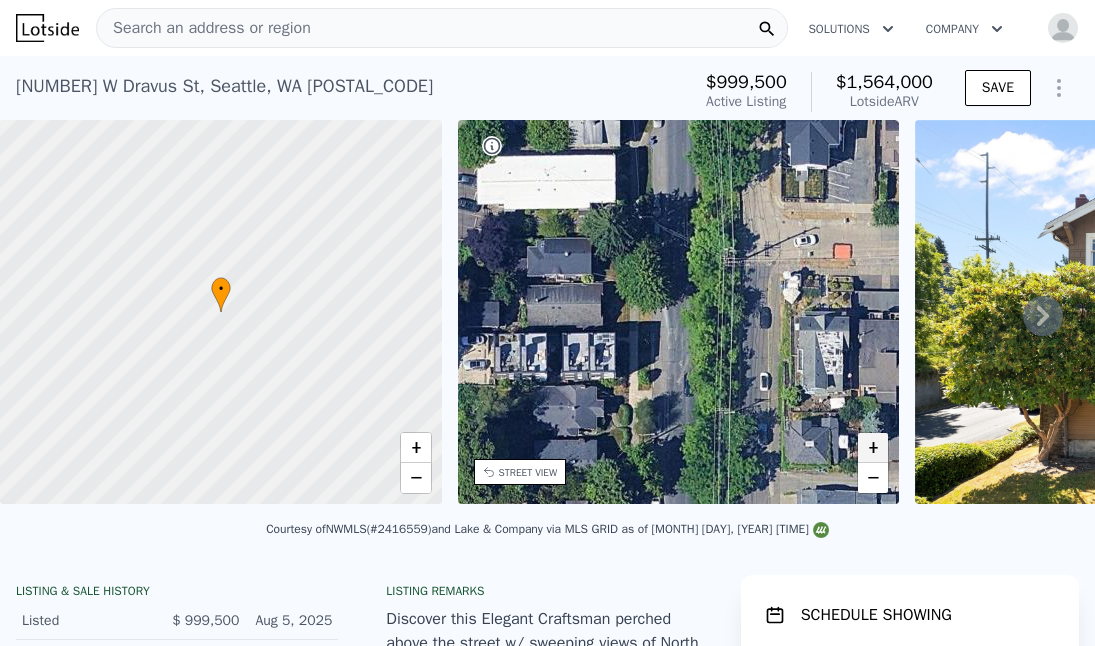 click on "+" at bounding box center [873, 448] 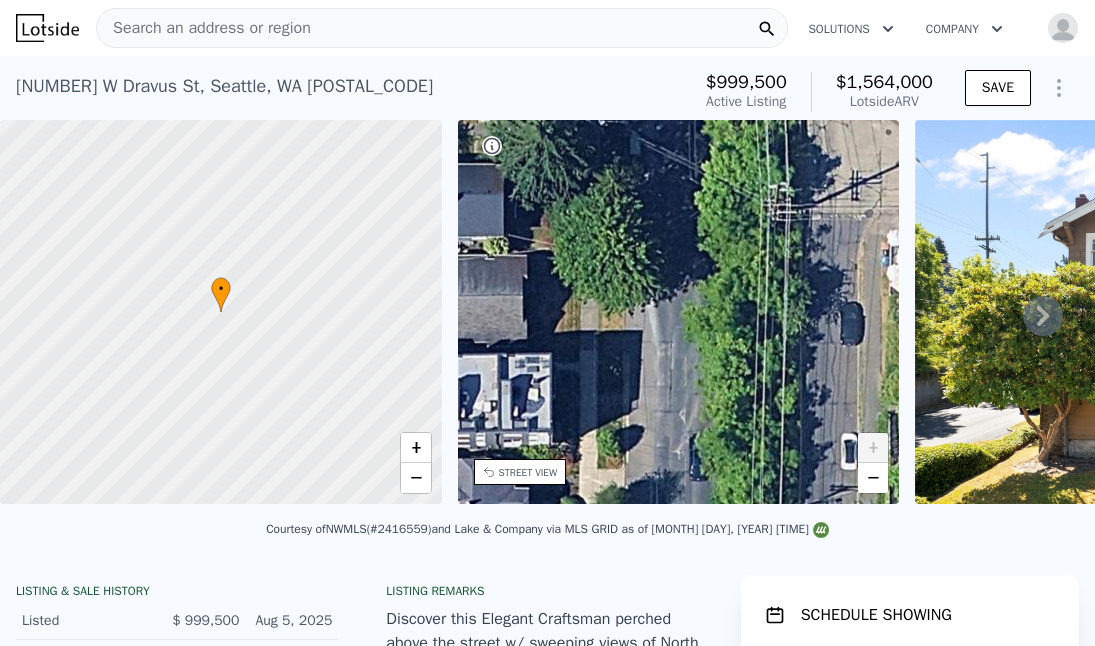 scroll, scrollTop: 0, scrollLeft: 0, axis: both 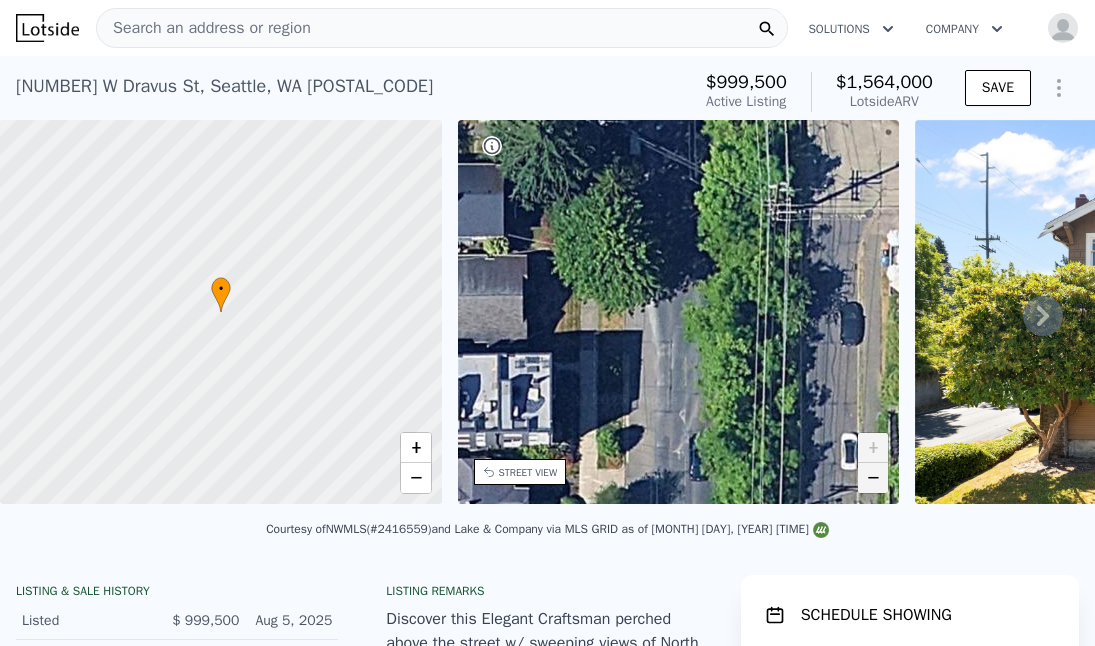 click on "−" at bounding box center [873, 478] 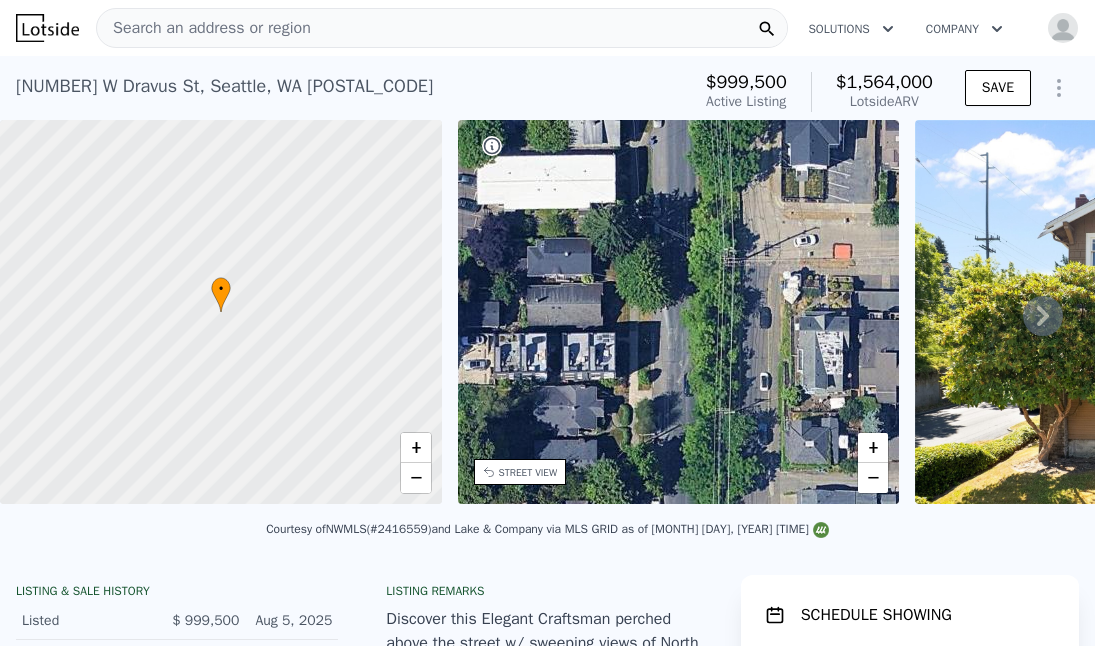 click on "[NUMBER] [STREET] , [CITY] , [STATE] [POSTAL_CODE]" at bounding box center (224, 86) 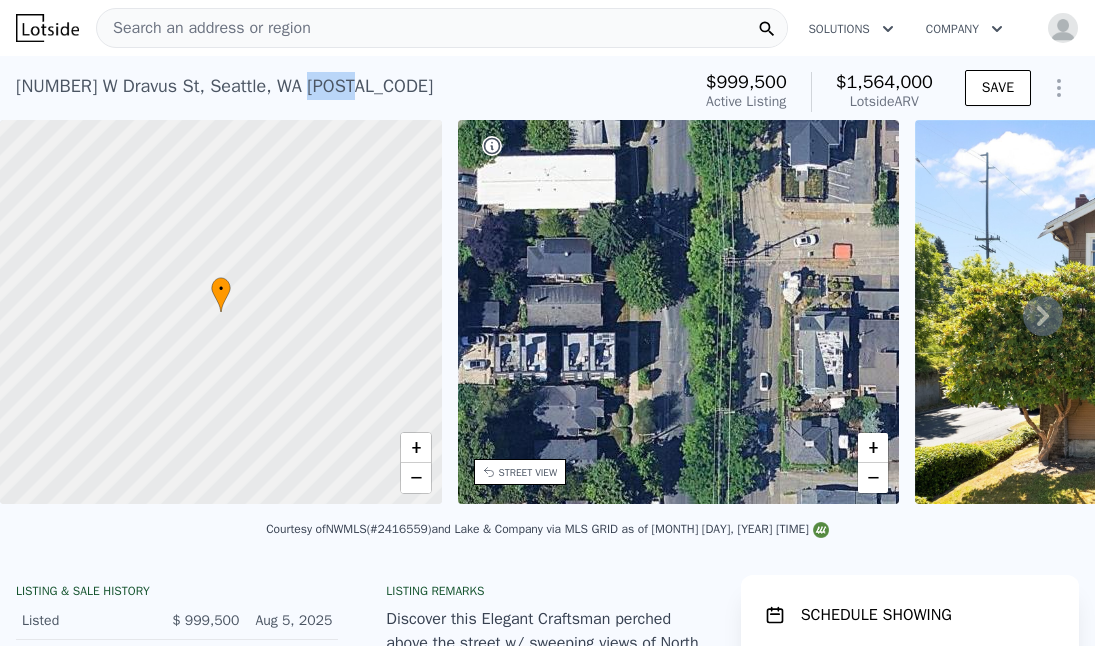 click on "[NUMBER] [STREET] , [CITY] , [STATE] [POSTAL_CODE]" at bounding box center [224, 86] 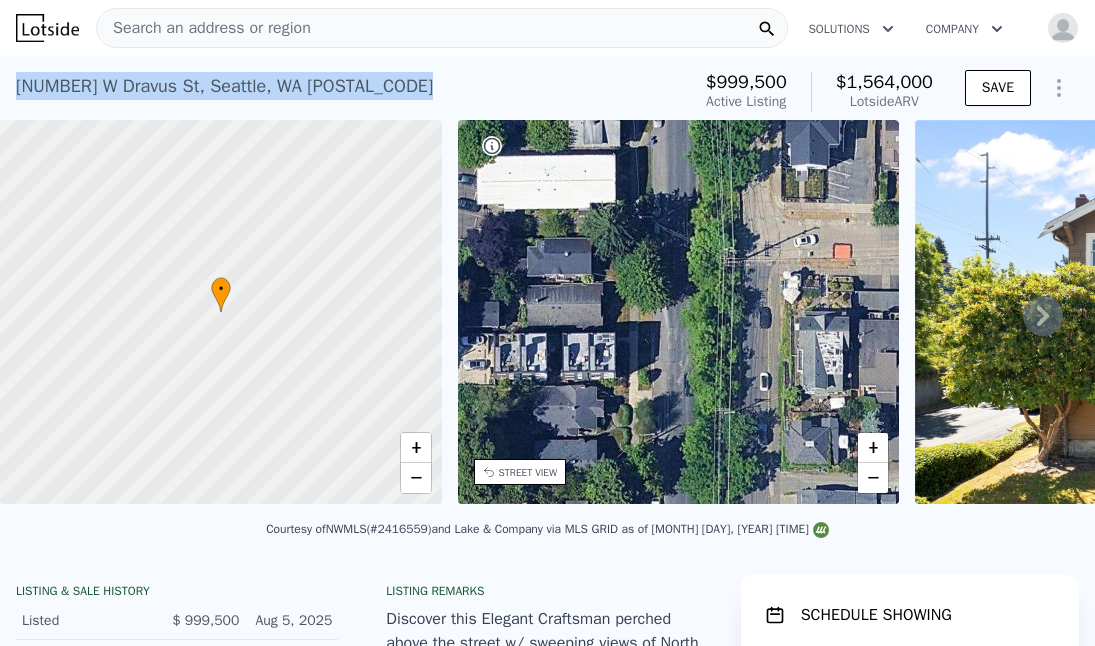 click on "[NUMBER] [STREET] , [CITY] , [STATE] [POSTAL_CODE]" at bounding box center [224, 86] 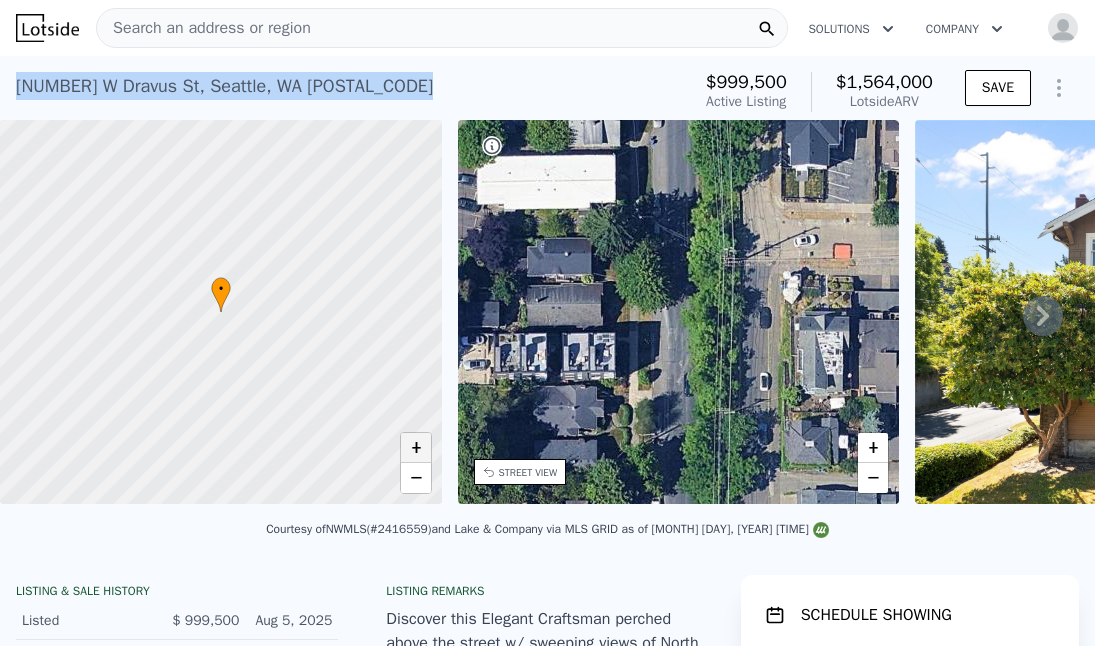 click on "+" at bounding box center (416, 448) 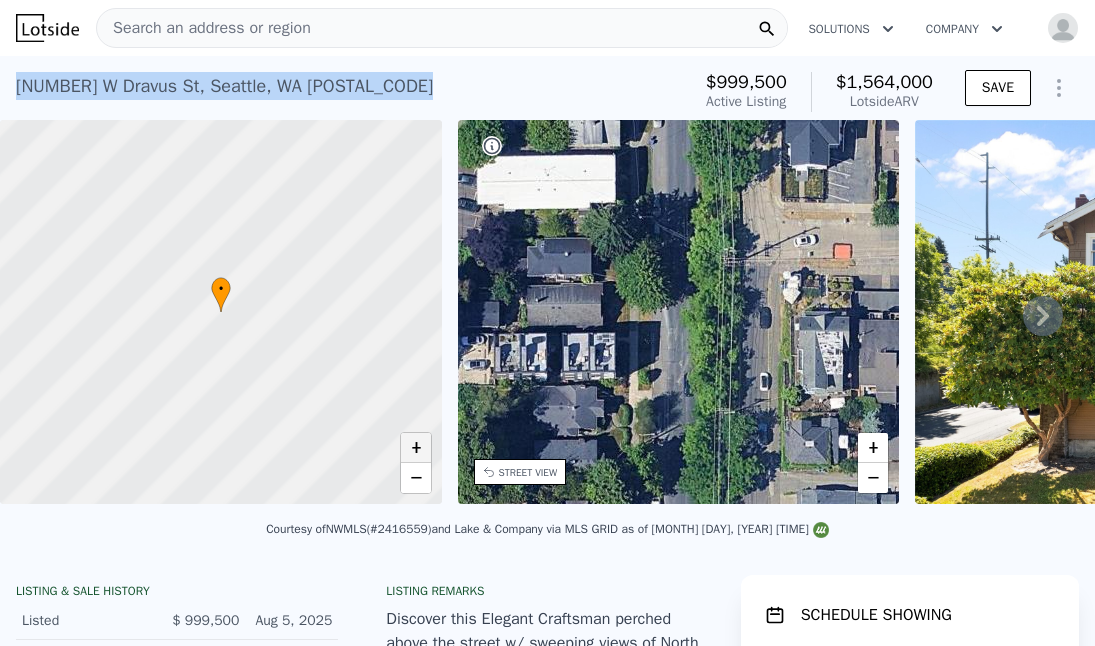 click on "+" at bounding box center [416, 448] 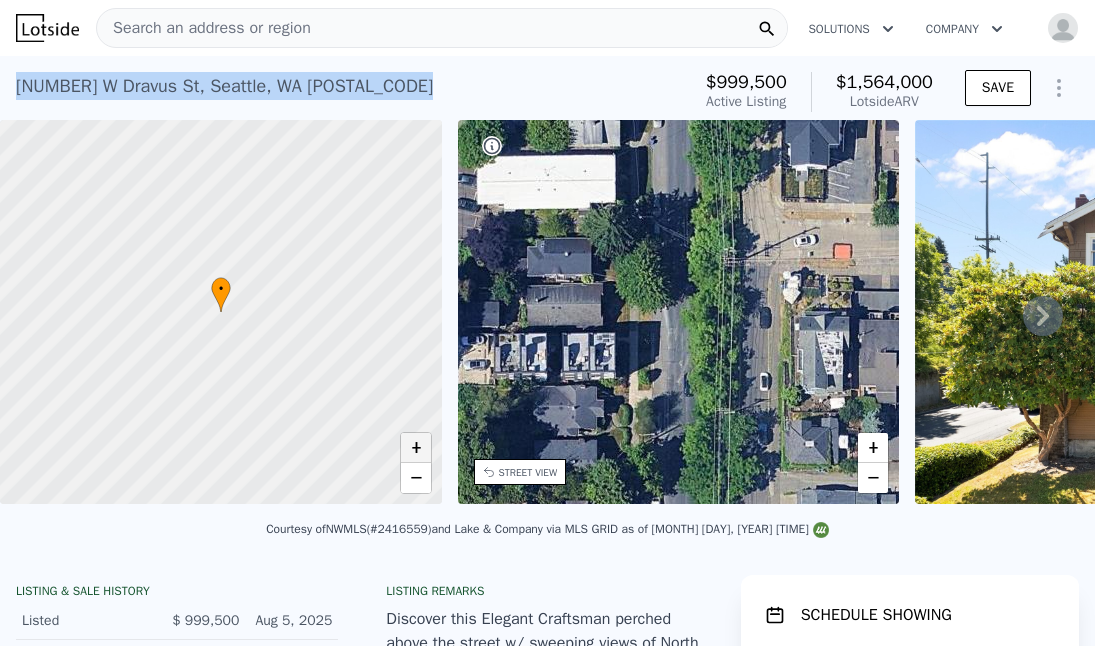 click on "+" at bounding box center [416, 448] 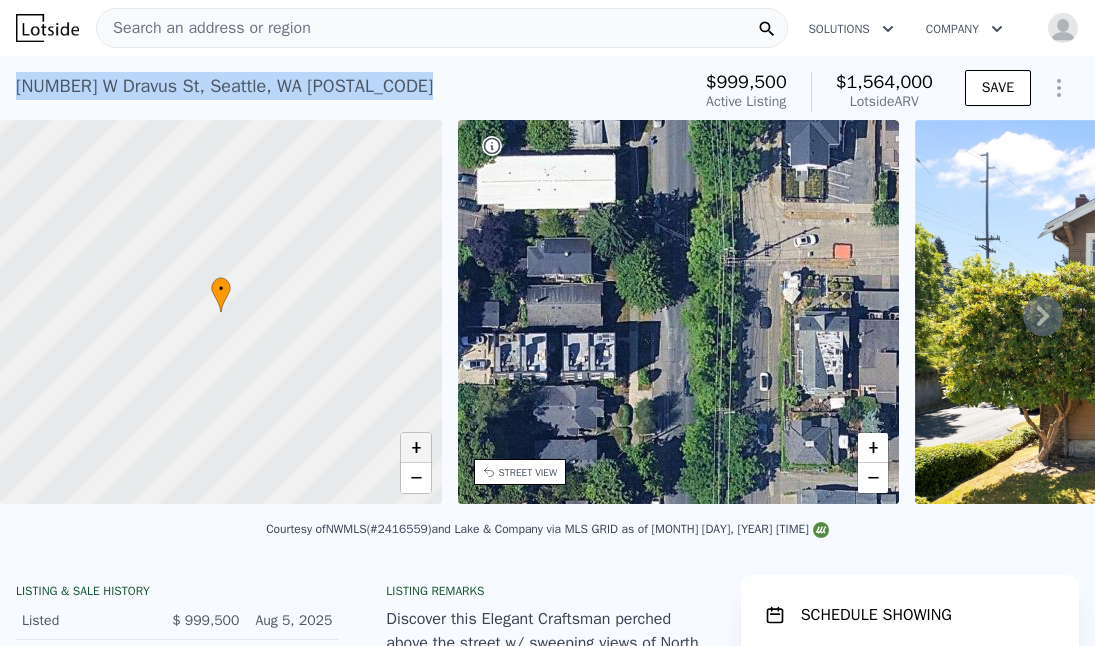 click on "+" at bounding box center (416, 448) 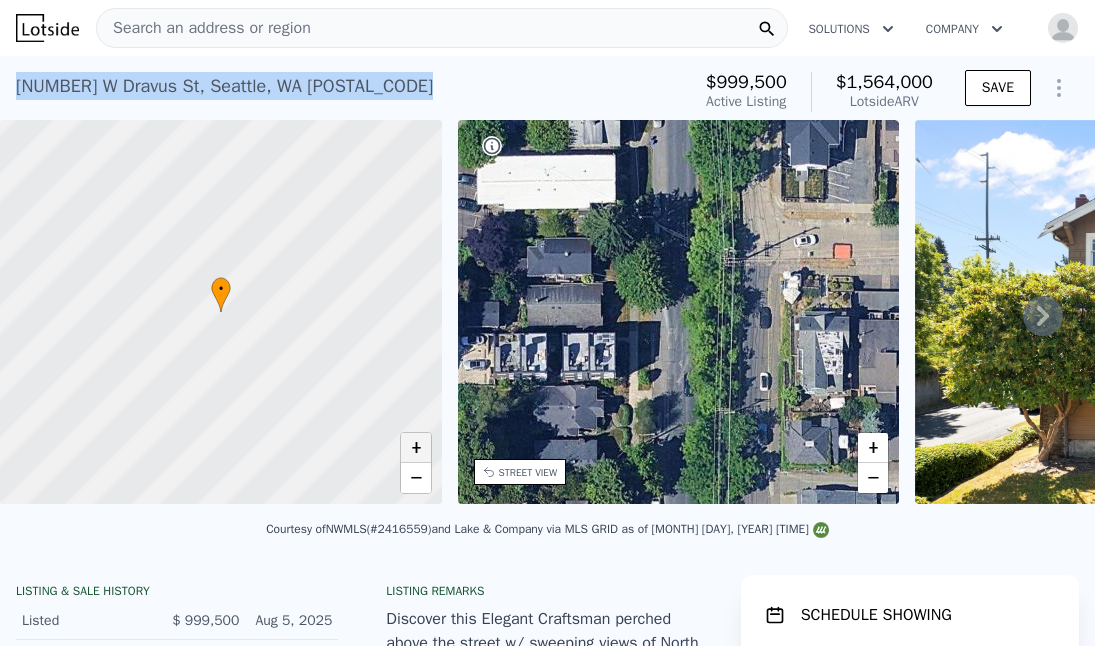 click on "+" at bounding box center [416, 448] 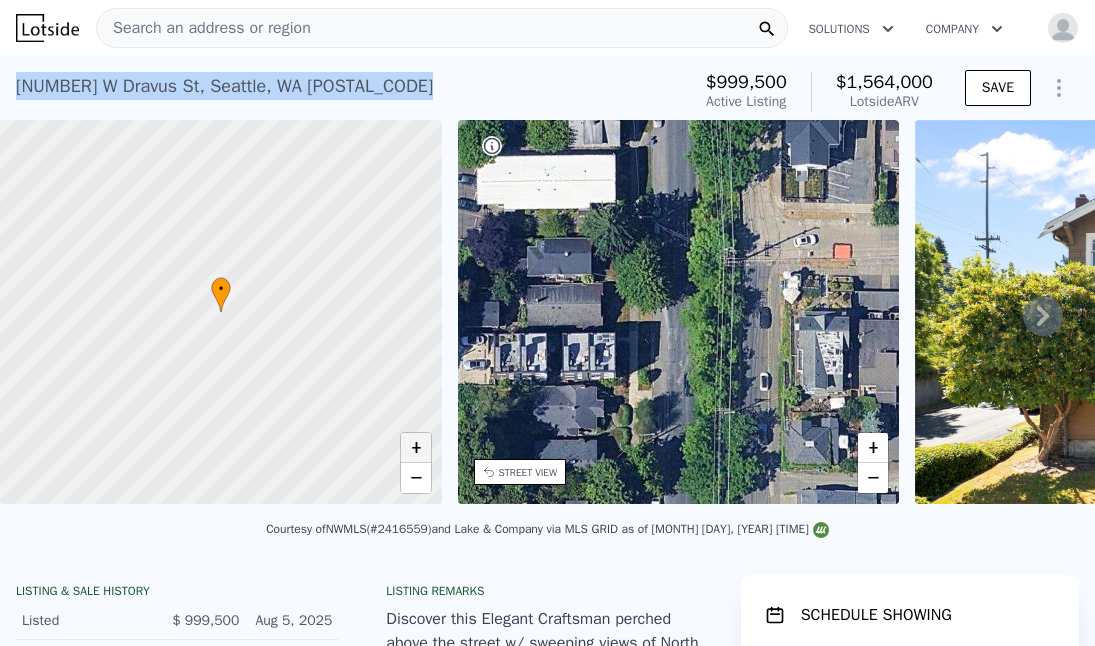 click on "+" at bounding box center (416, 448) 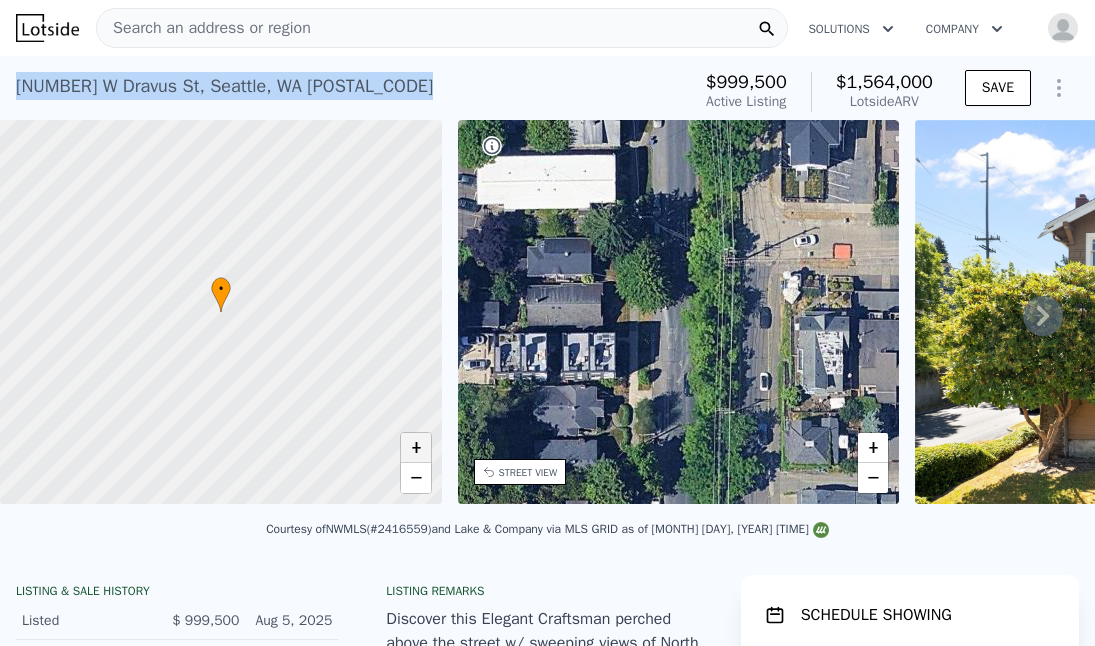 click on "+" at bounding box center [416, 448] 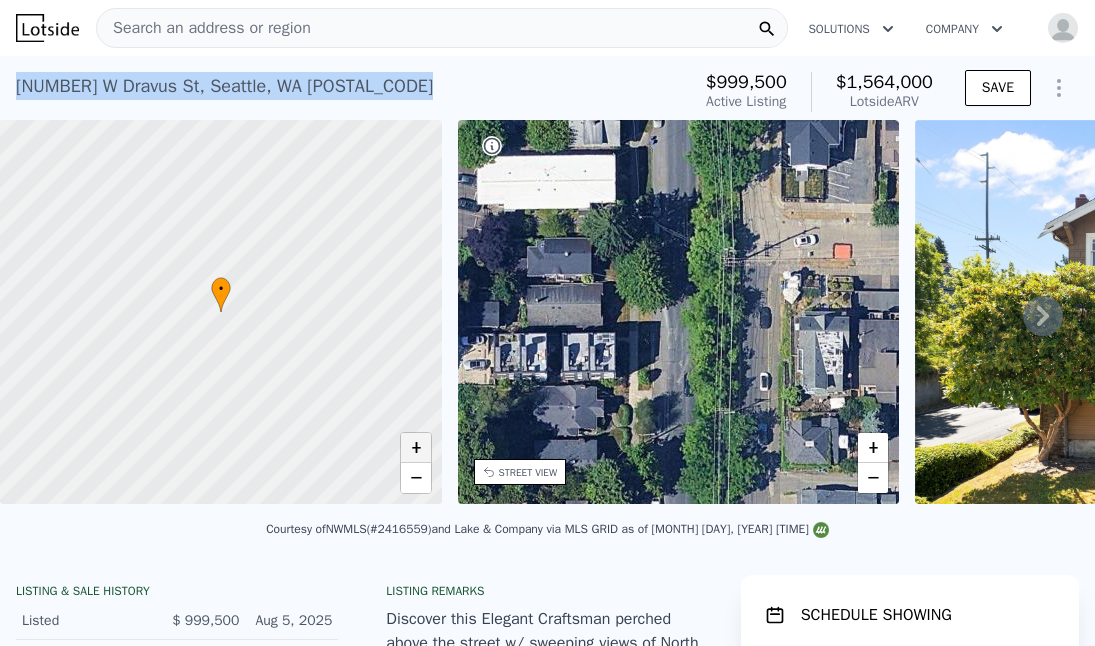 click on "+" at bounding box center (416, 448) 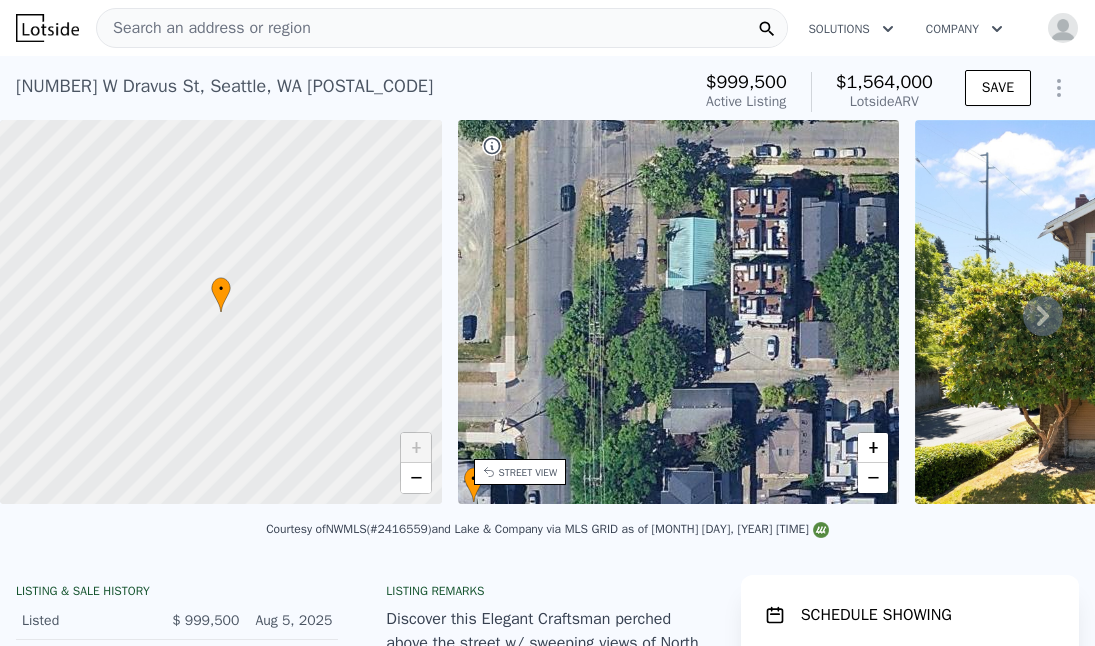 drag, startPoint x: 717, startPoint y: 312, endPoint x: 591, endPoint y: 699, distance: 406.9951 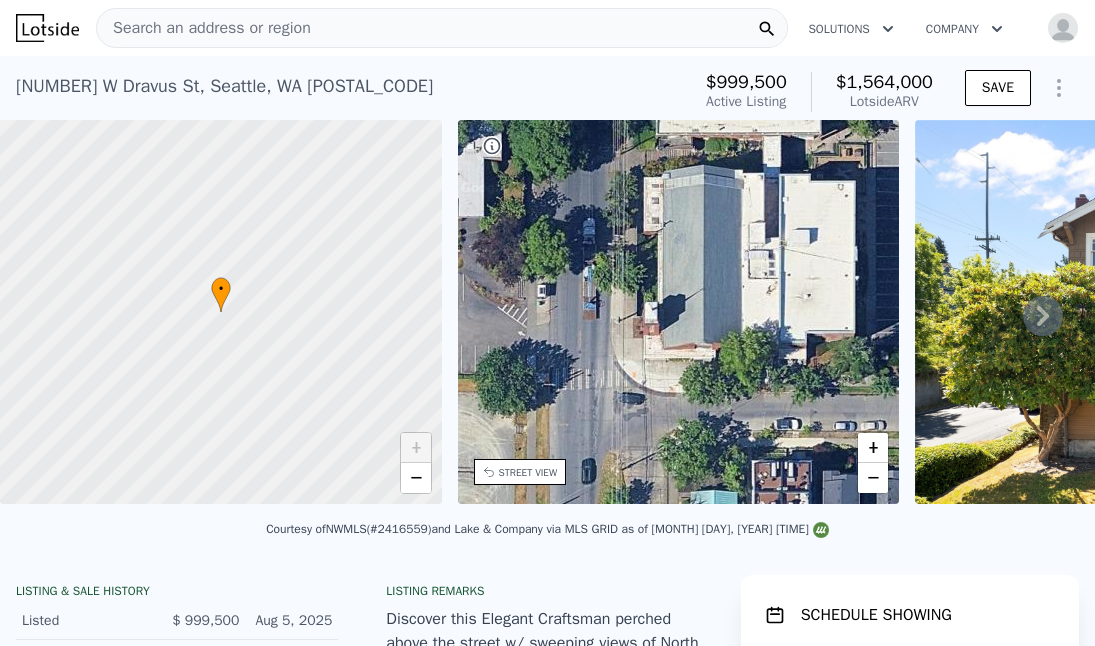 drag, startPoint x: 583, startPoint y: 426, endPoint x: 605, endPoint y: 699, distance: 273.885 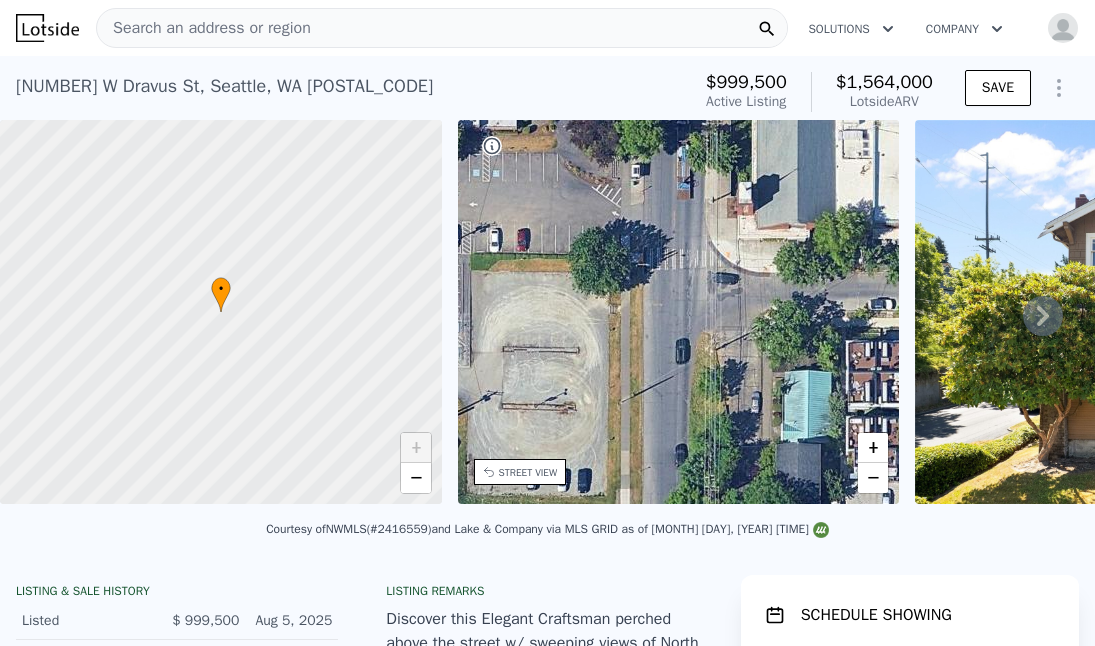 drag, startPoint x: 639, startPoint y: 428, endPoint x: 727, endPoint y: 304, distance: 152.05263 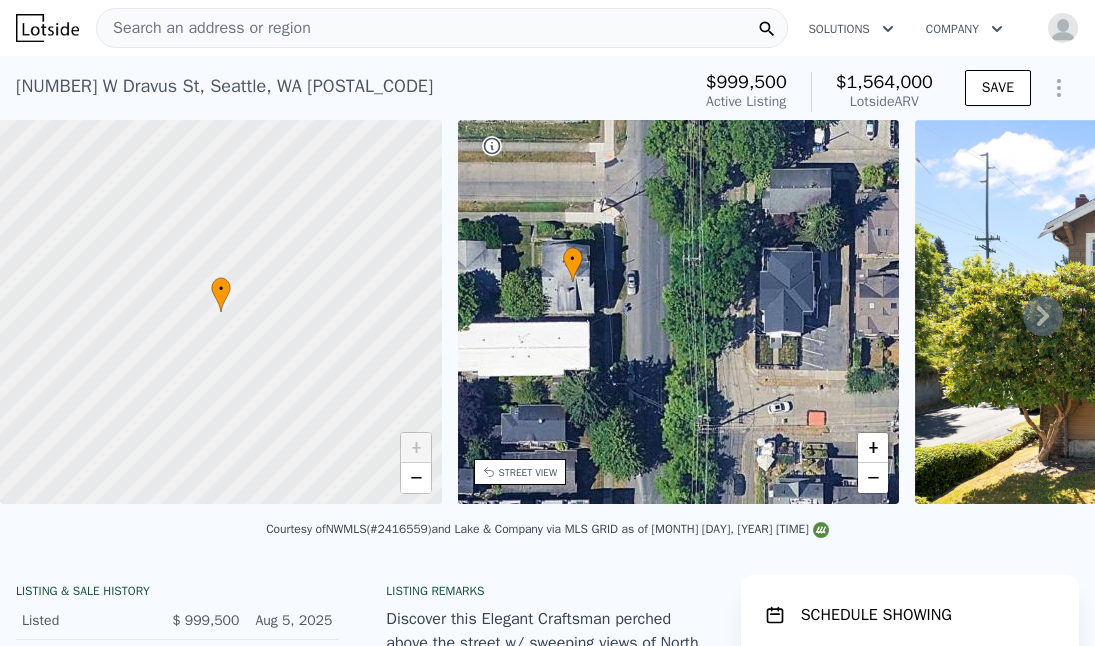 drag, startPoint x: 743, startPoint y: 347, endPoint x: 733, endPoint y: -24, distance: 371.13474 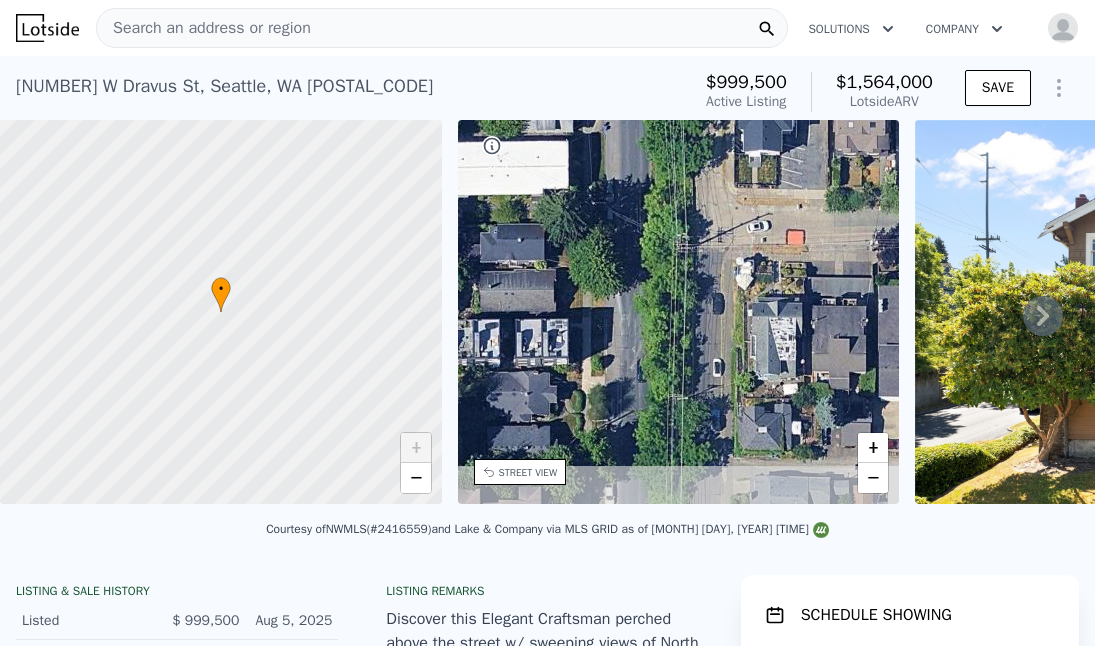 drag, startPoint x: 746, startPoint y: 246, endPoint x: 725, endPoint y: 65, distance: 182.21416 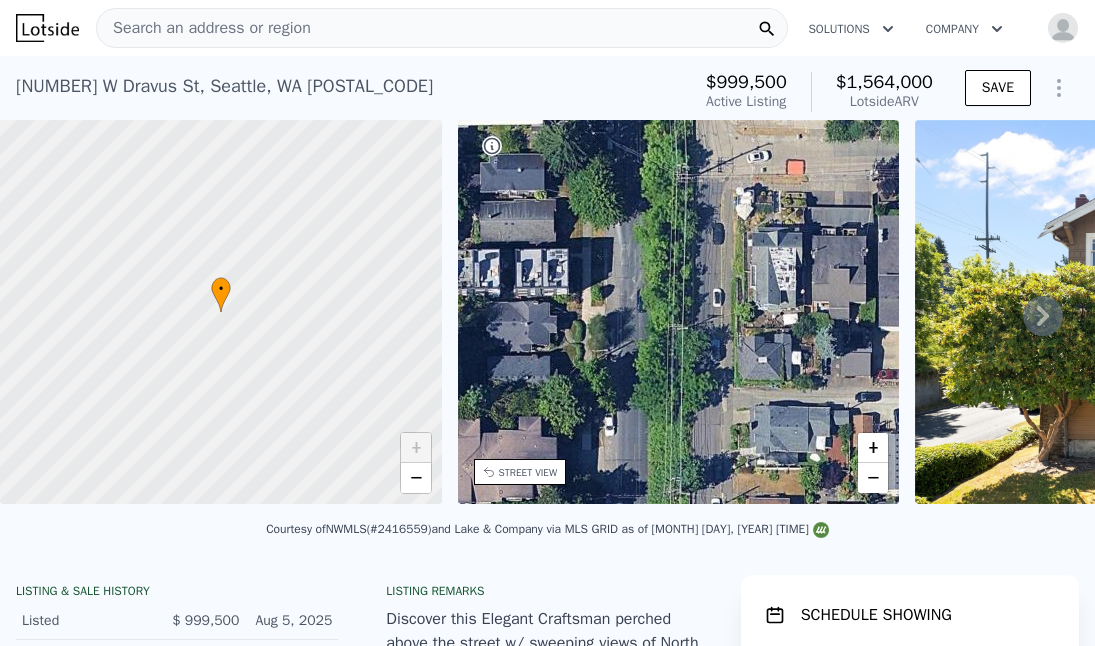 drag, startPoint x: 734, startPoint y: 365, endPoint x: 734, endPoint y: 295, distance: 70 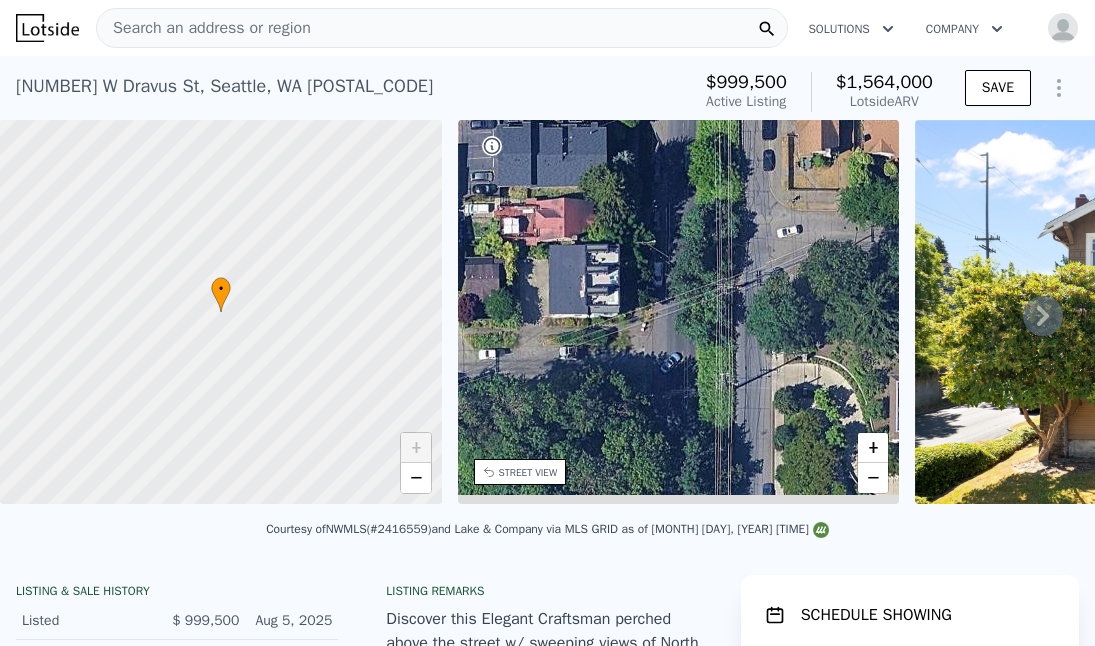 drag, startPoint x: 794, startPoint y: 267, endPoint x: 741, endPoint y: 156, distance: 123.00407 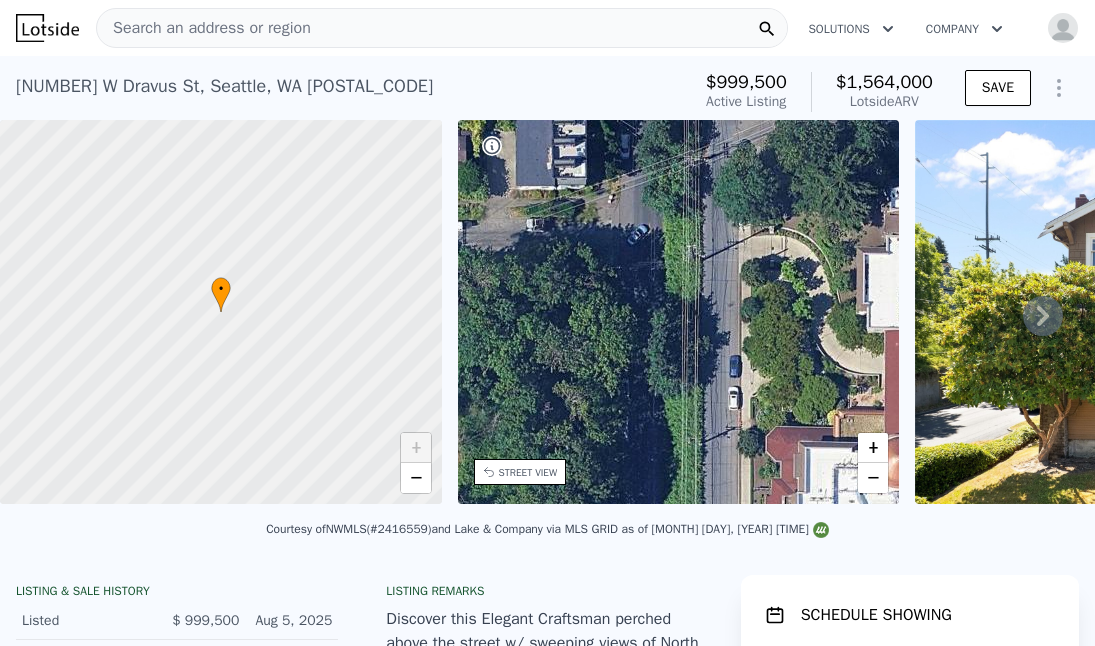 drag, startPoint x: 749, startPoint y: 327, endPoint x: 720, endPoint y: 174, distance: 155.72412 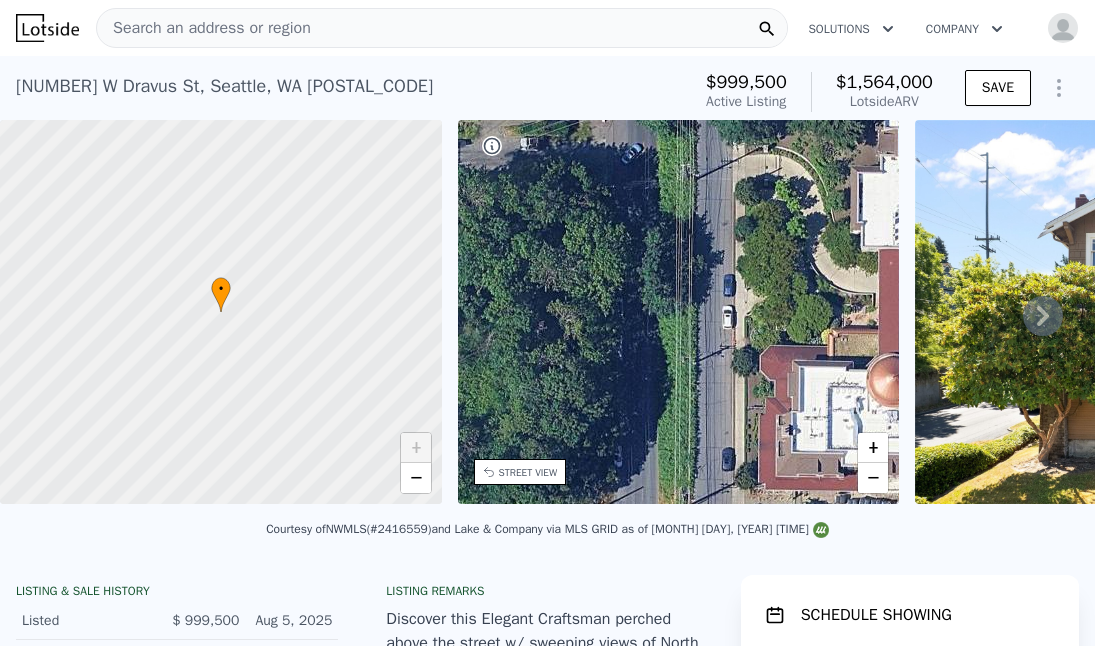 drag, startPoint x: 702, startPoint y: 307, endPoint x: 704, endPoint y: 189, distance: 118.016945 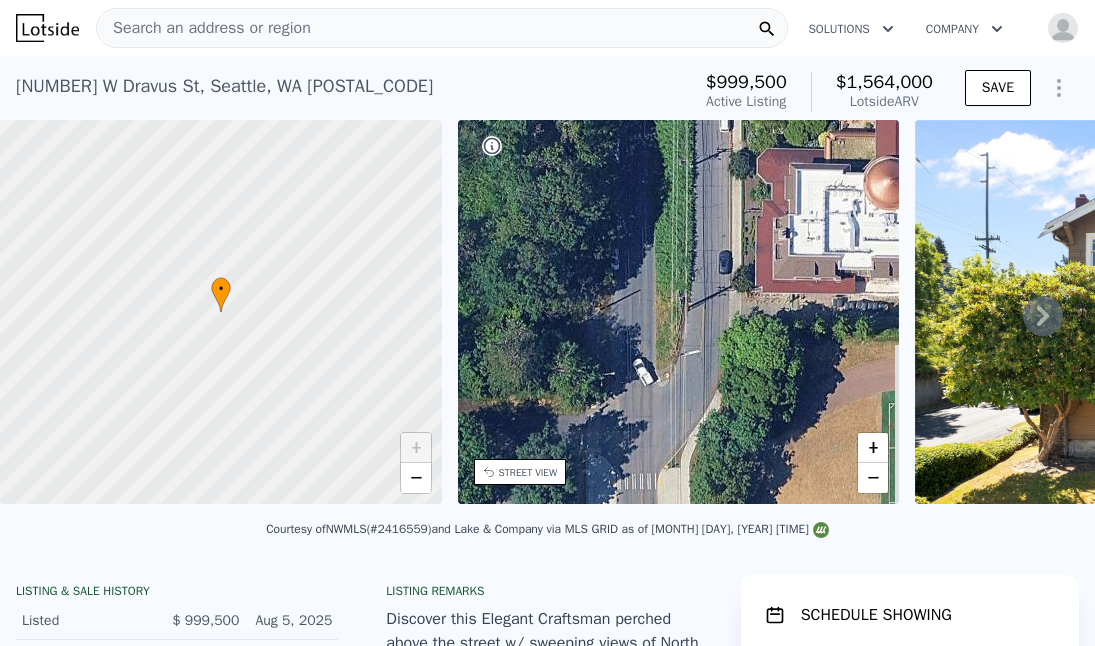 drag, startPoint x: 705, startPoint y: 355, endPoint x: 698, endPoint y: 234, distance: 121.20231 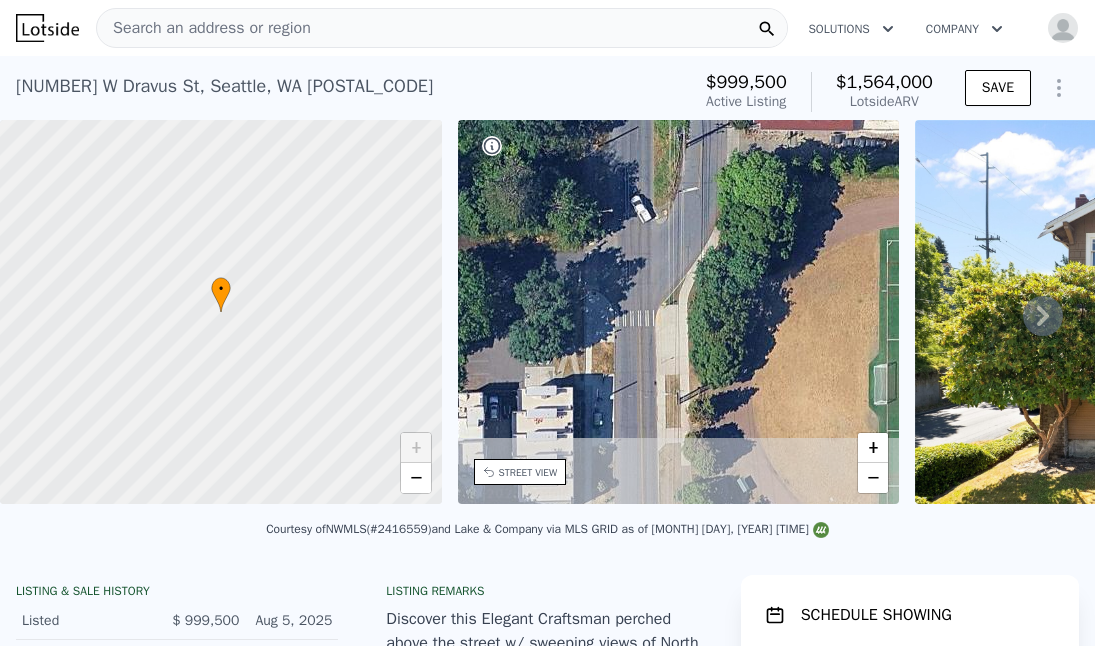 drag, startPoint x: 639, startPoint y: 395, endPoint x: 638, endPoint y: 266, distance: 129.00388 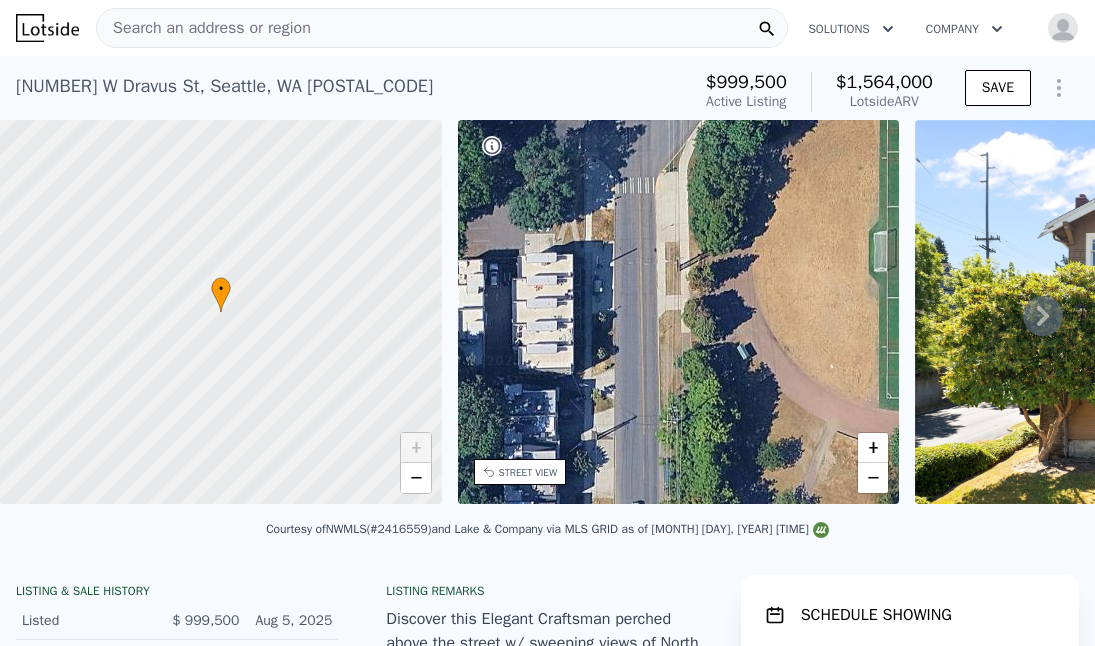 drag, startPoint x: 646, startPoint y: 378, endPoint x: 653, endPoint y: 218, distance: 160.15305 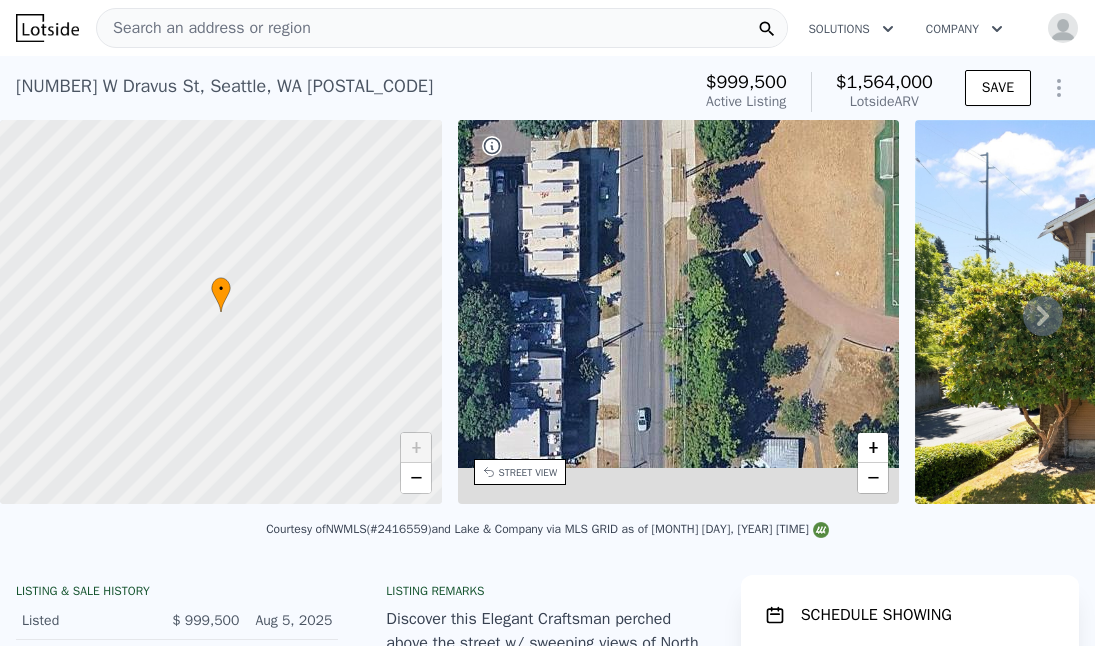 drag, startPoint x: 651, startPoint y: 340, endPoint x: 650, endPoint y: 221, distance: 119.0042 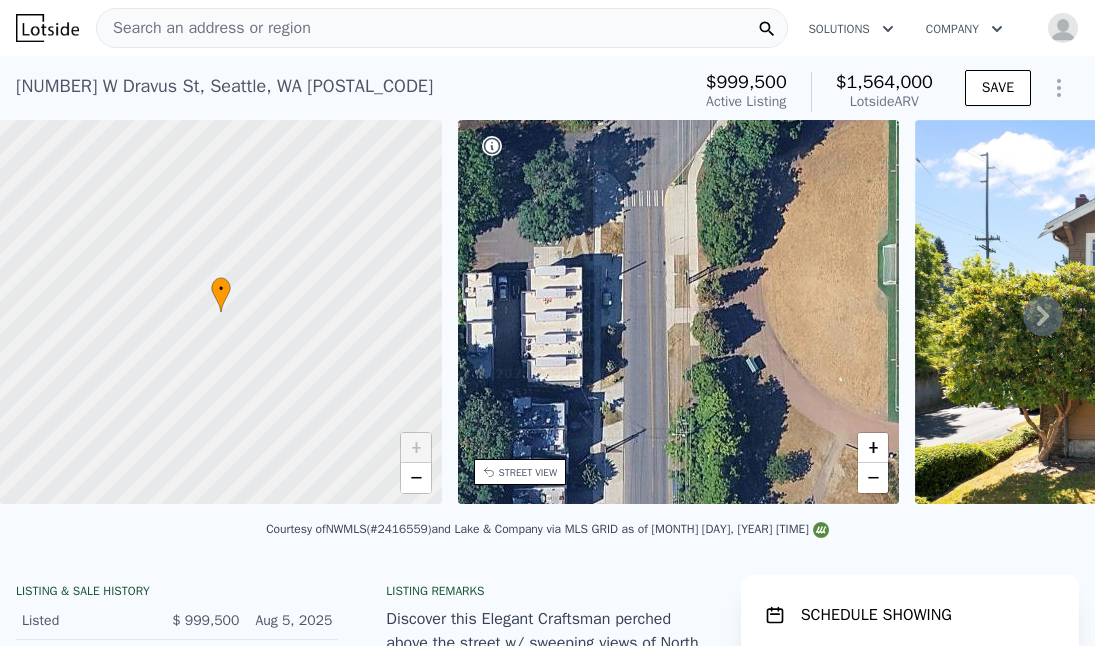 drag, startPoint x: 663, startPoint y: 327, endPoint x: 665, endPoint y: 556, distance: 229.00873 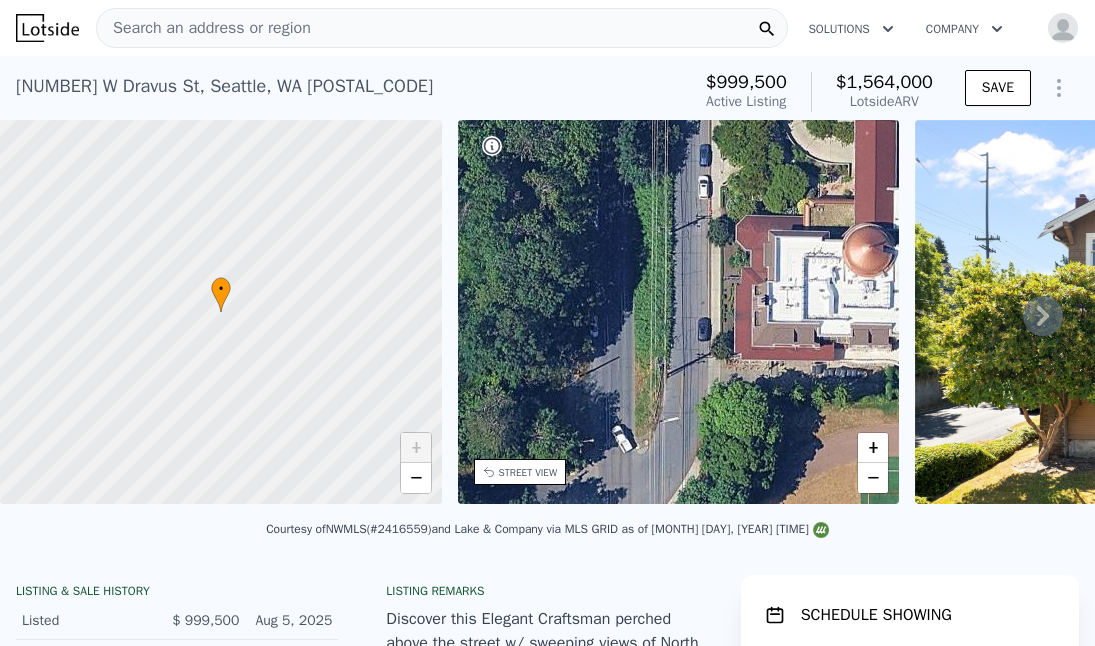 drag, startPoint x: 699, startPoint y: 290, endPoint x: 671, endPoint y: 578, distance: 289.3579 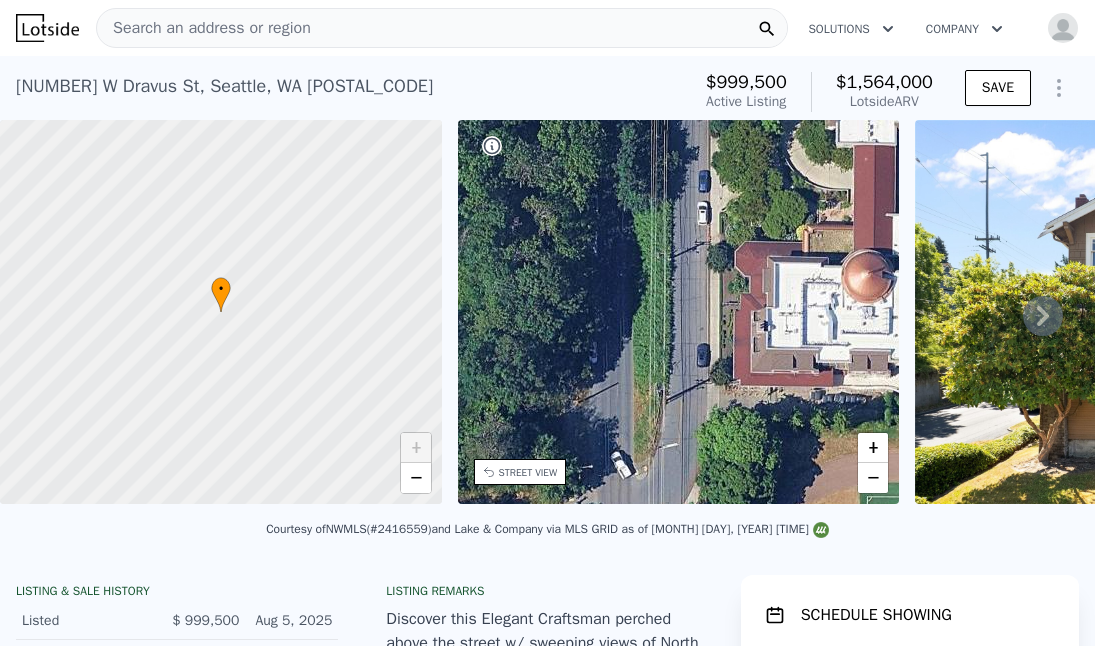 drag, startPoint x: 695, startPoint y: 354, endPoint x: 696, endPoint y: 562, distance: 208.00241 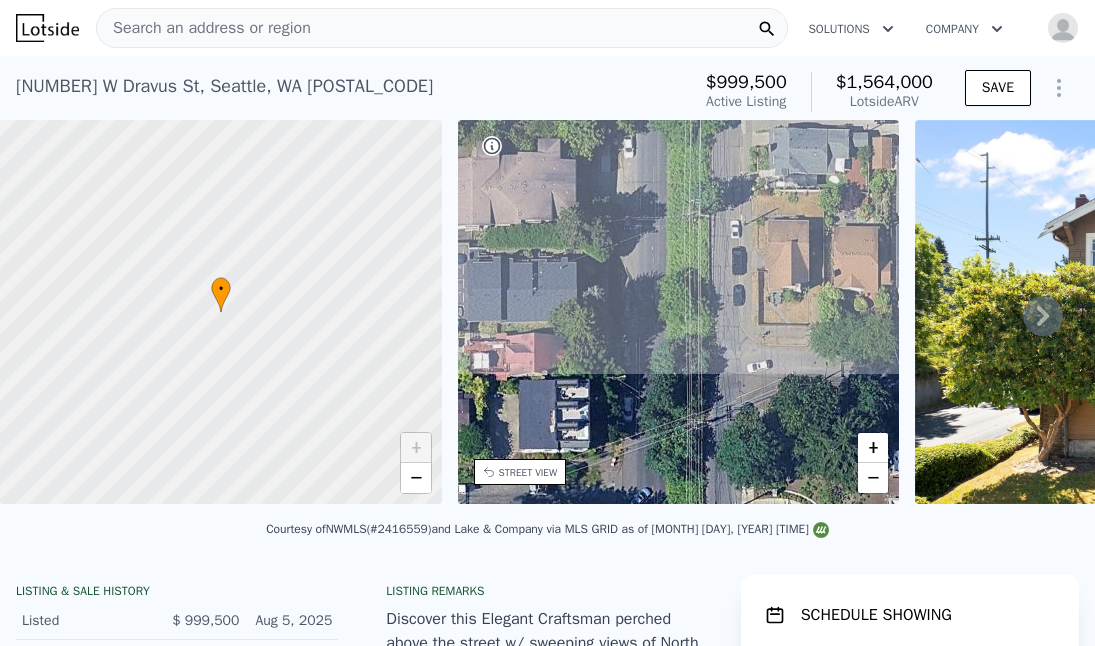 drag, startPoint x: 699, startPoint y: 380, endPoint x: 737, endPoint y: 659, distance: 281.57593 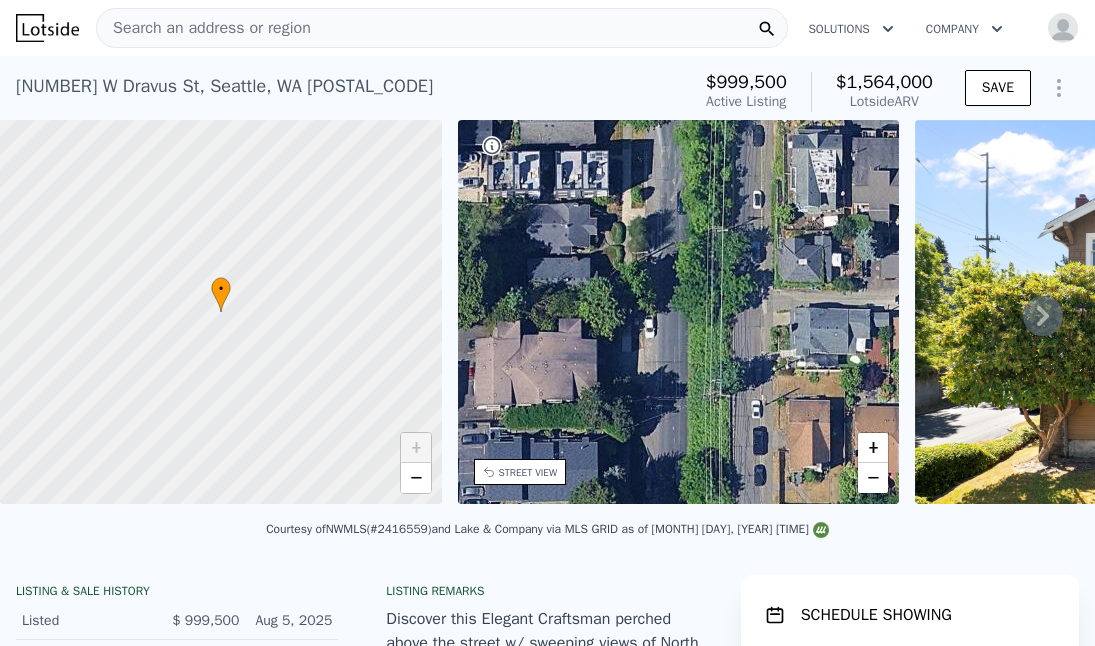 drag, startPoint x: 743, startPoint y: 438, endPoint x: 759, endPoint y: 603, distance: 165.77394 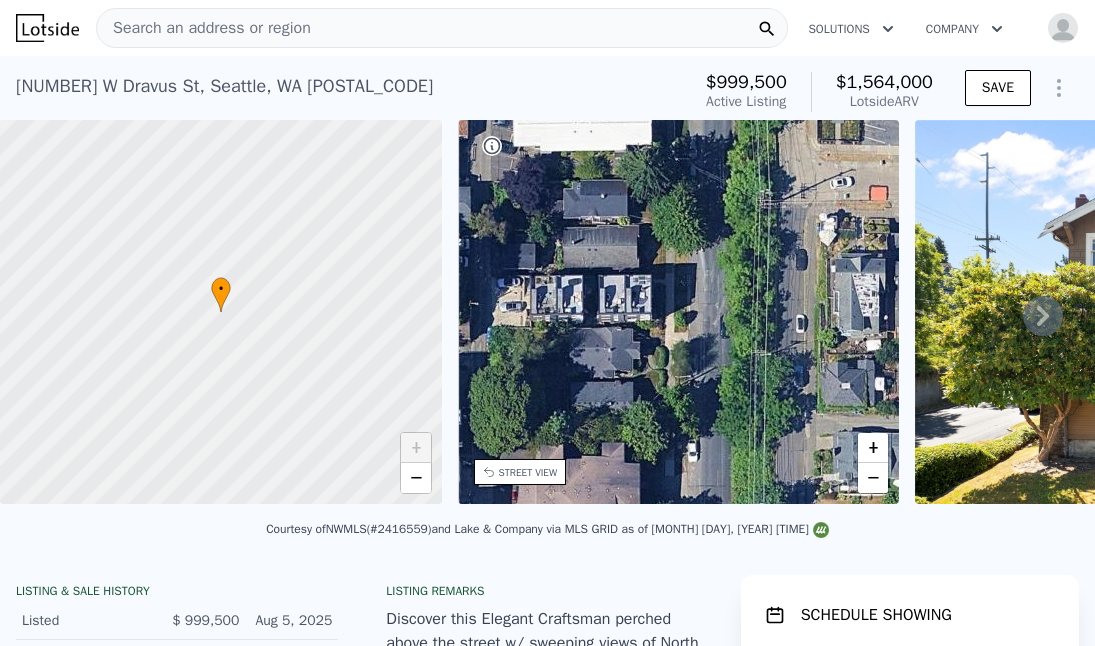 drag, startPoint x: 772, startPoint y: 345, endPoint x: 816, endPoint y: 480, distance: 141.98944 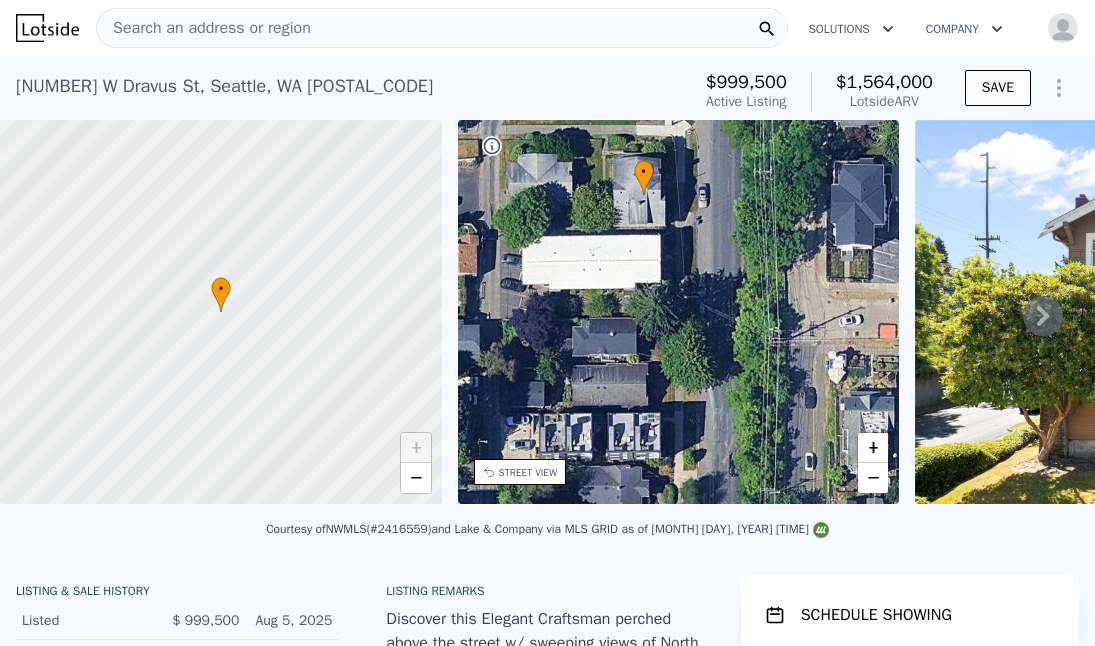drag, startPoint x: 792, startPoint y: 298, endPoint x: 800, endPoint y: 419, distance: 121.264175 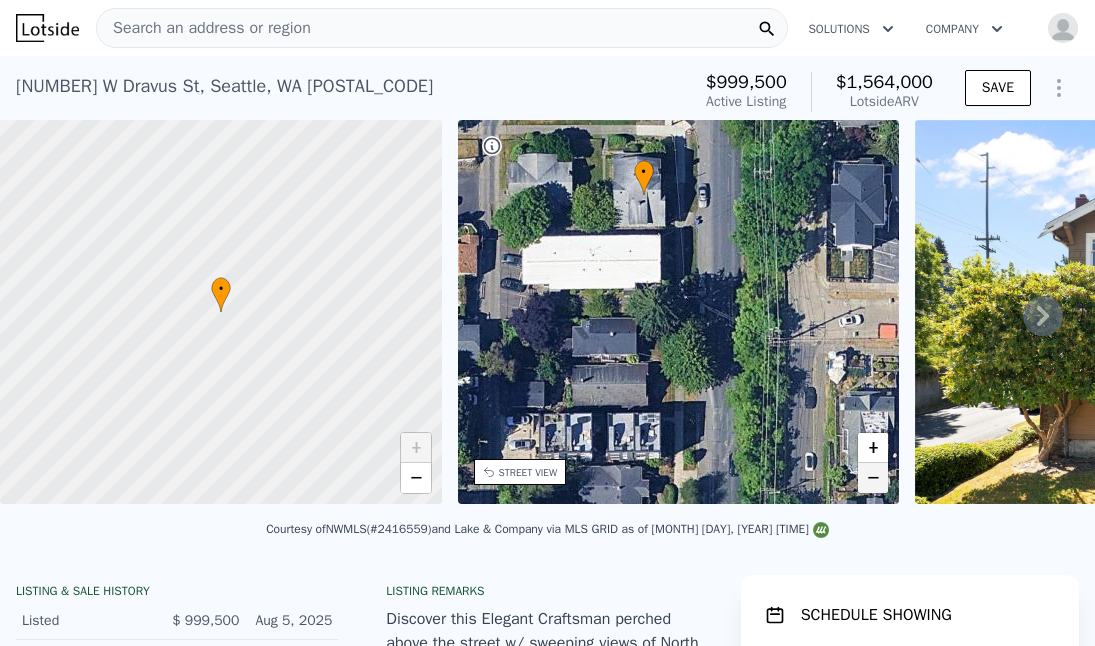 click on "−" at bounding box center [873, 478] 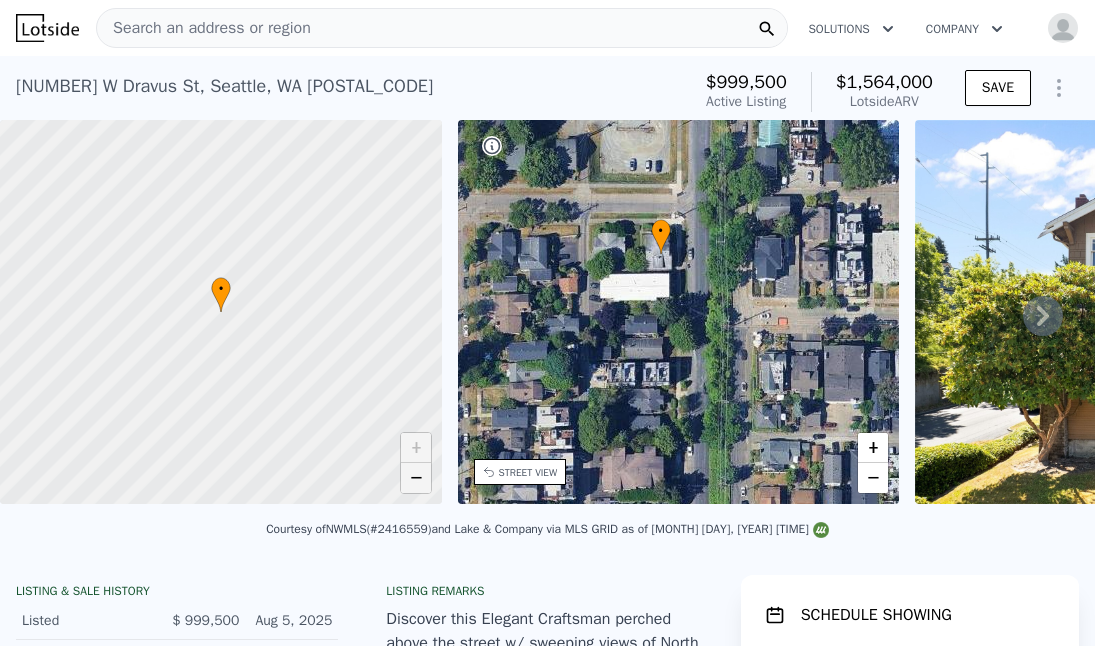 click on "−" at bounding box center [416, 478] 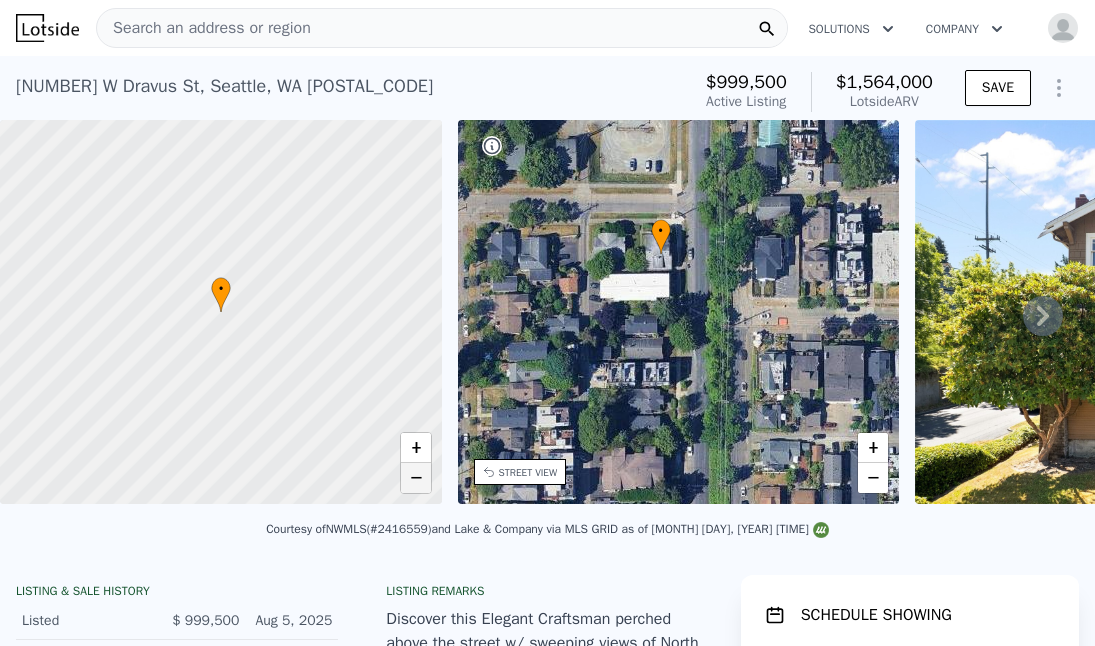 click on "−" at bounding box center [416, 478] 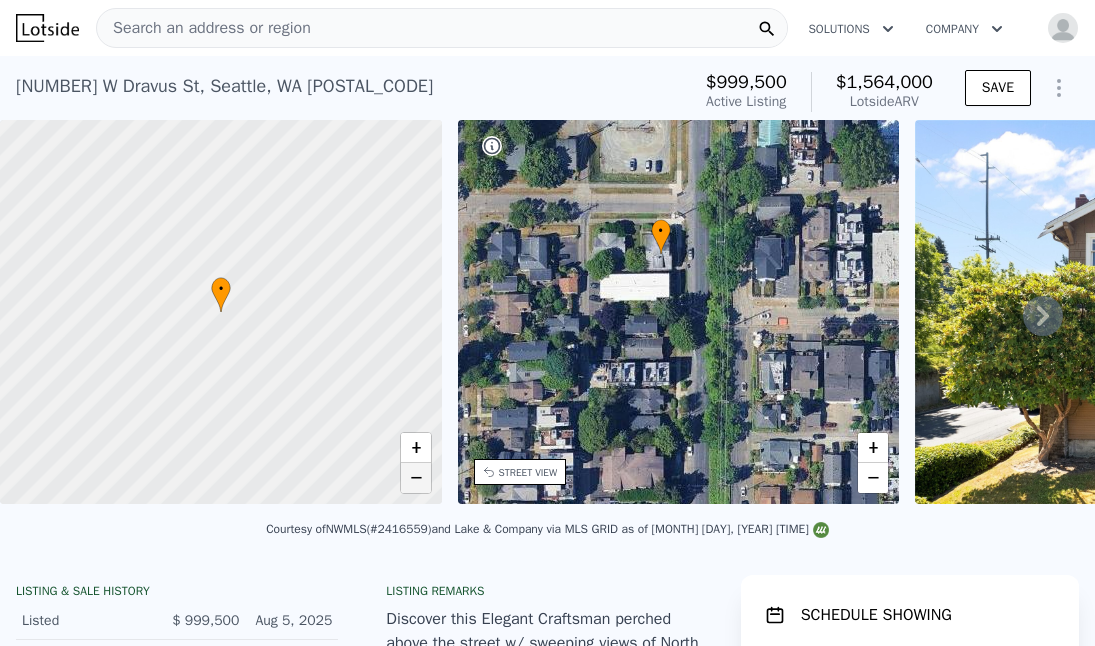 click on "−" at bounding box center [416, 478] 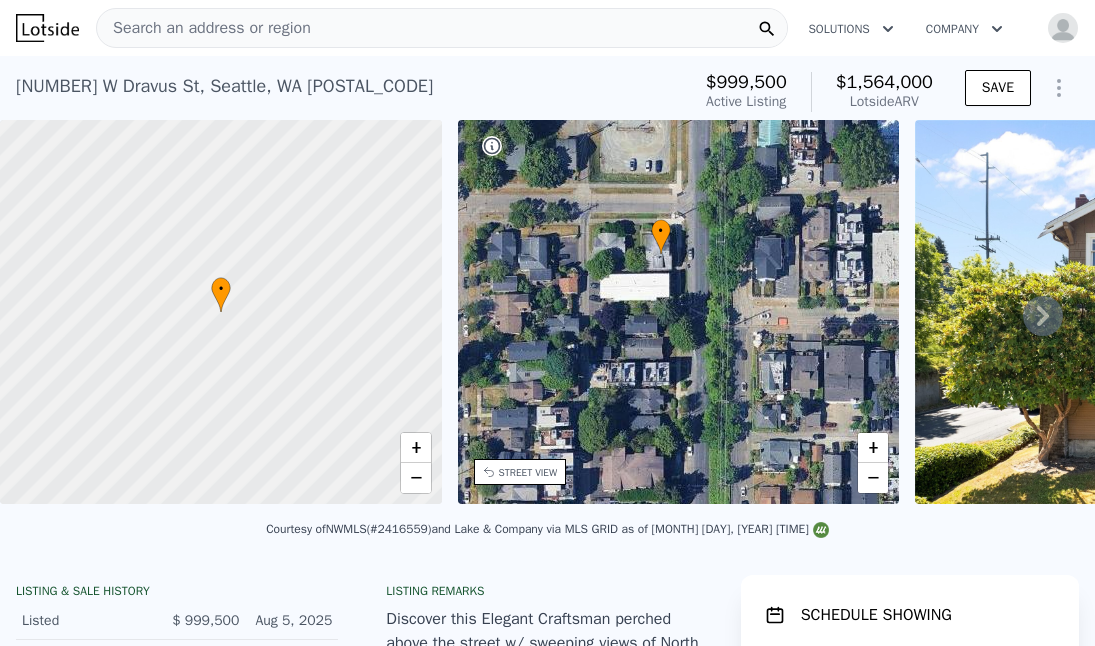 click on "[NUMBER] [STREET] , [CITY] , [STATE] [POSTAL_CODE]" at bounding box center (224, 86) 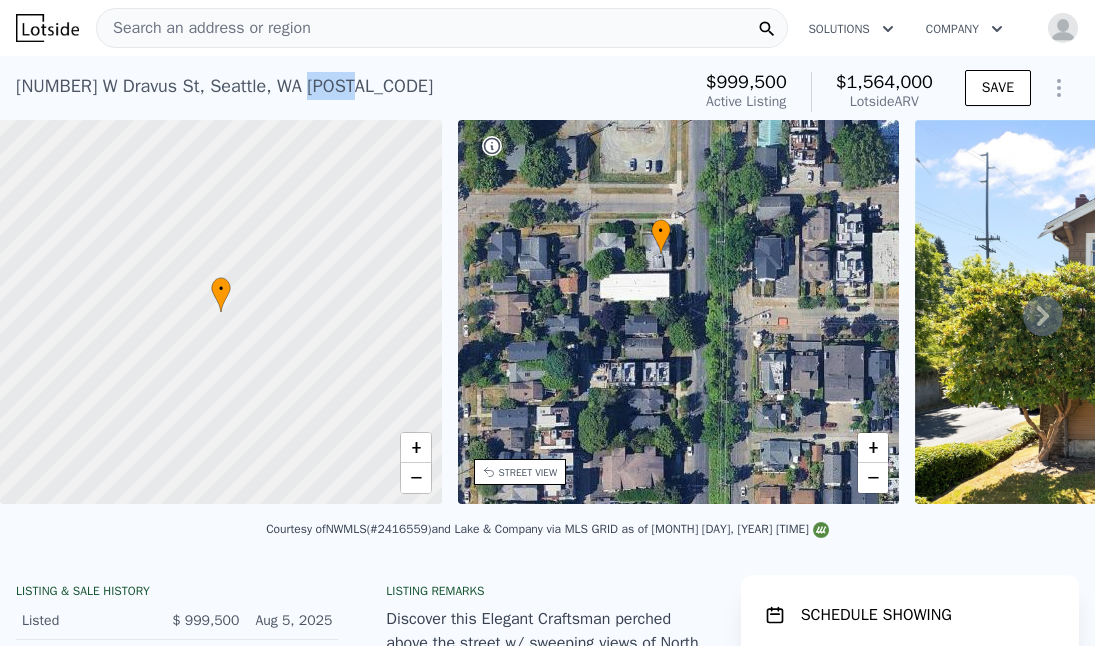 click on "[NUMBER] [STREET] , [CITY] , [STATE] [POSTAL_CODE]" at bounding box center (224, 86) 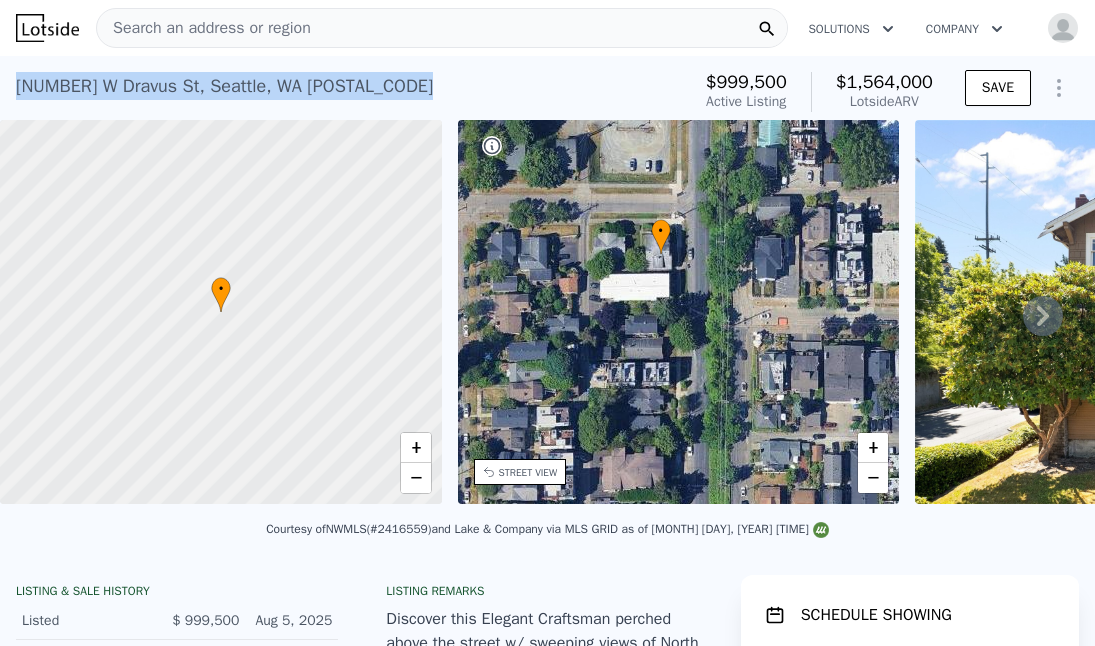 click on "[NUMBER] [STREET] , [CITY] , [STATE] [POSTAL_CODE]" at bounding box center [224, 86] 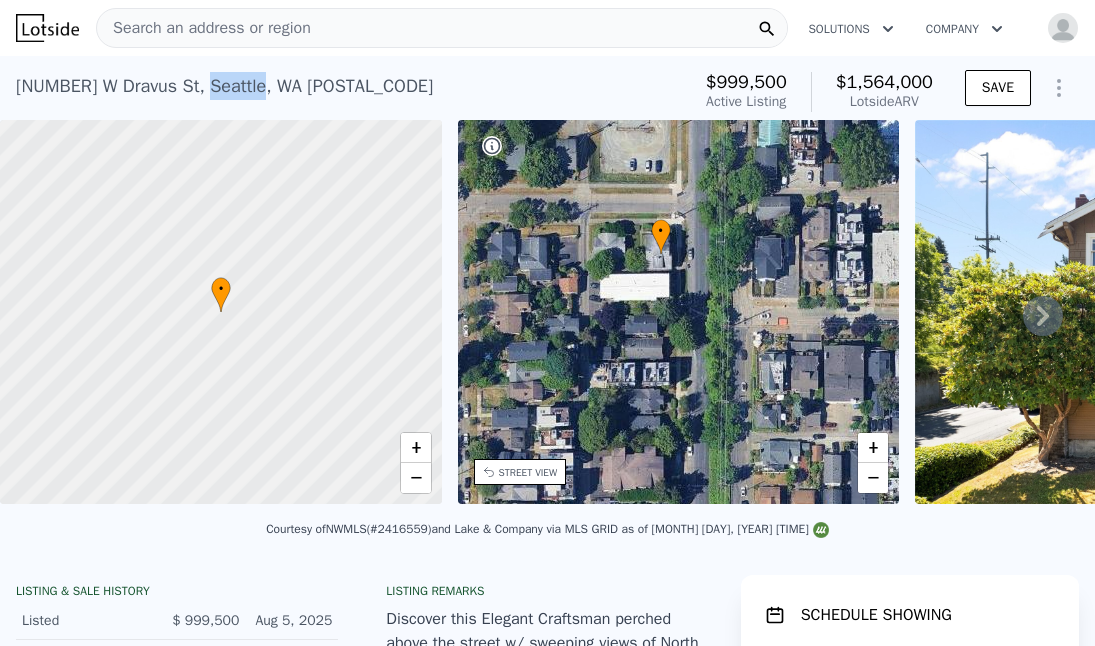 click on "[NUMBER] [STREET] , [CITY] , [STATE] [POSTAL_CODE]" at bounding box center (224, 86) 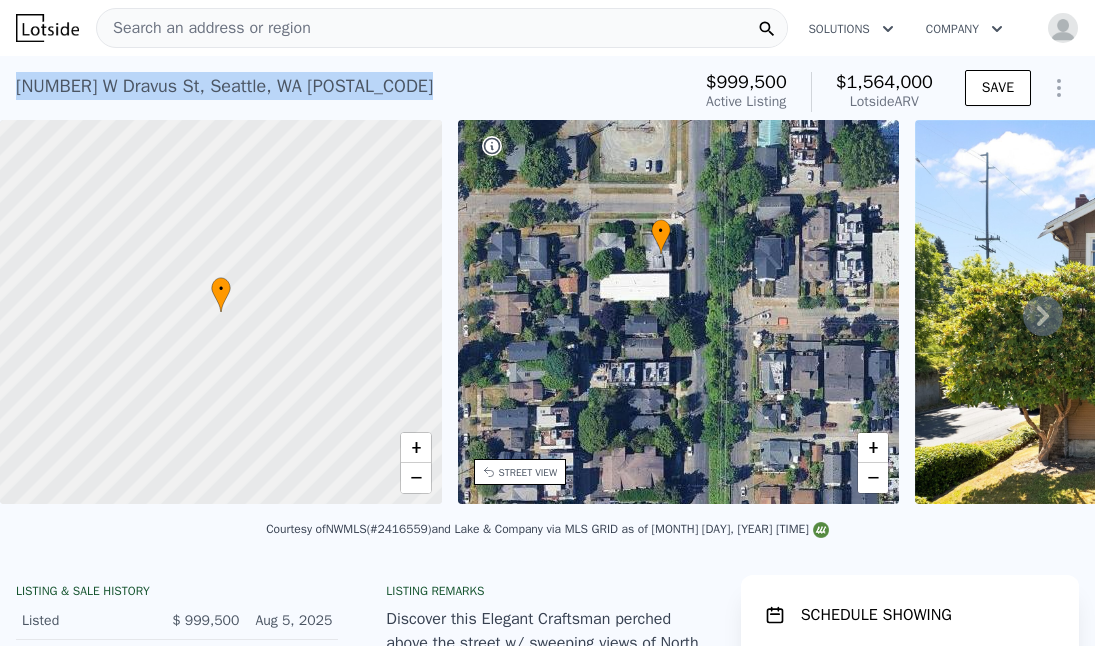 click on "[NUMBER] [STREET] , [CITY] , [STATE] [POSTAL_CODE]" at bounding box center (224, 86) 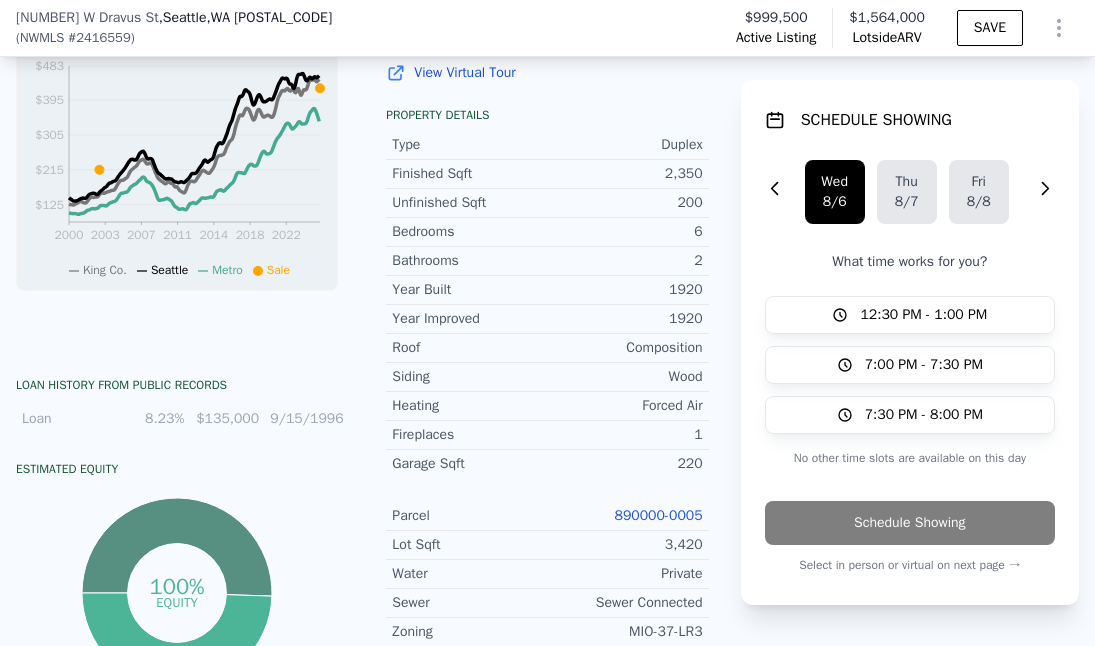 scroll, scrollTop: 827, scrollLeft: 0, axis: vertical 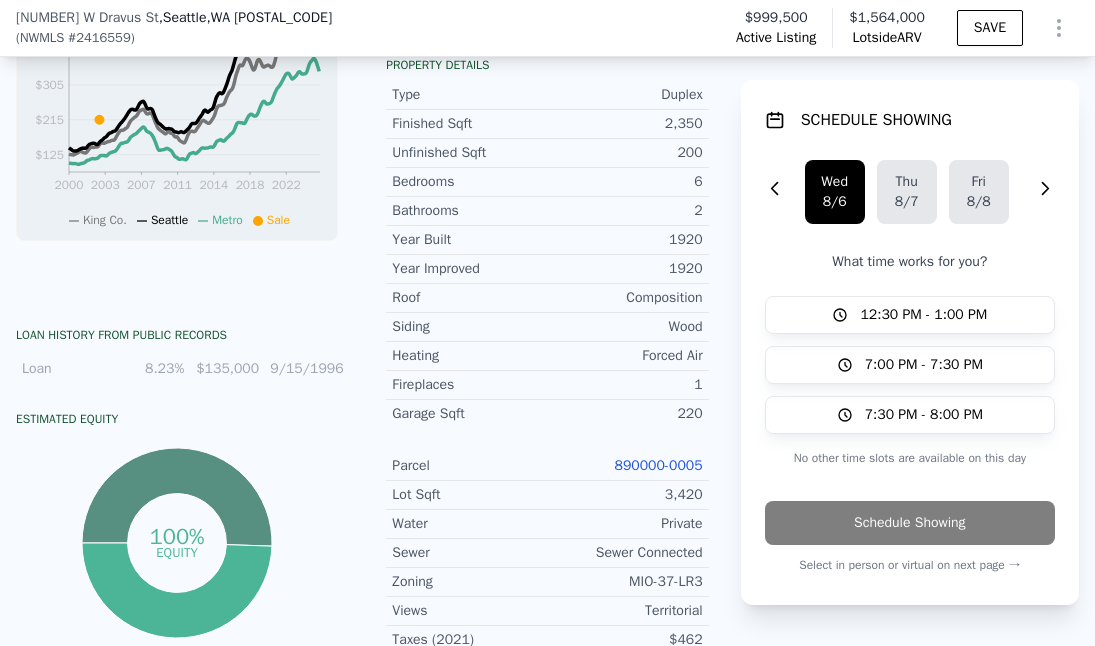 click on "3,420" at bounding box center [624, 495] 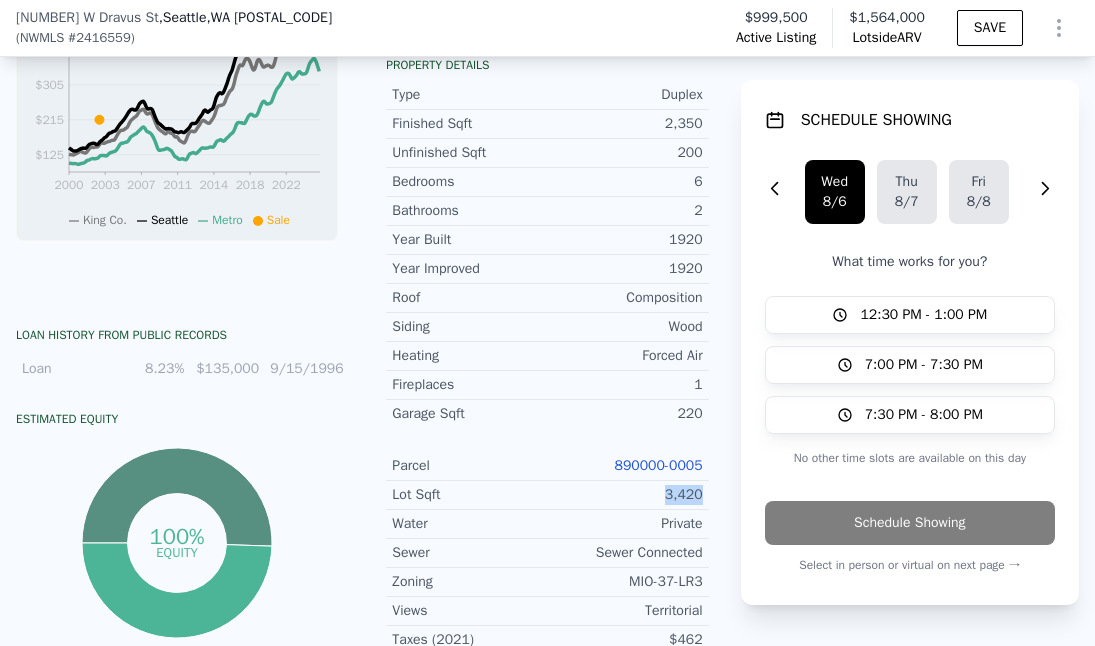 click on "3,420" at bounding box center [624, 495] 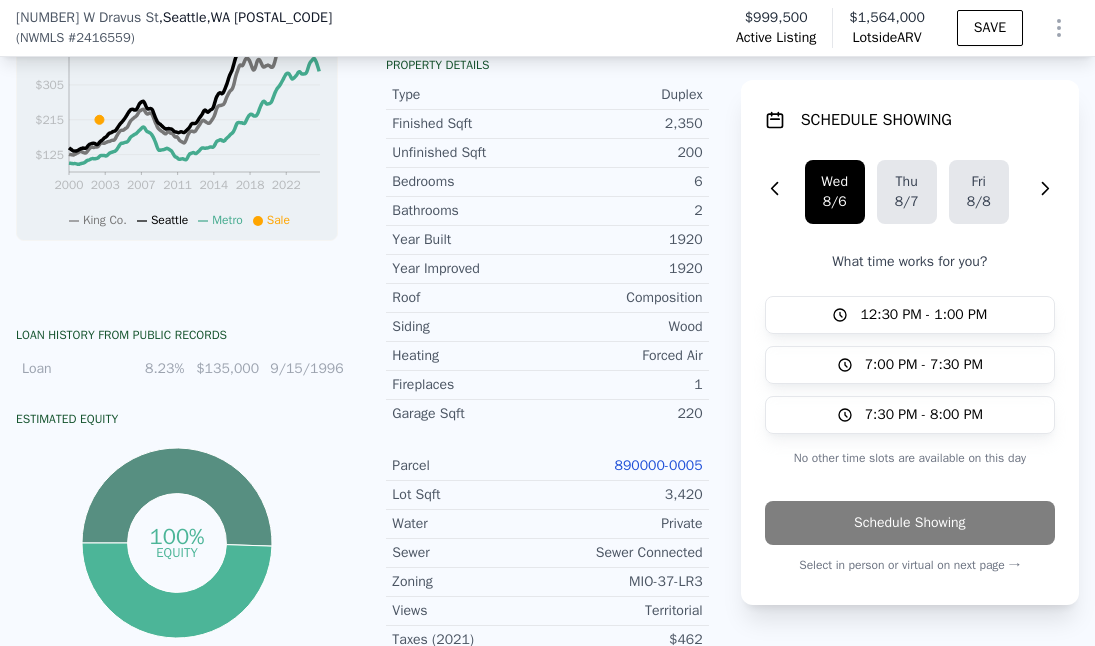 click on "$999,500" at bounding box center [776, 18] 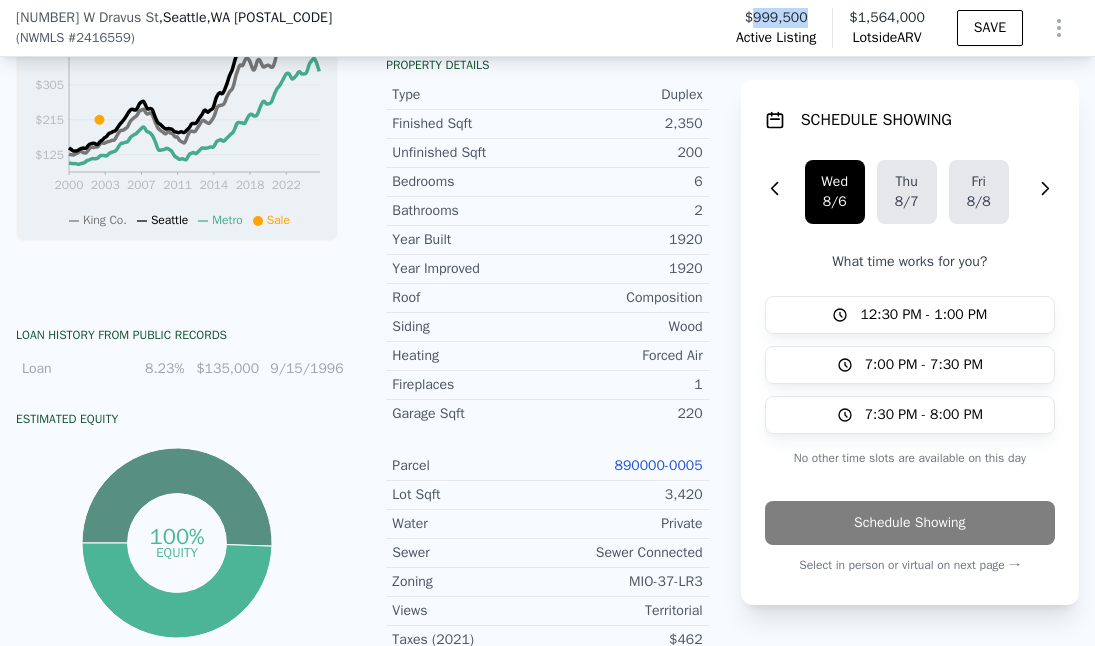 click on "$999,500" at bounding box center [776, 18] 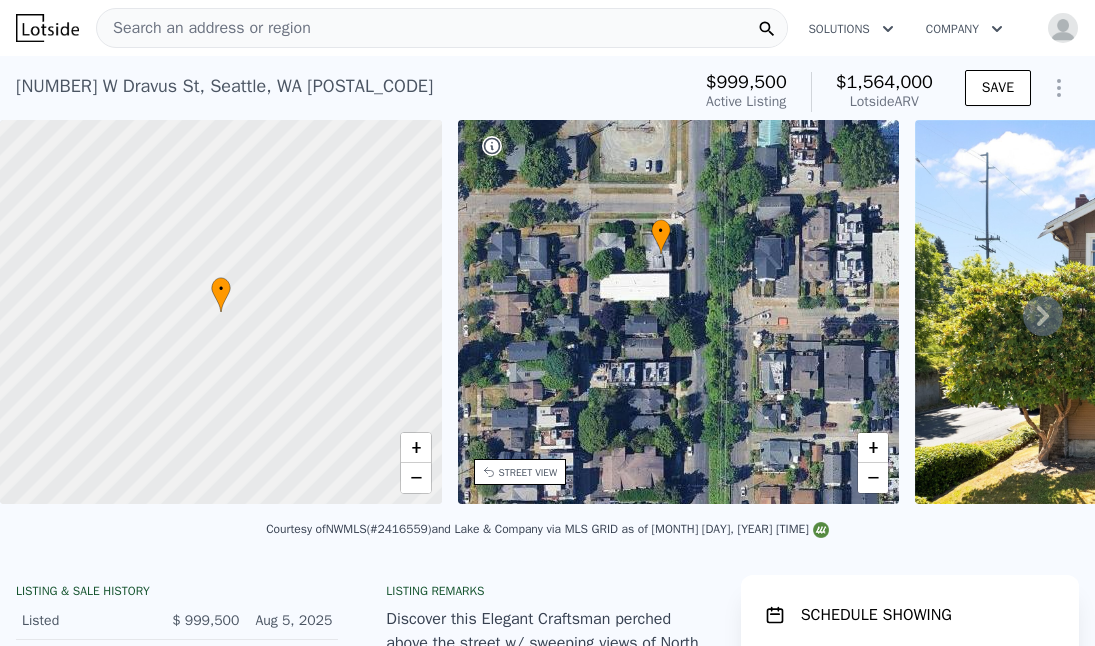 scroll, scrollTop: 0, scrollLeft: 0, axis: both 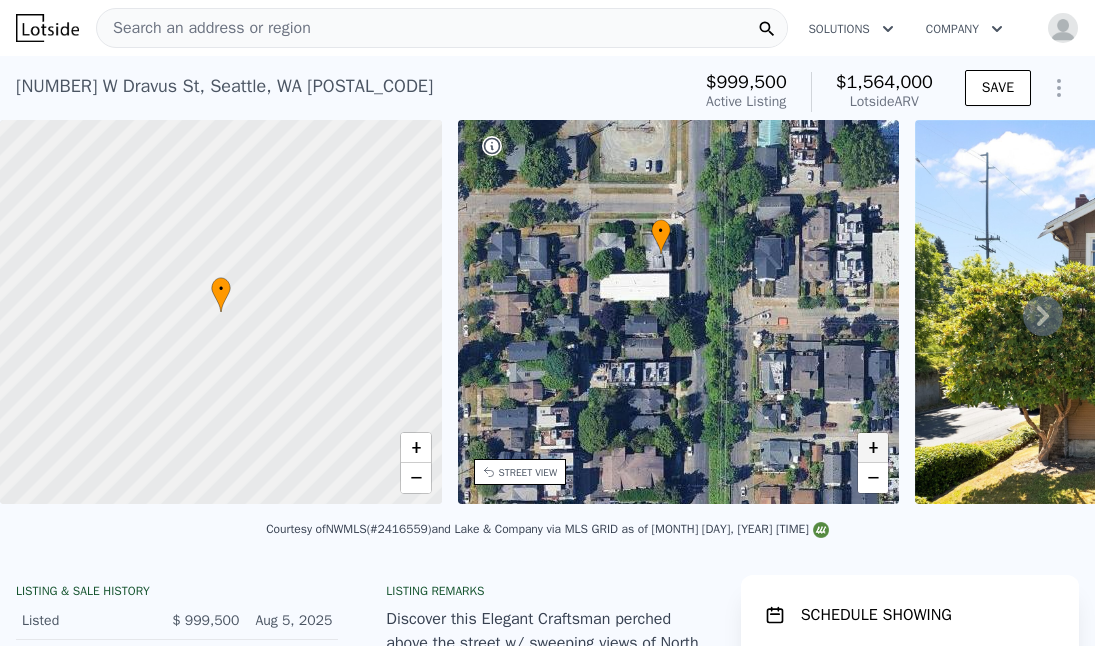 click on "+" at bounding box center [873, 448] 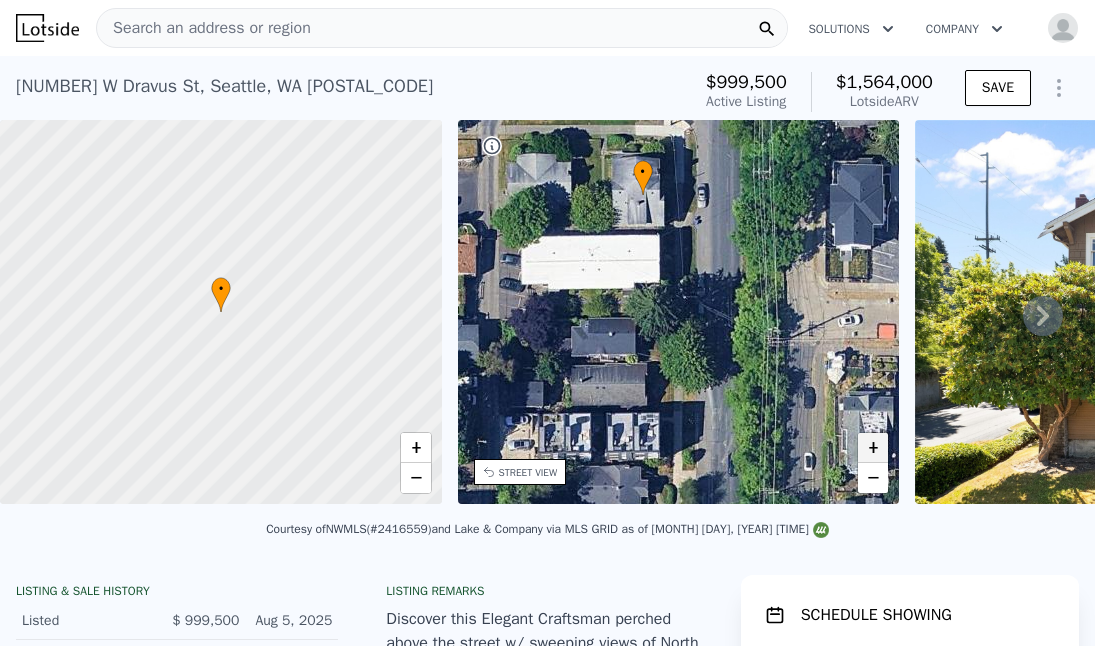 click on "+" at bounding box center (873, 448) 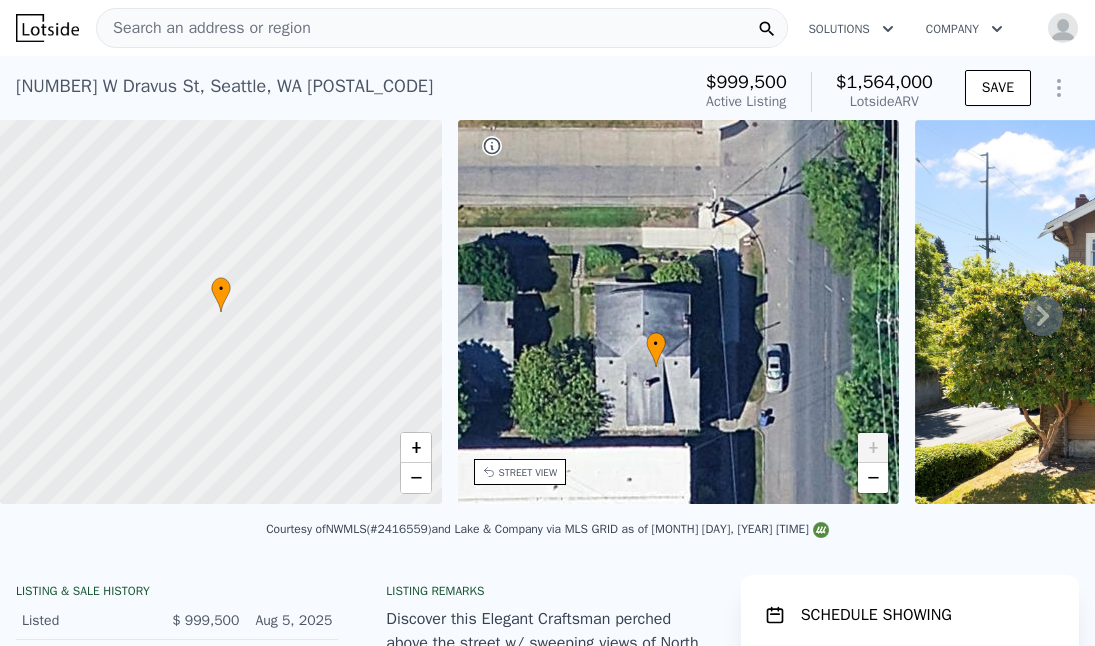 drag, startPoint x: 746, startPoint y: 315, endPoint x: 795, endPoint y: 604, distance: 293.12454 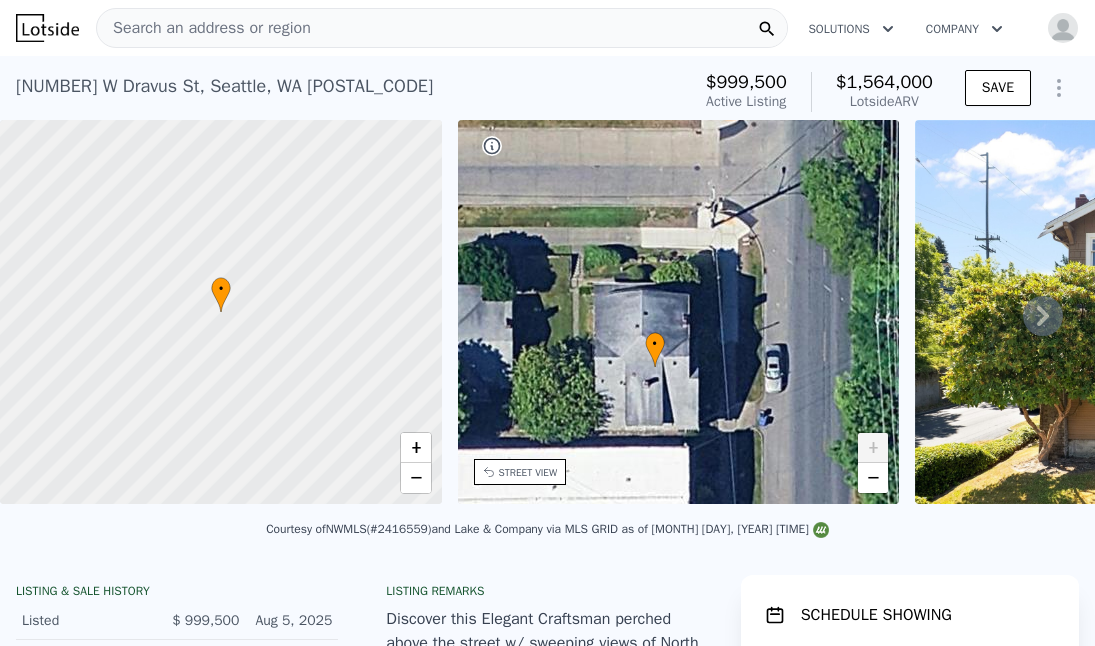click on "Search an address or region" at bounding box center (442, 28) 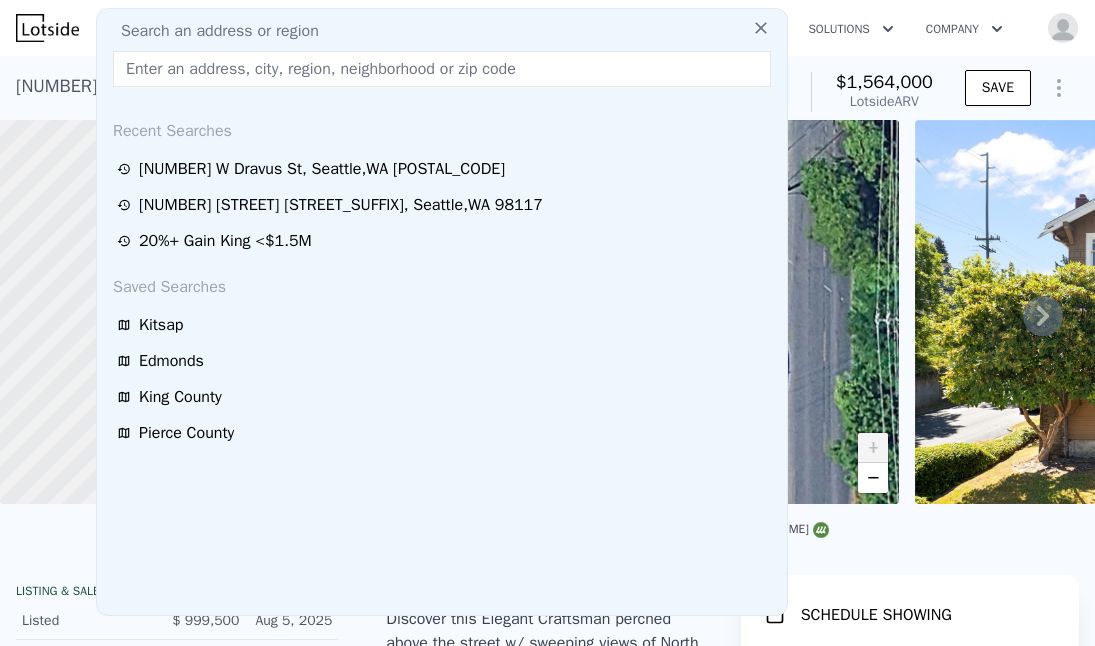 type on "[NUMBER] [STREET] [DIRECTION], [CITY], [STATE] [POSTAL_CODE]" 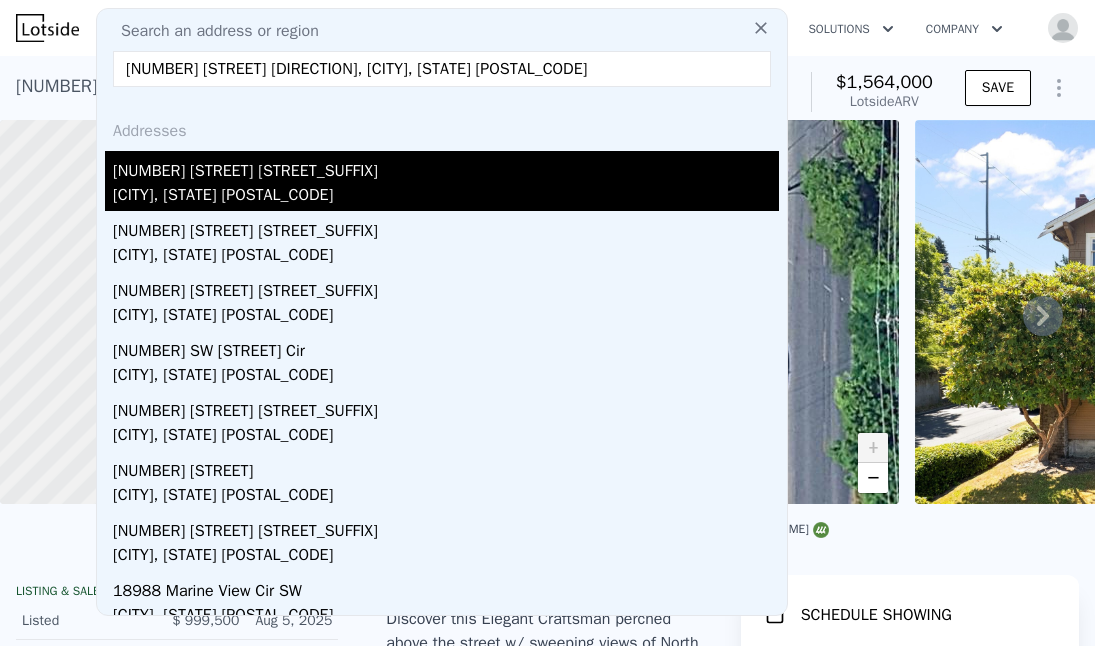 click on "[NUMBER] [STREET] [STREET_SUFFIX]" at bounding box center (446, 167) 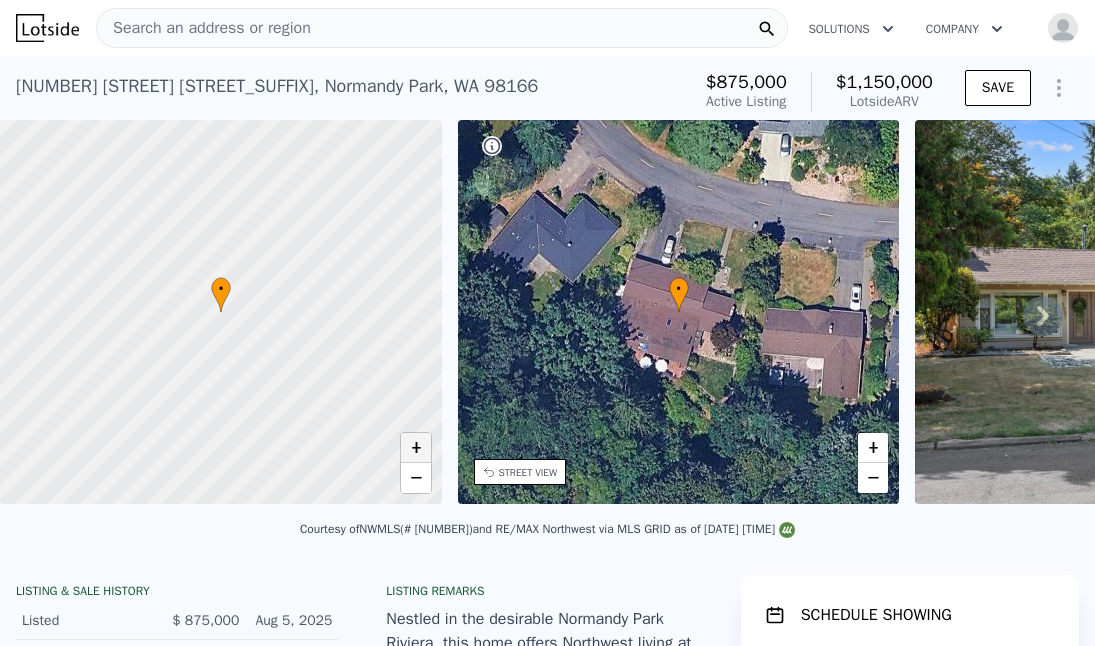 click on "+" at bounding box center [416, 448] 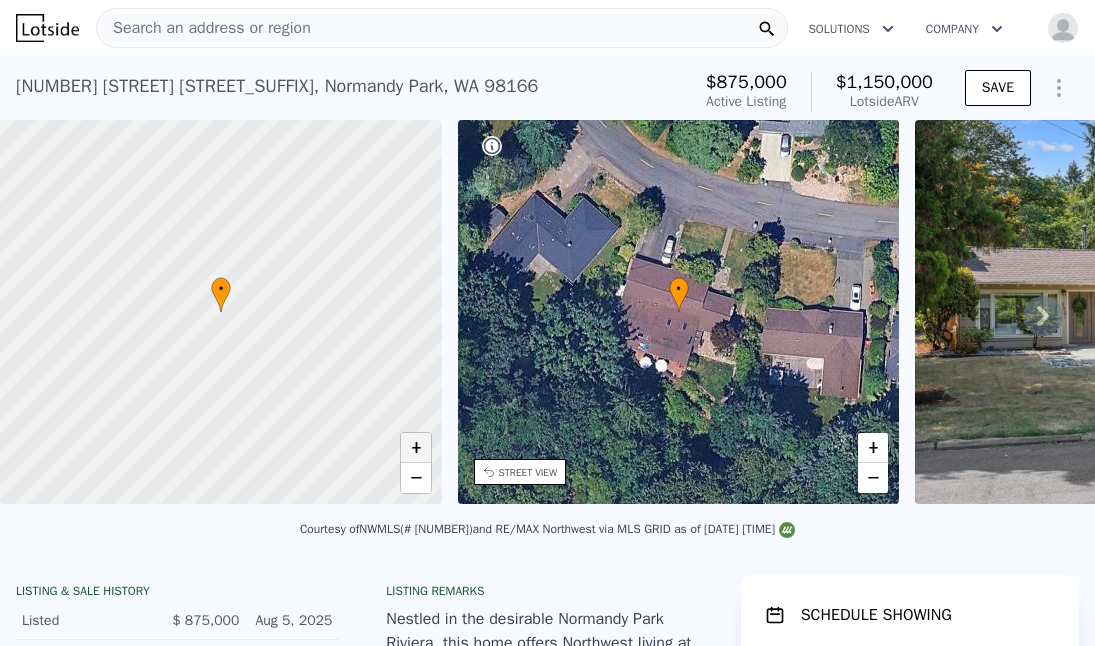 click on "+" at bounding box center (416, 448) 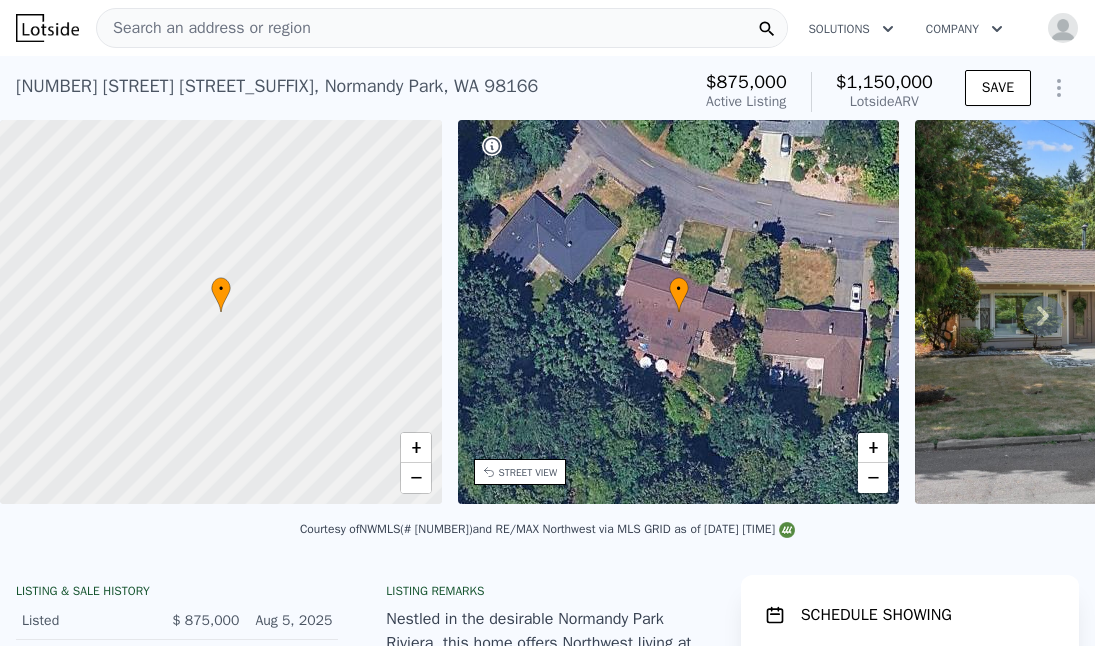 click 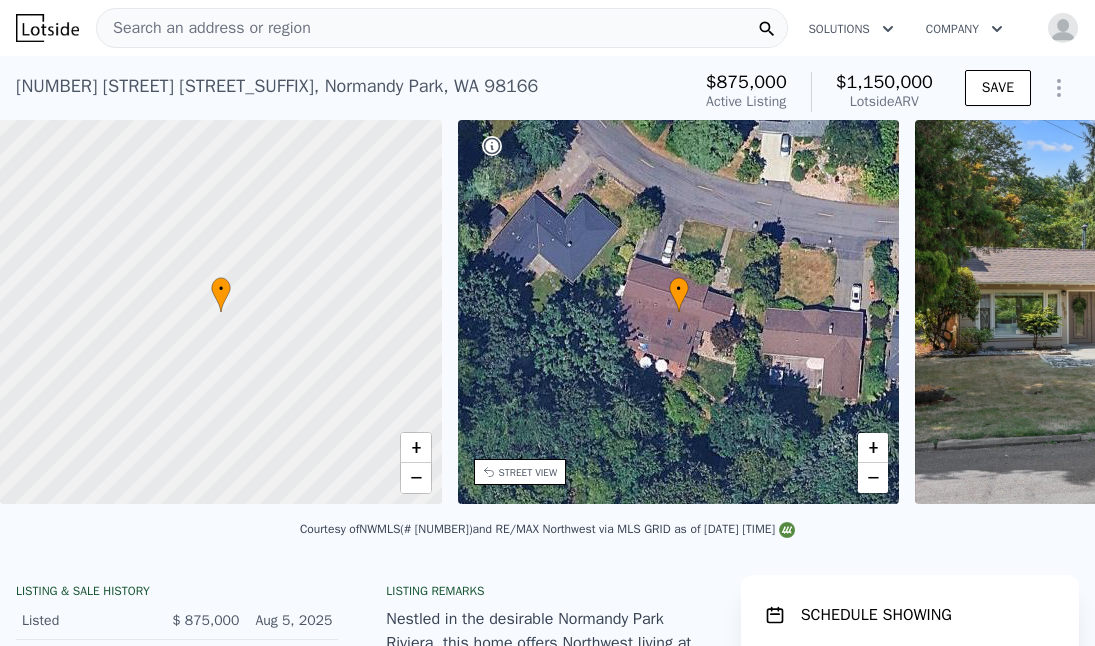 scroll, scrollTop: 0, scrollLeft: 466, axis: horizontal 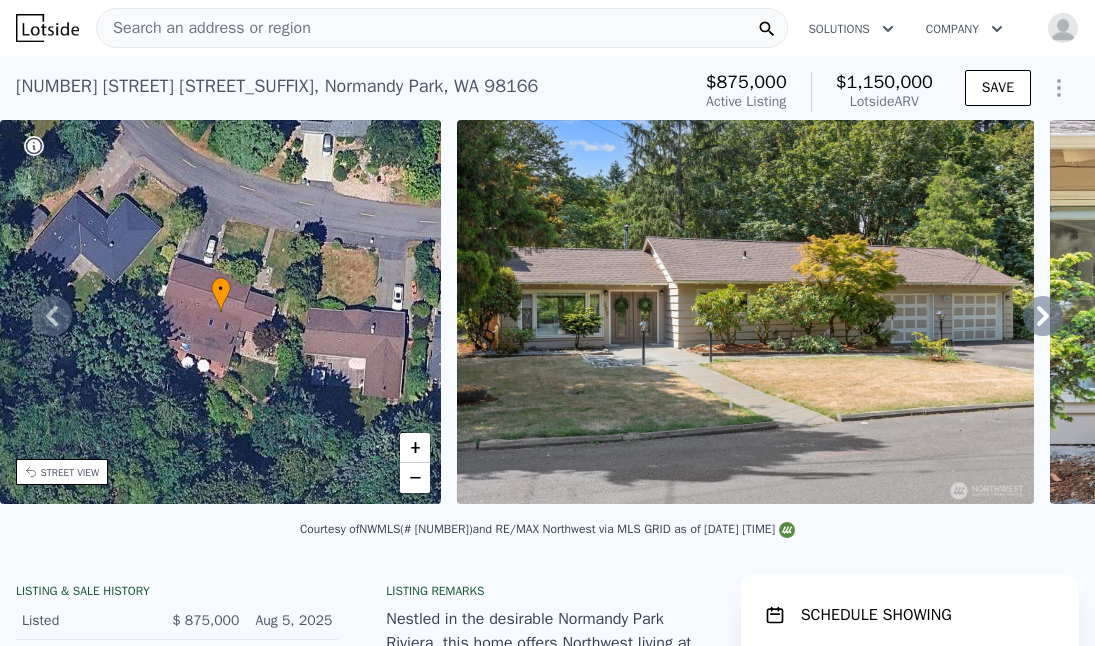 click on "•
+ −
•
+ − STREET VIEW Loading...   SATELLITE VIEW" at bounding box center [547, 315] 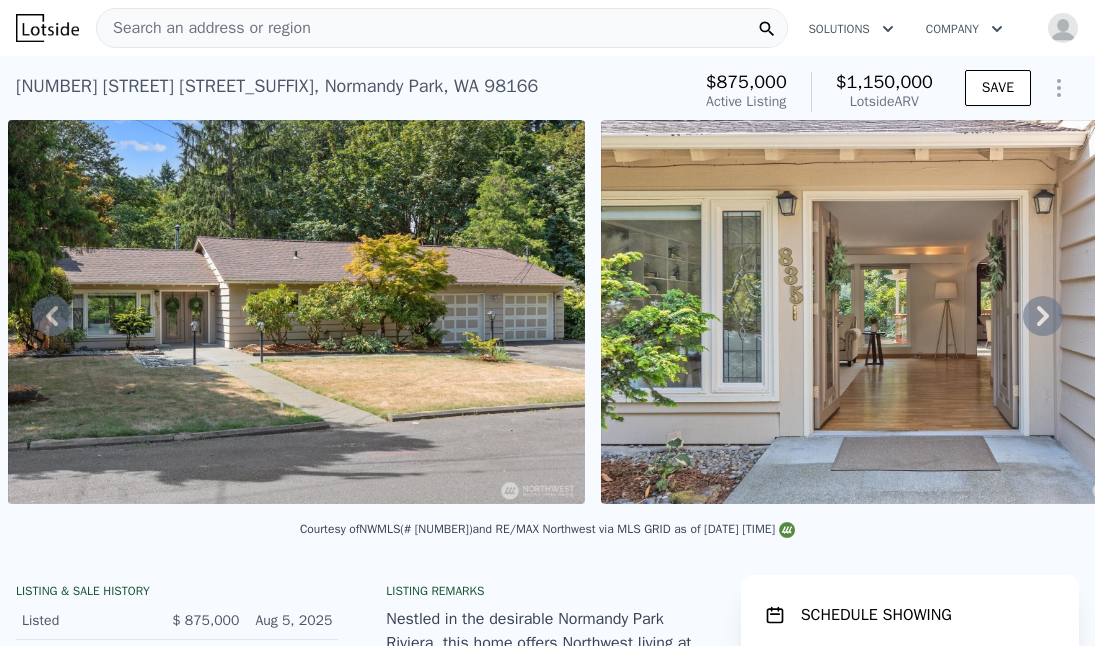 click 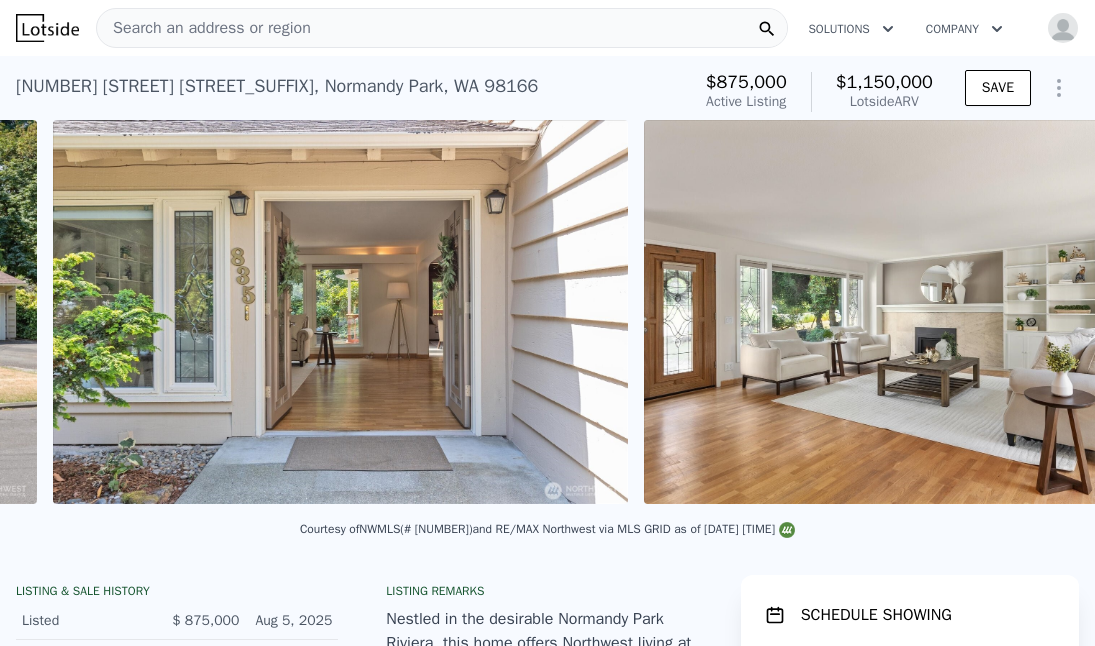 scroll, scrollTop: 0, scrollLeft: 1508, axis: horizontal 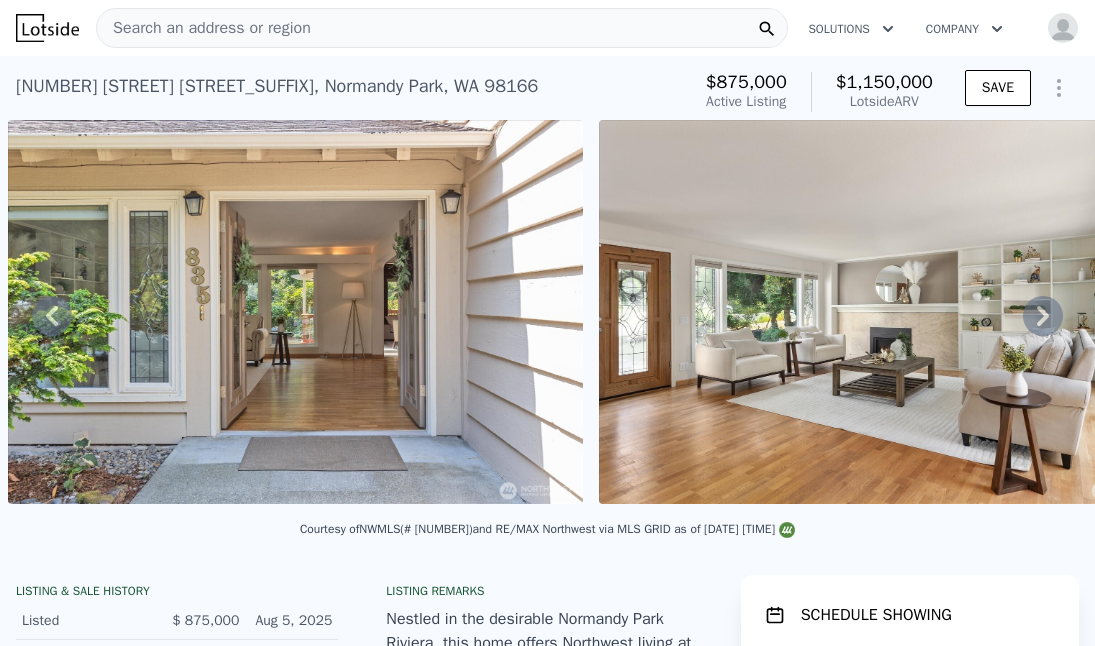 click 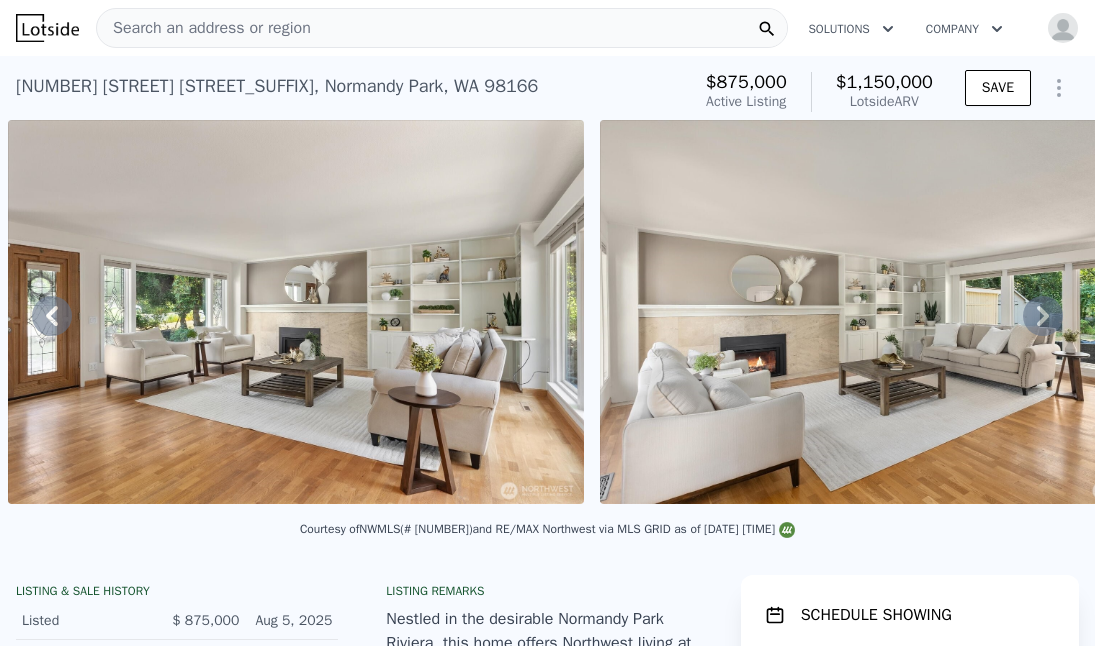 click 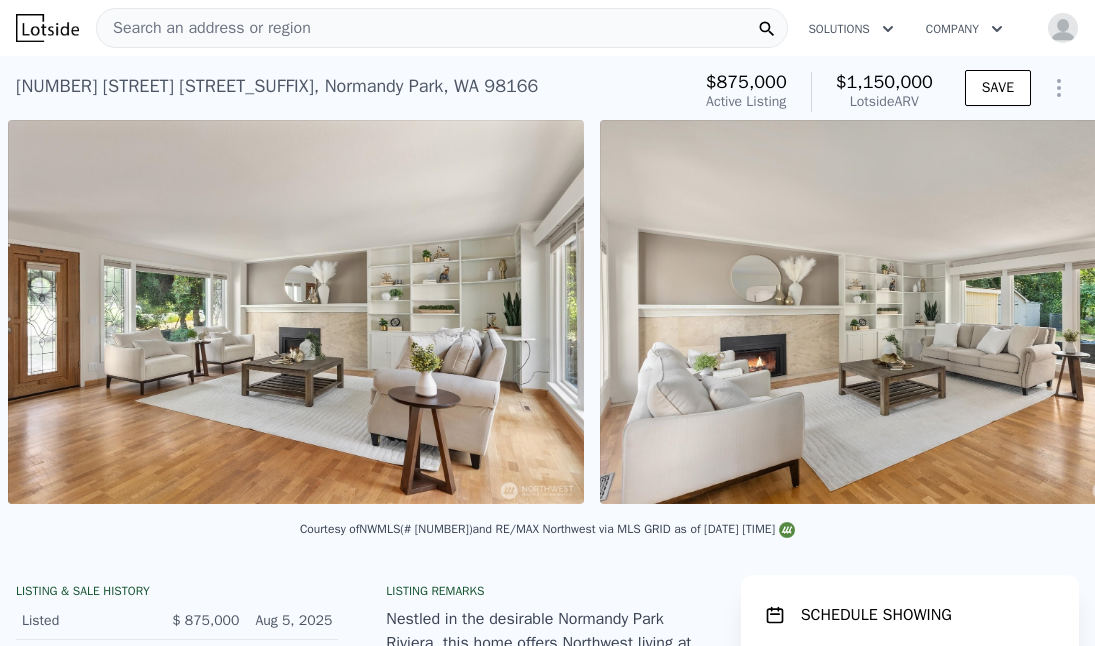 scroll, scrollTop: 0, scrollLeft: 2691, axis: horizontal 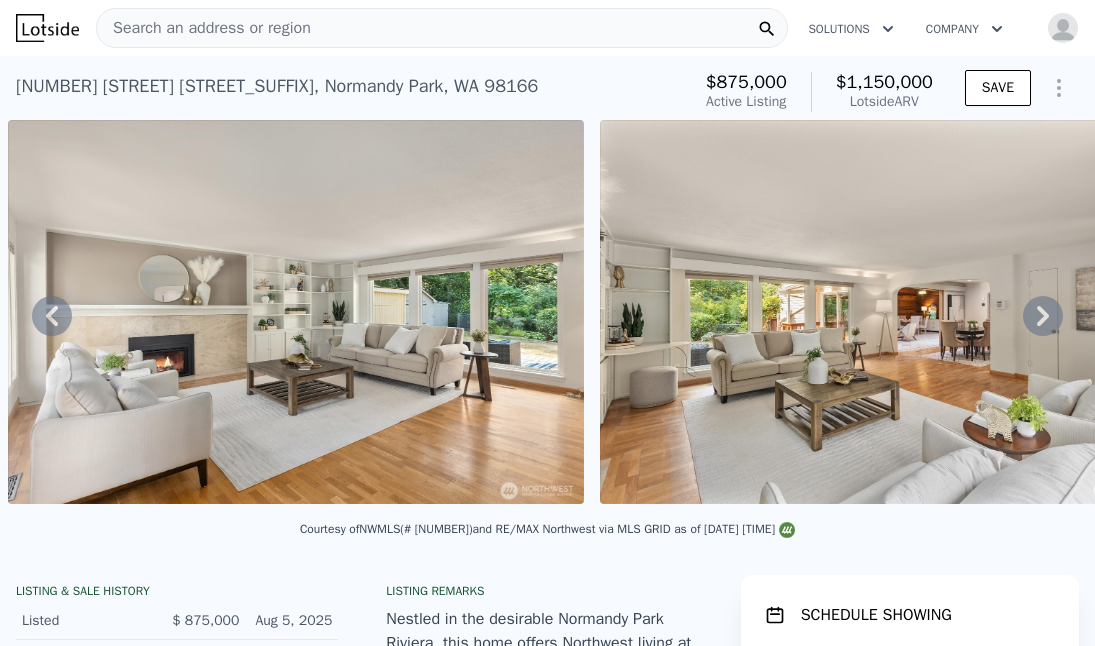 click on "•
+ −
•
+ − STREET VIEW Loading...   SATELLITE VIEW" at bounding box center [547, 315] 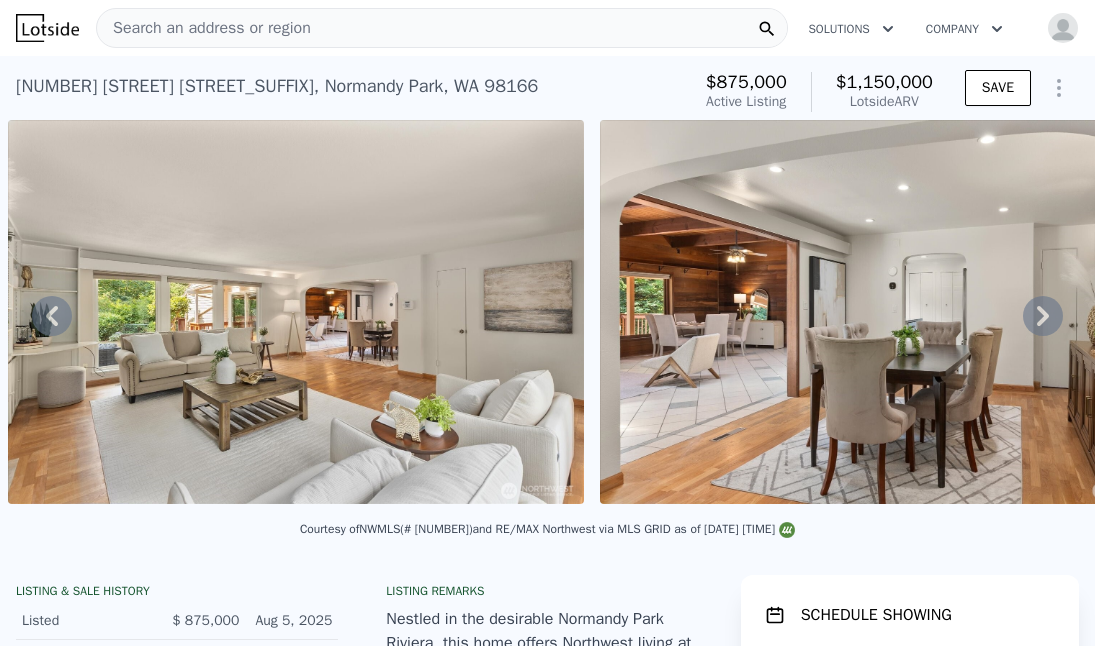 click 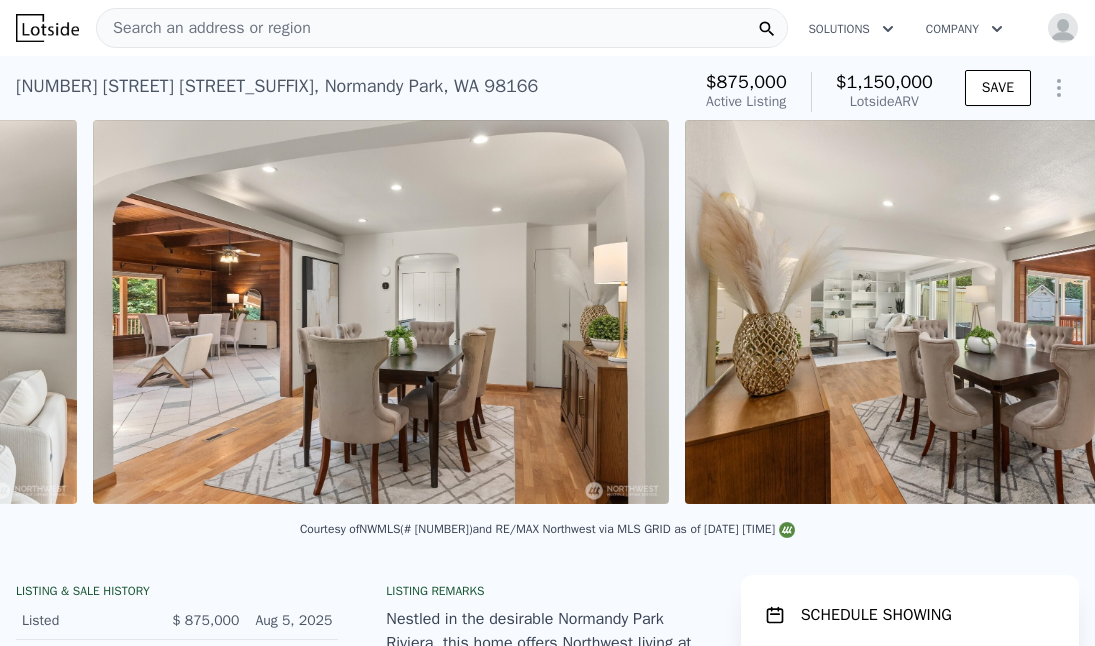 scroll, scrollTop: 0, scrollLeft: 3875, axis: horizontal 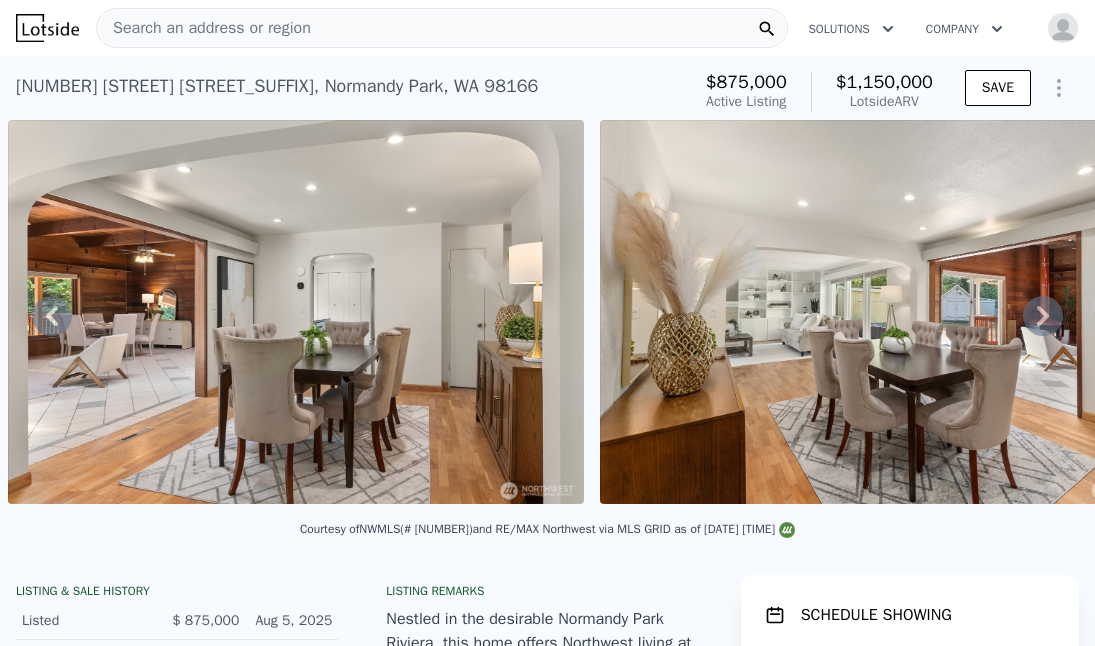 click 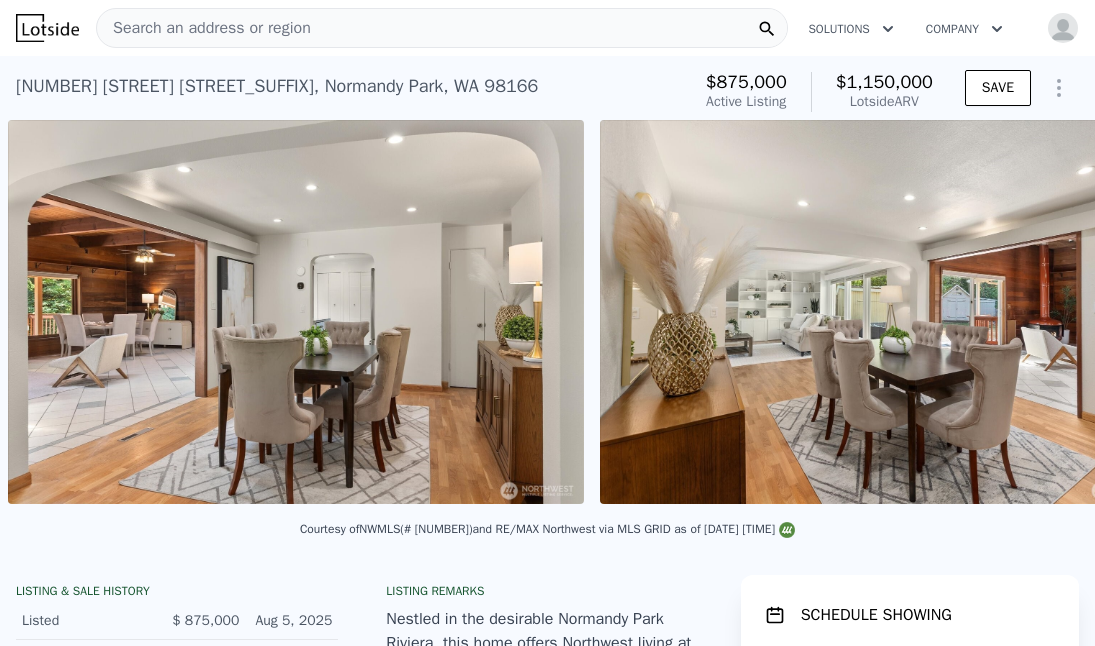 scroll, scrollTop: 0, scrollLeft: 4467, axis: horizontal 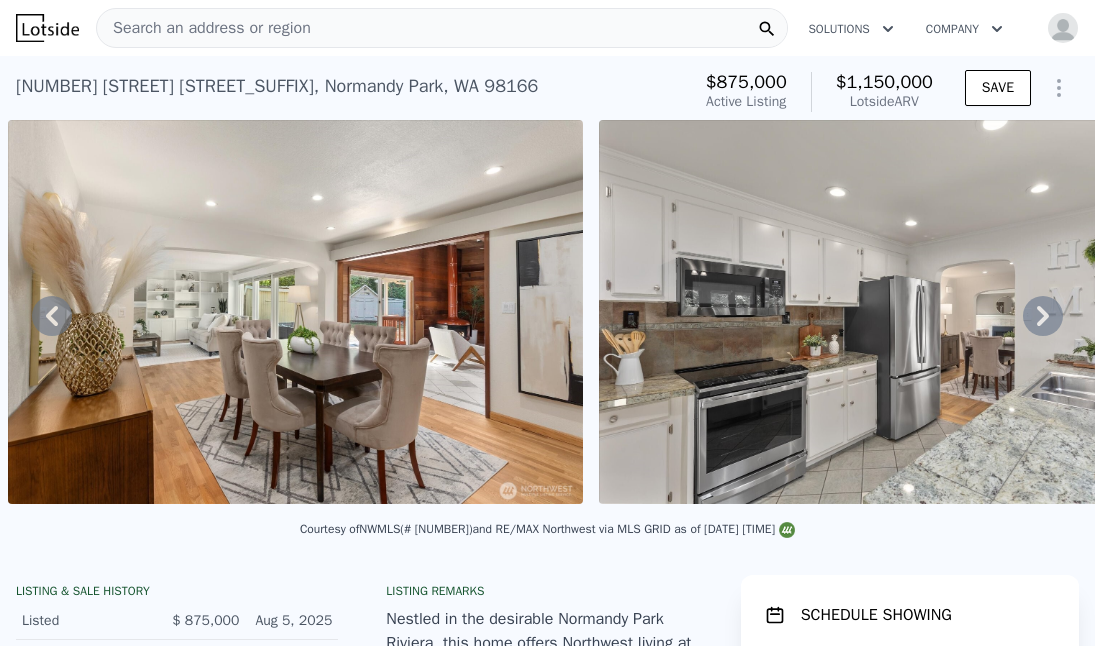click on "Search an address or region" at bounding box center (442, 28) 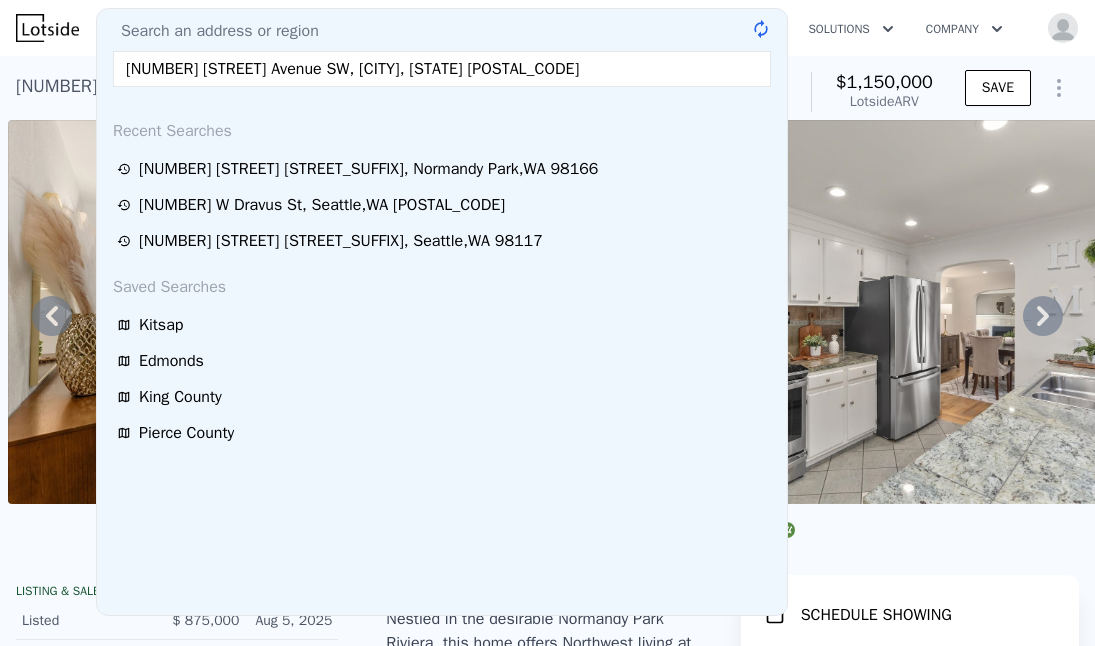 type on "[NUMBER] [STREET] Avenue SW, [CITY], [STATE] [POSTAL_CODE]" 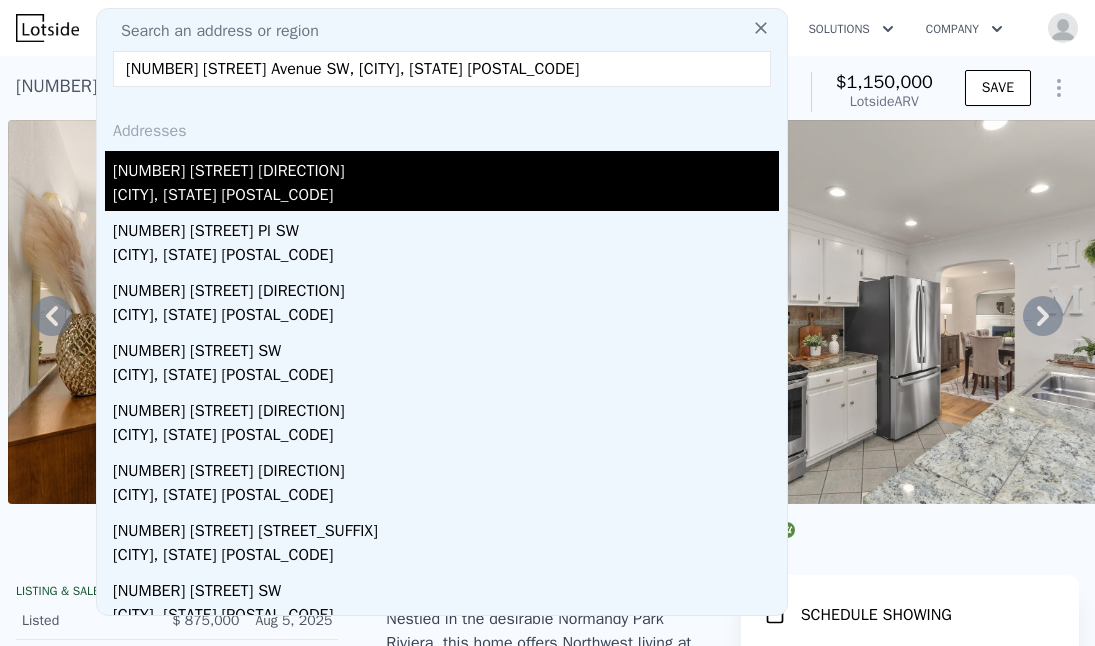 click on "[NUMBER] [STREET] [DIRECTION]" at bounding box center [446, 167] 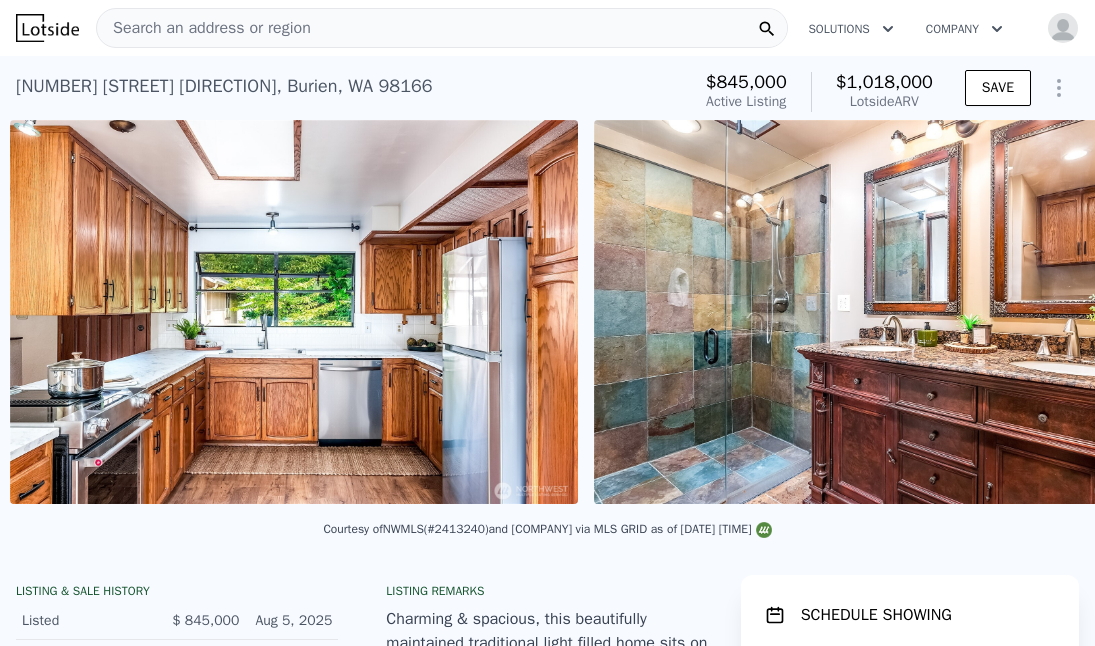 scroll, scrollTop: 0, scrollLeft: 8506, axis: horizontal 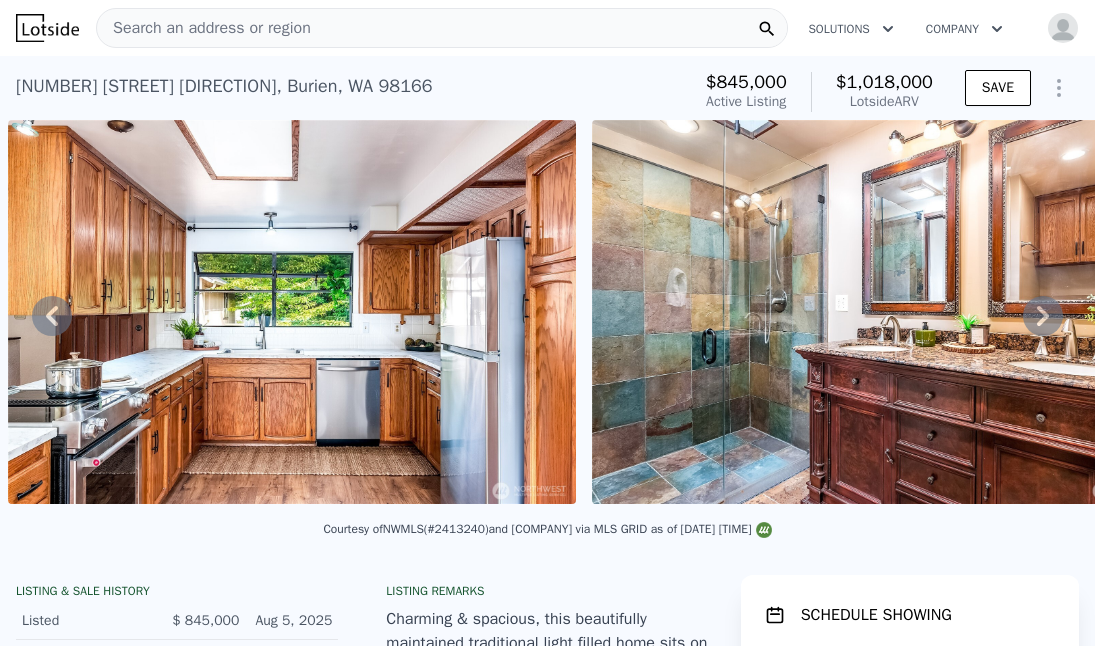 click on "Search an address or region" at bounding box center [442, 28] 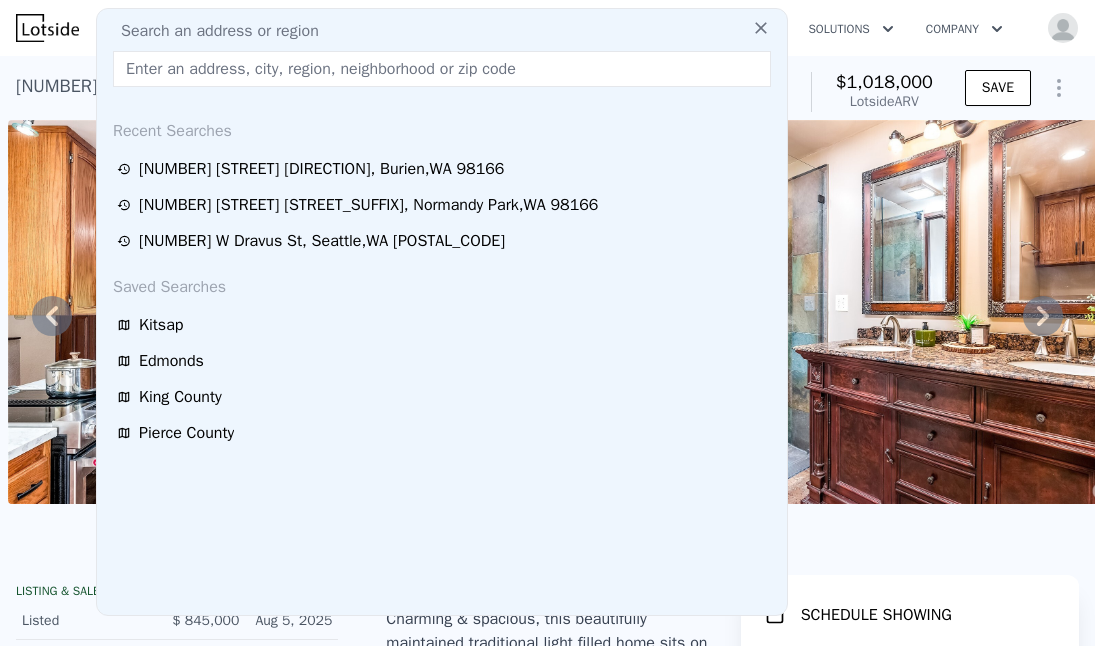 type on "[NUMBER] [STREET] SW # [NUMBER], [CITY], [STATE] [POSTAL_CODE]" 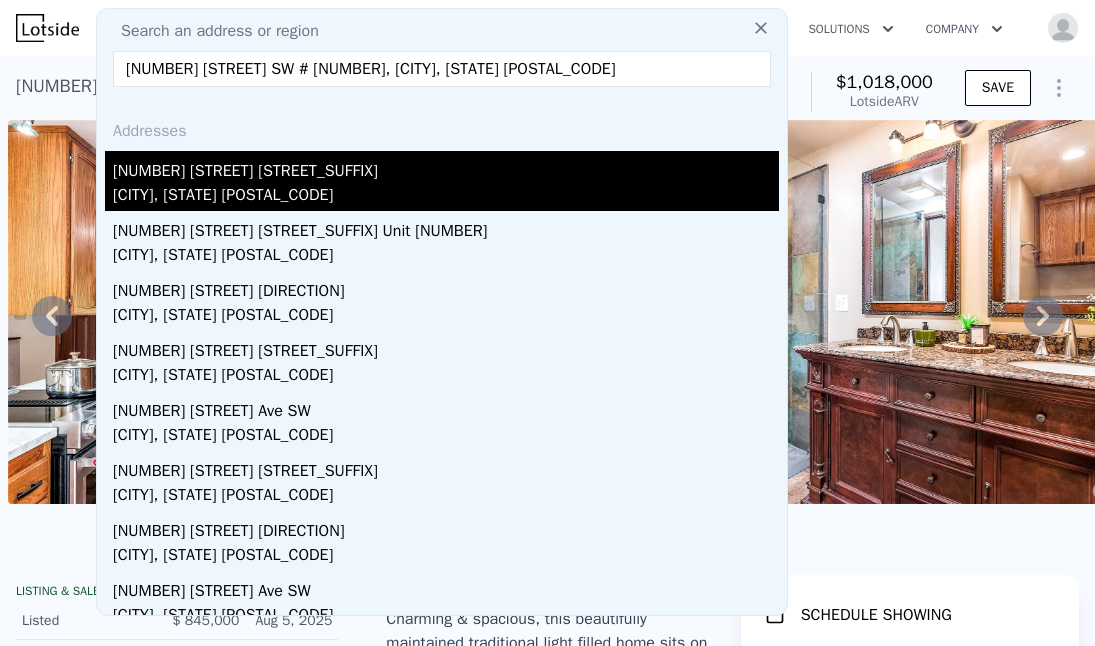 click on "[CITY], [STATE] [POSTAL_CODE]" at bounding box center (446, 197) 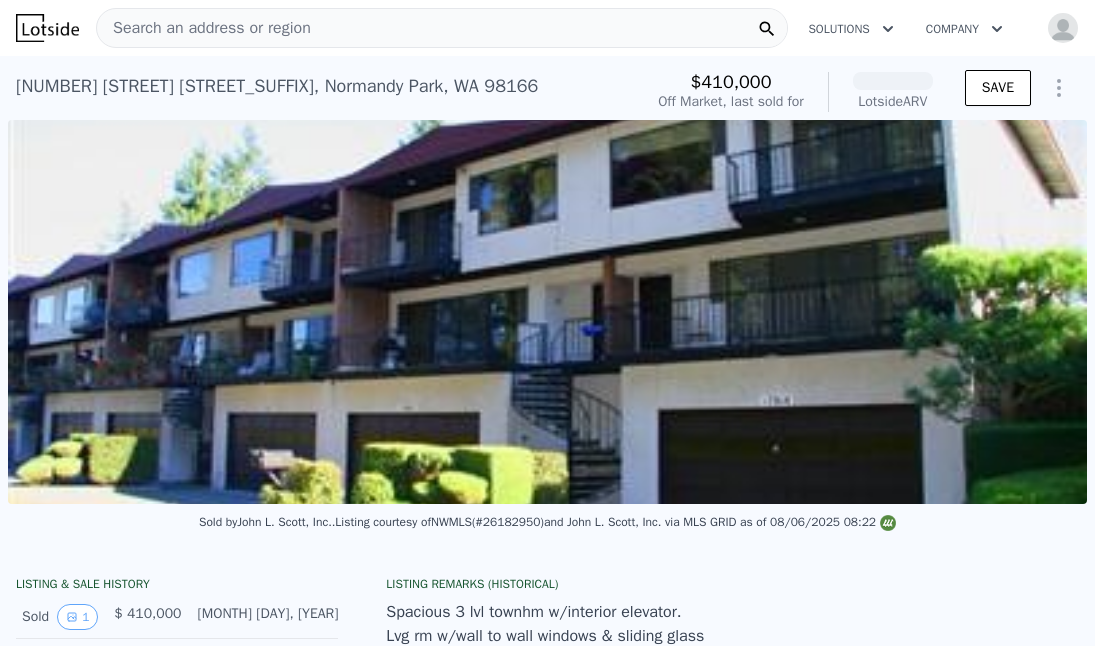 scroll, scrollTop: 0, scrollLeft: 915, axis: horizontal 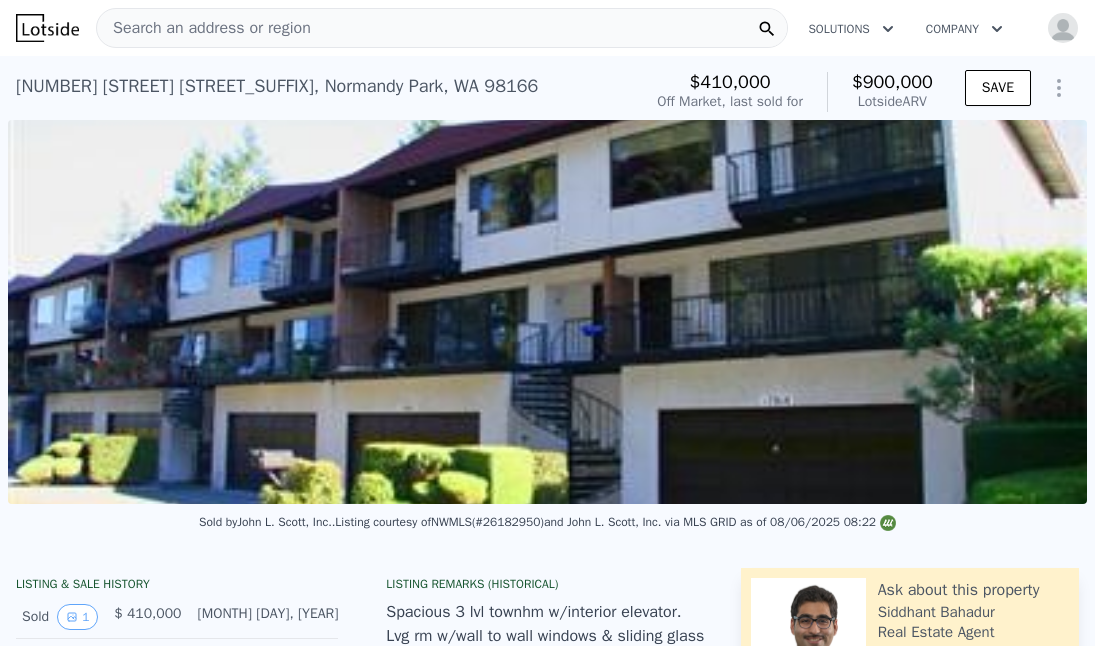 click on "Search an address or region" at bounding box center [442, 28] 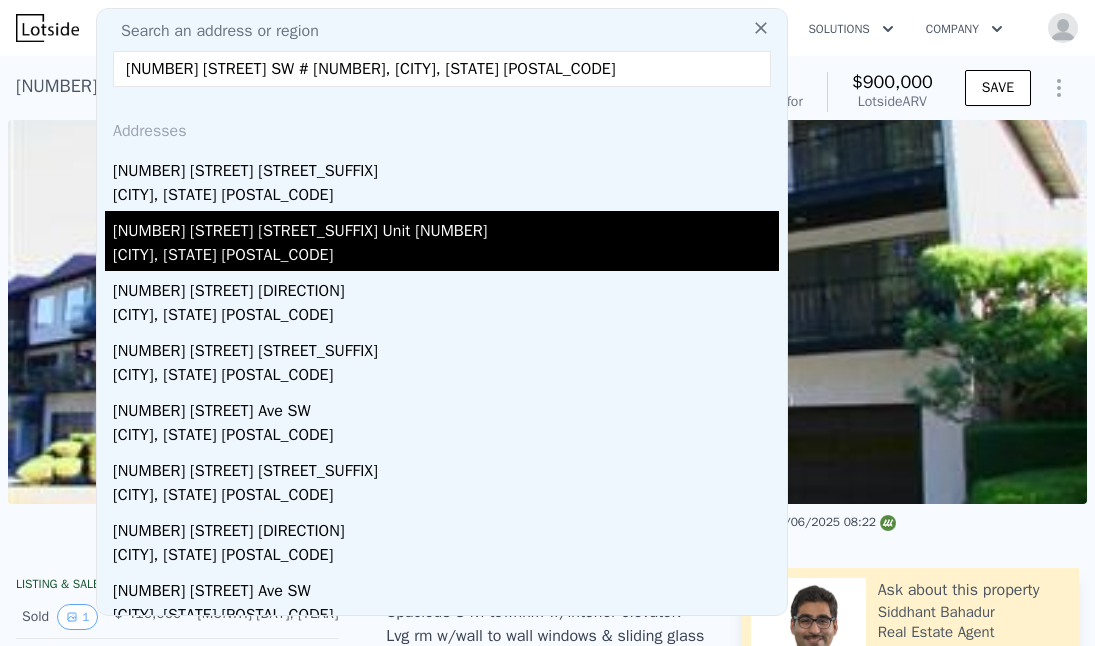 type on "[NUMBER] [STREET] SW # [NUMBER], [CITY], [STATE] [POSTAL_CODE]" 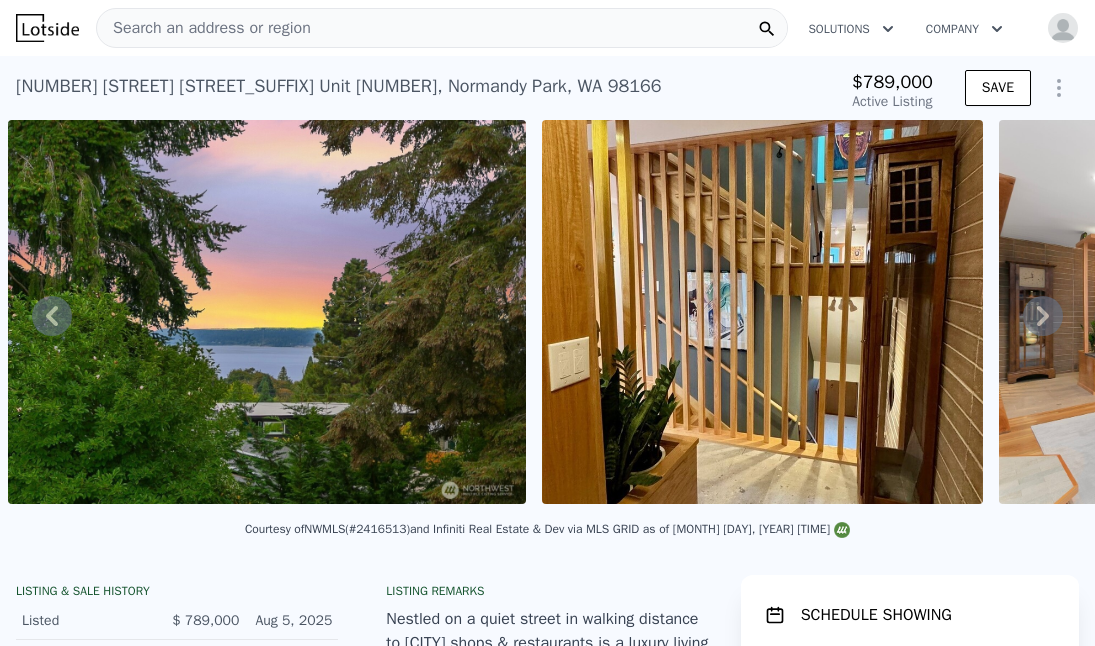 type on "-$ 861,781" 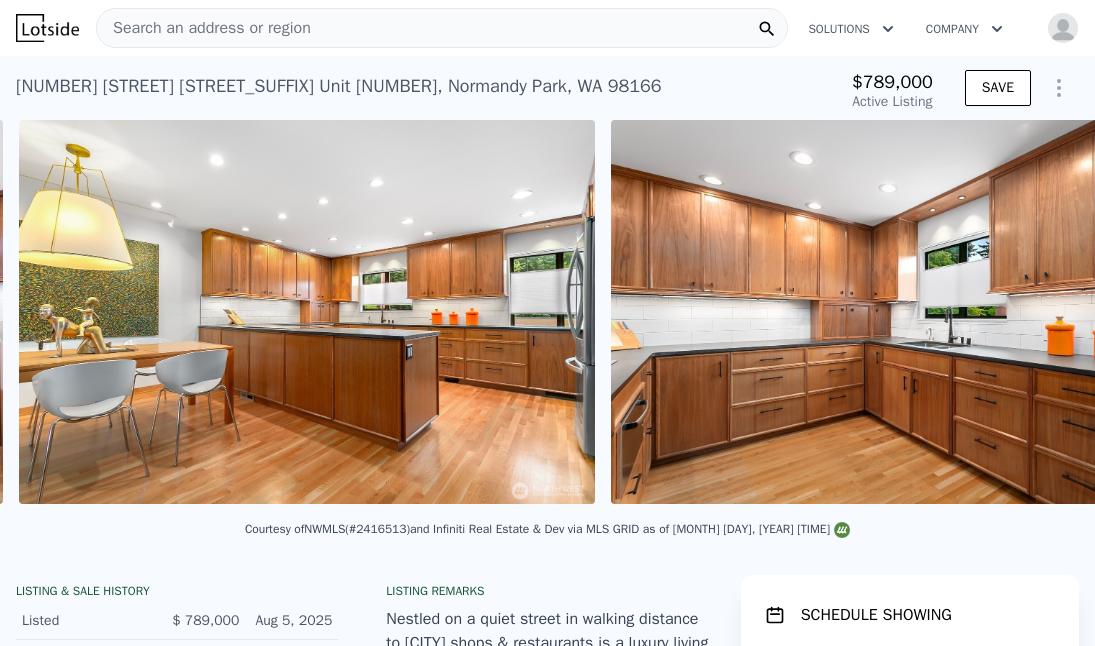 scroll, scrollTop: 0, scrollLeft: 4865, axis: horizontal 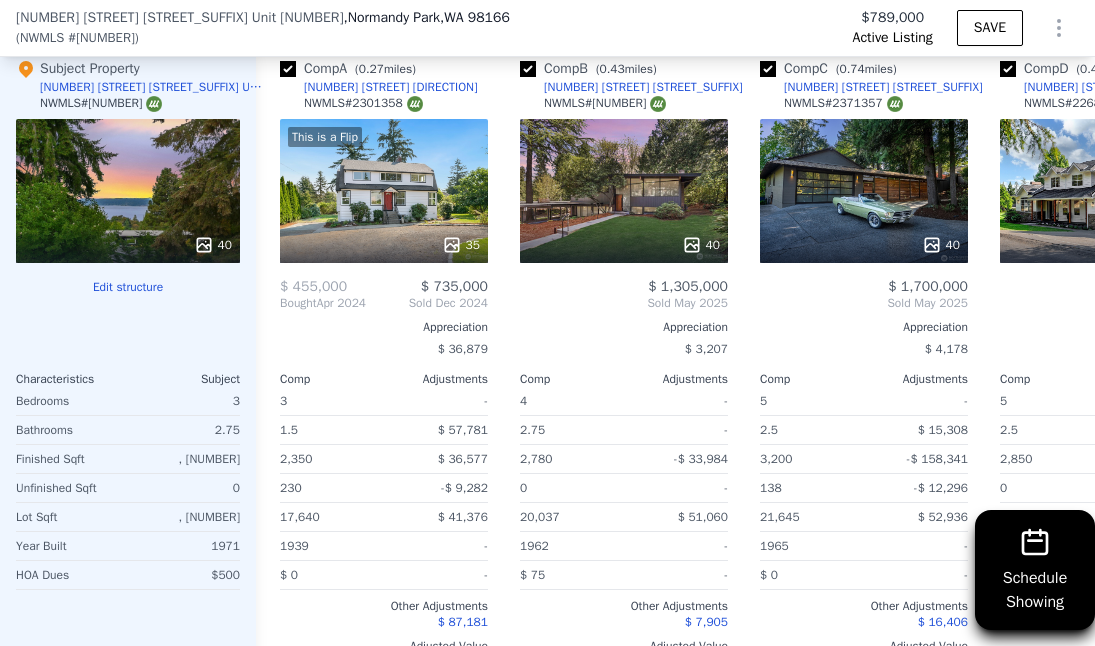 click on "Edit structure" at bounding box center [128, 287] 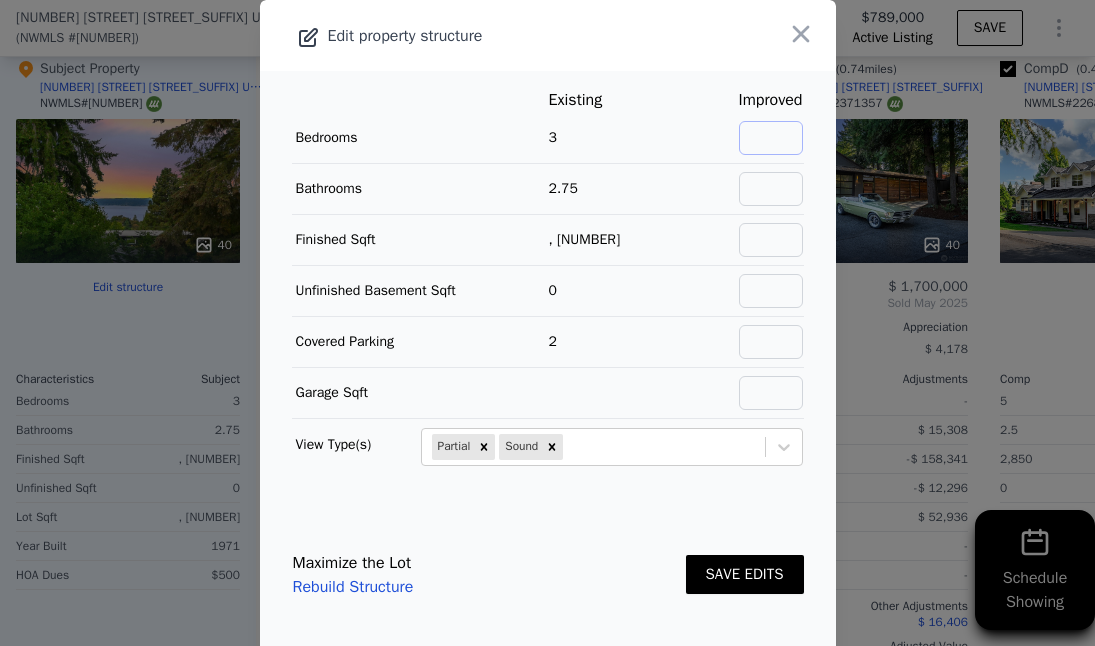 click at bounding box center (771, 138) 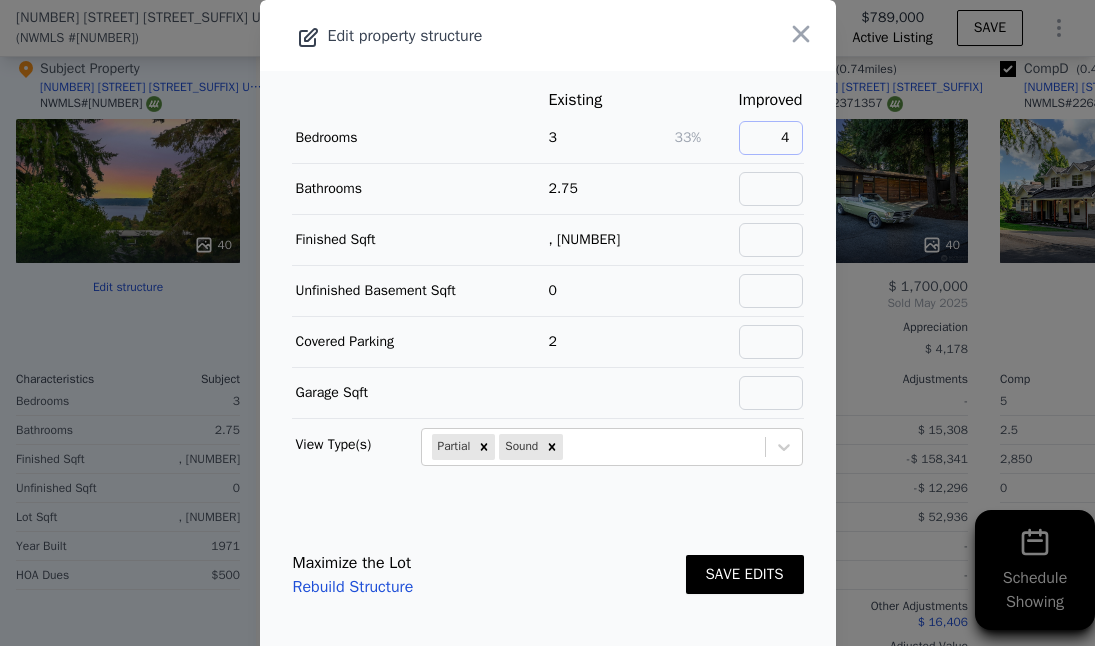 type on "4" 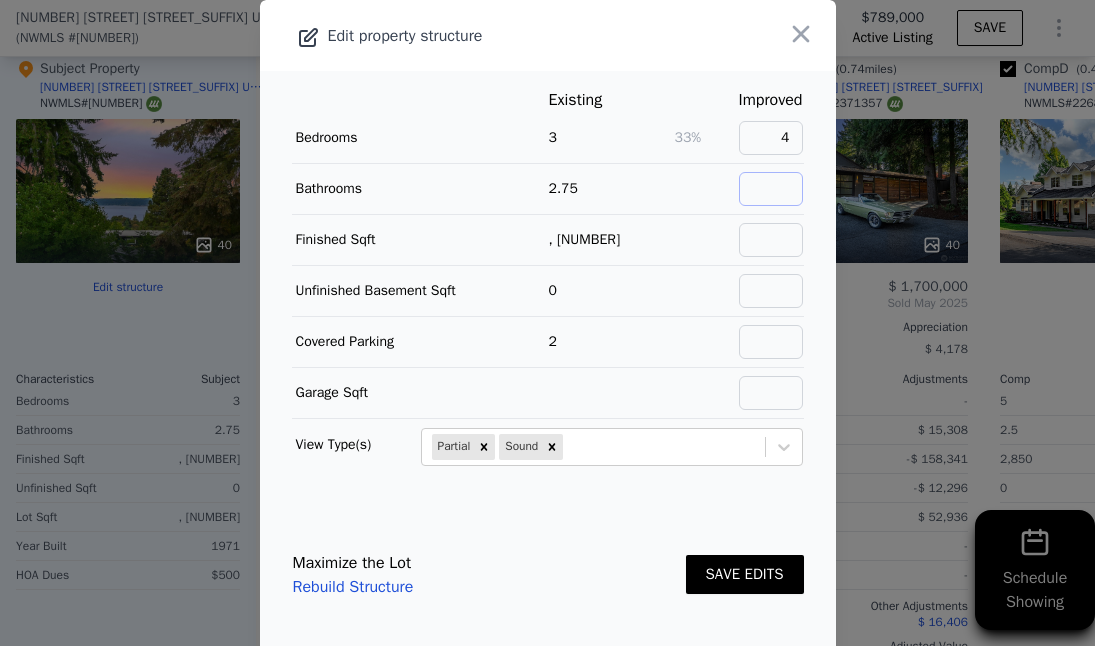 click at bounding box center (771, 189) 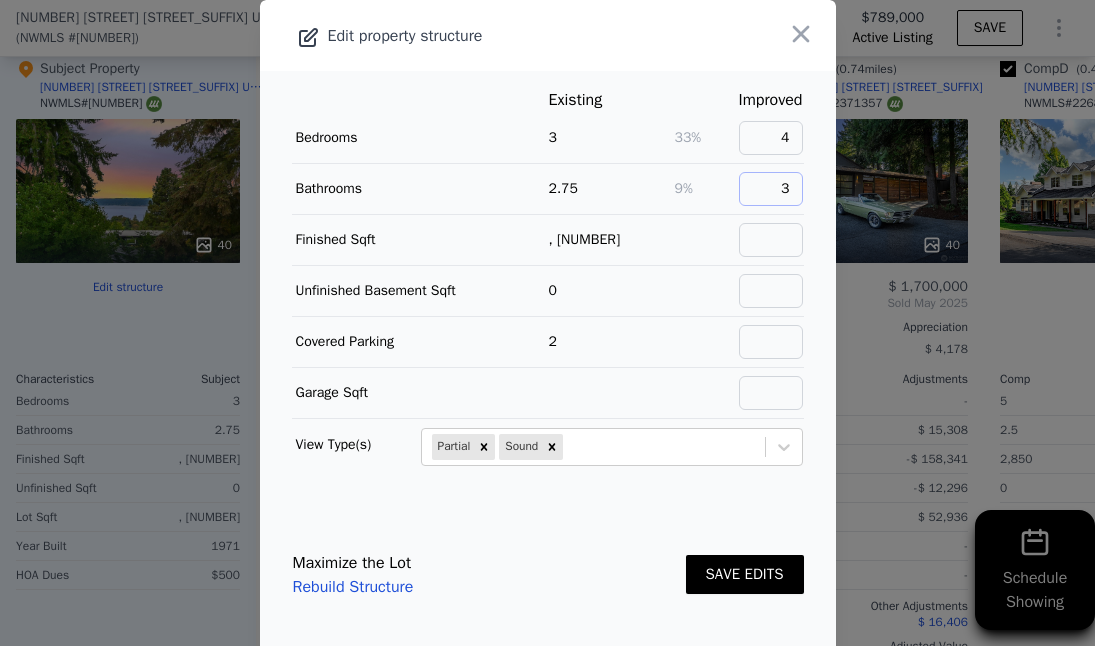 type on "3" 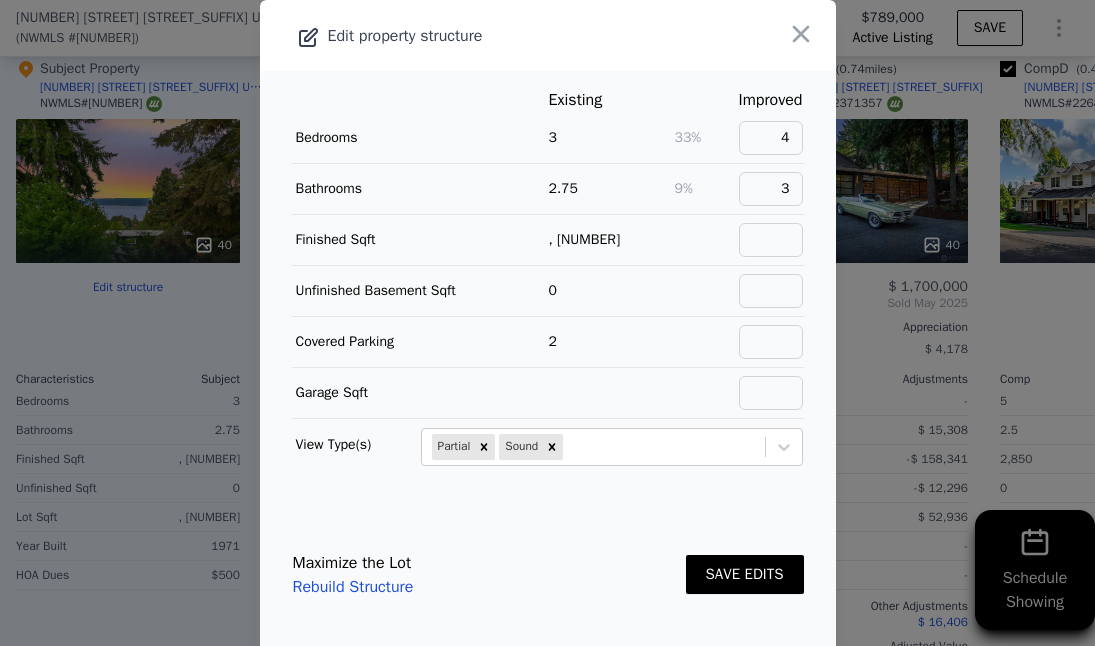 click on "SAVE EDITS" at bounding box center [745, 574] 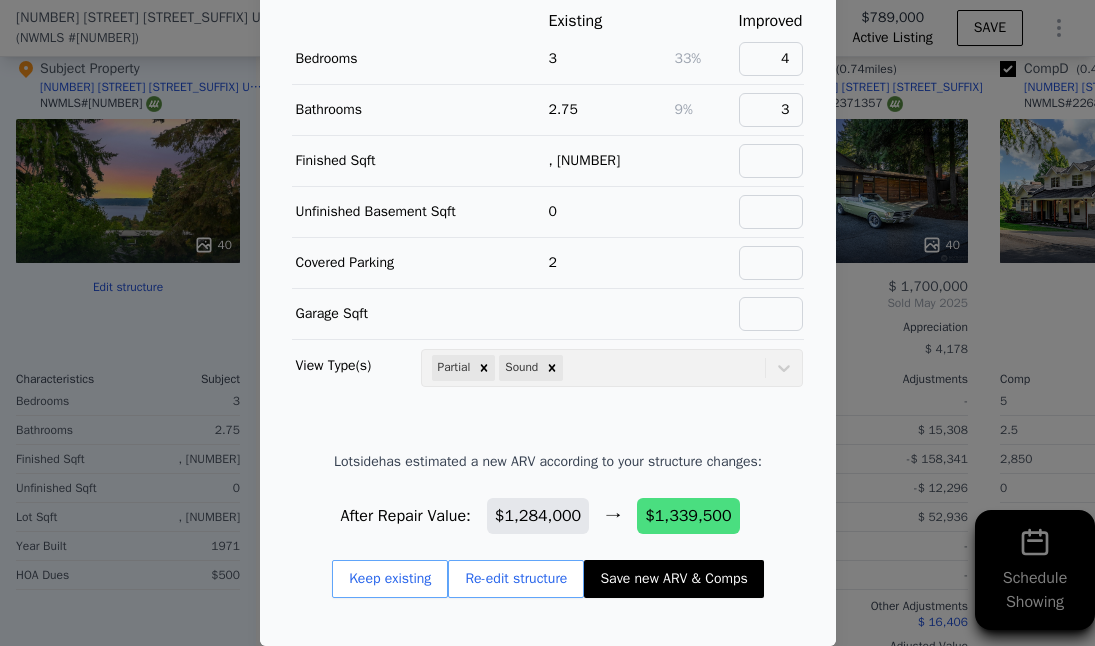 scroll, scrollTop: 84, scrollLeft: 0, axis: vertical 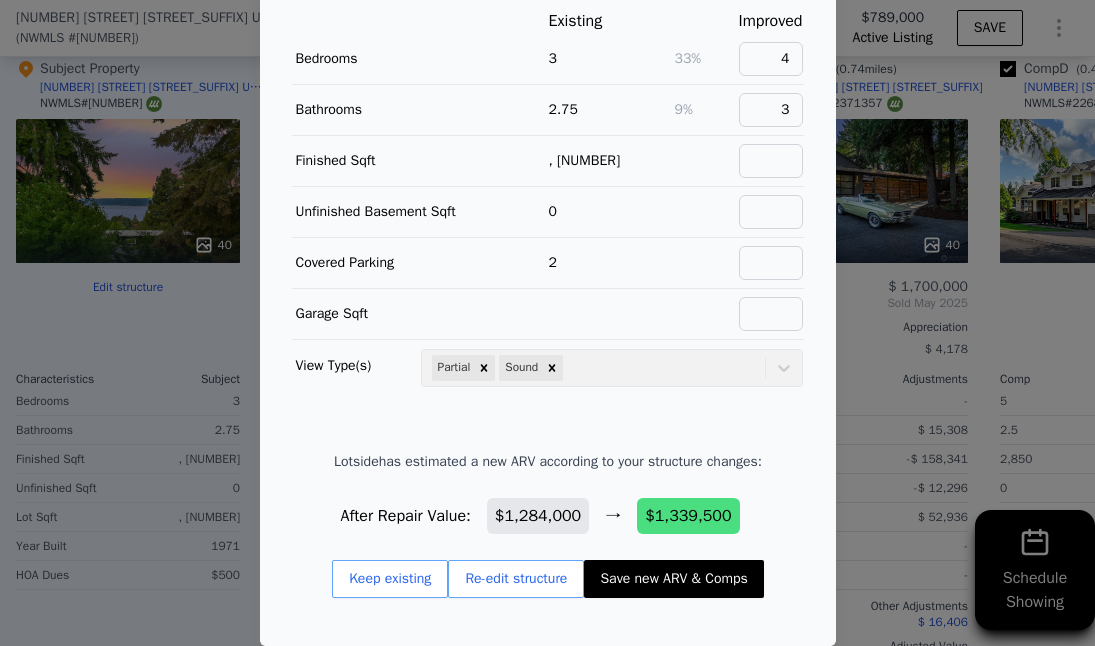 click on "Save new ARV & Comps" at bounding box center [673, 579] 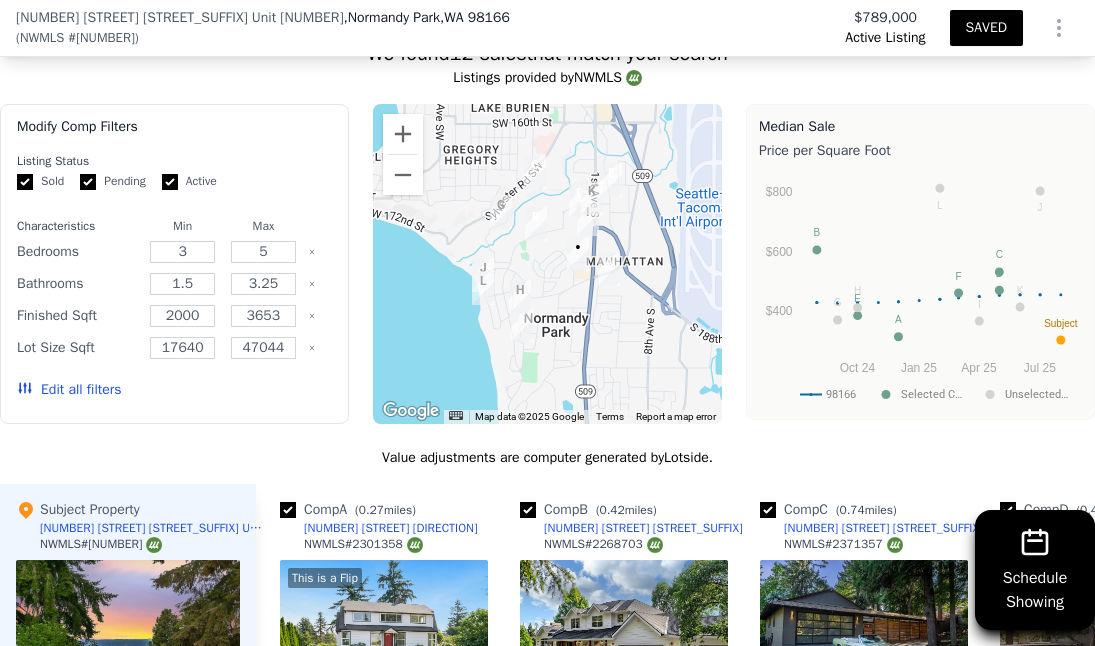 scroll, scrollTop: 1655, scrollLeft: 0, axis: vertical 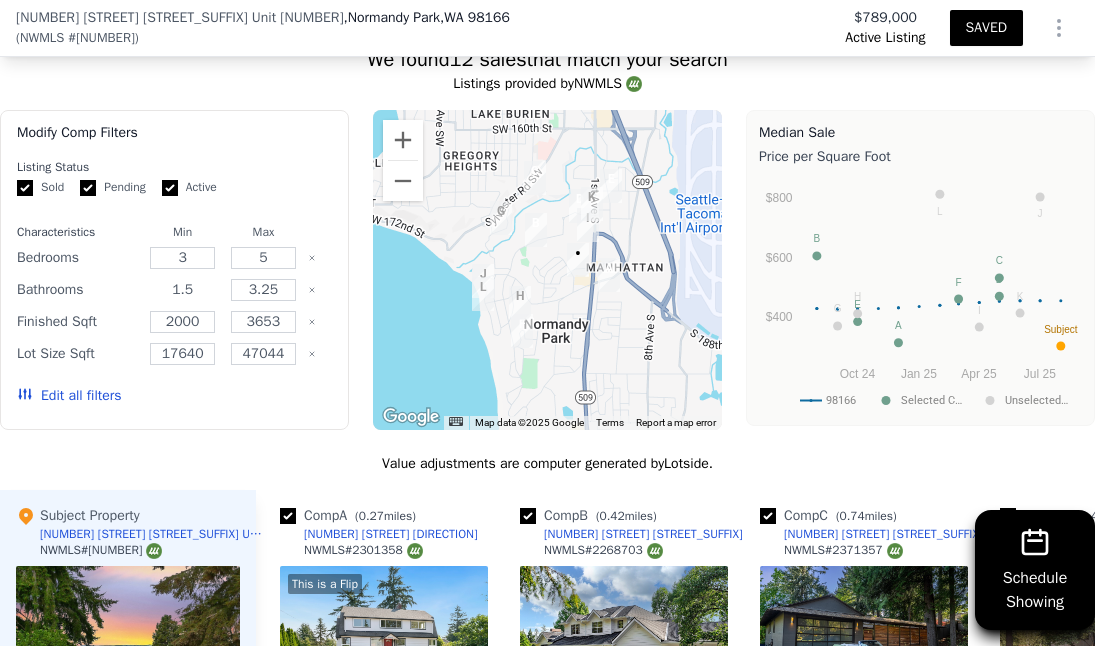 click on "1.5" at bounding box center [182, 290] 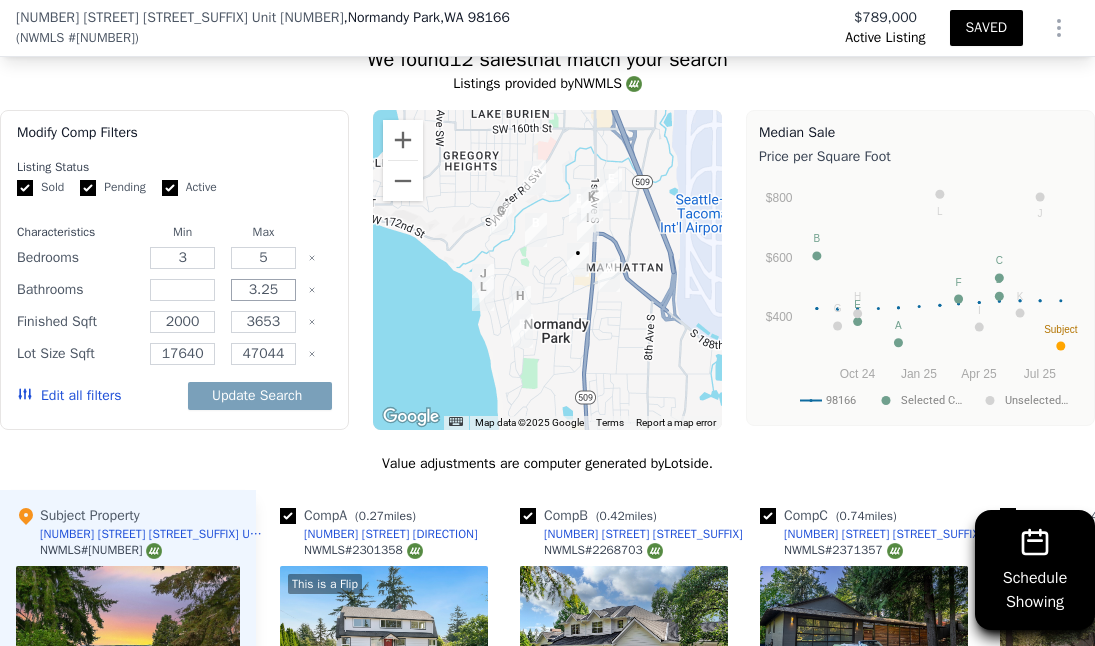 click on "3.25" at bounding box center [263, 290] 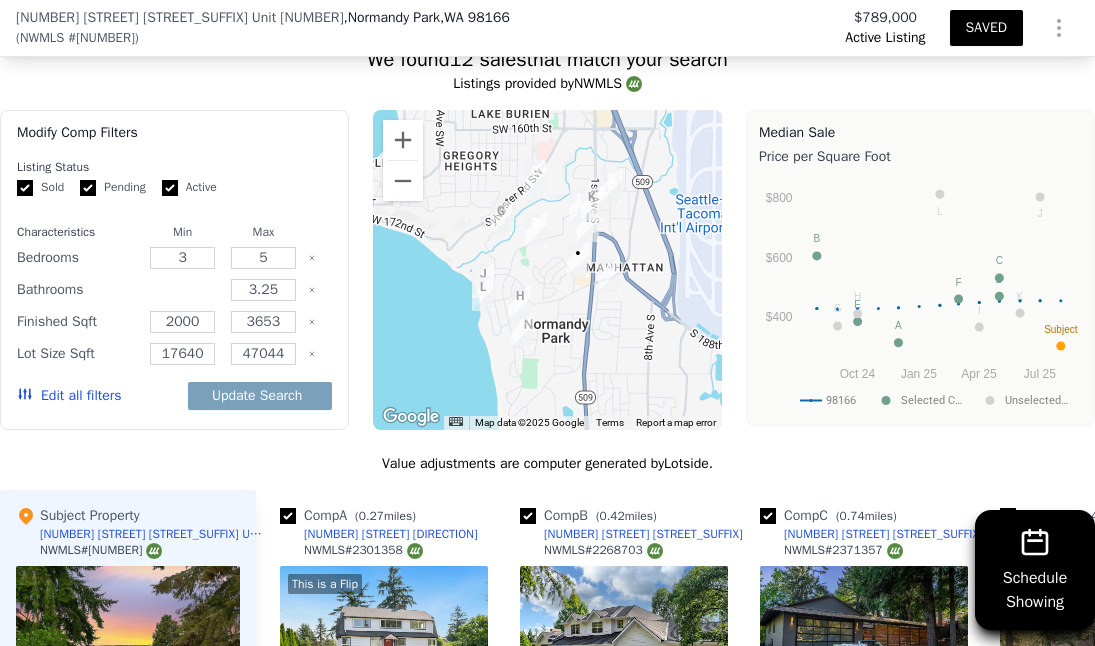 click at bounding box center (182, 290) 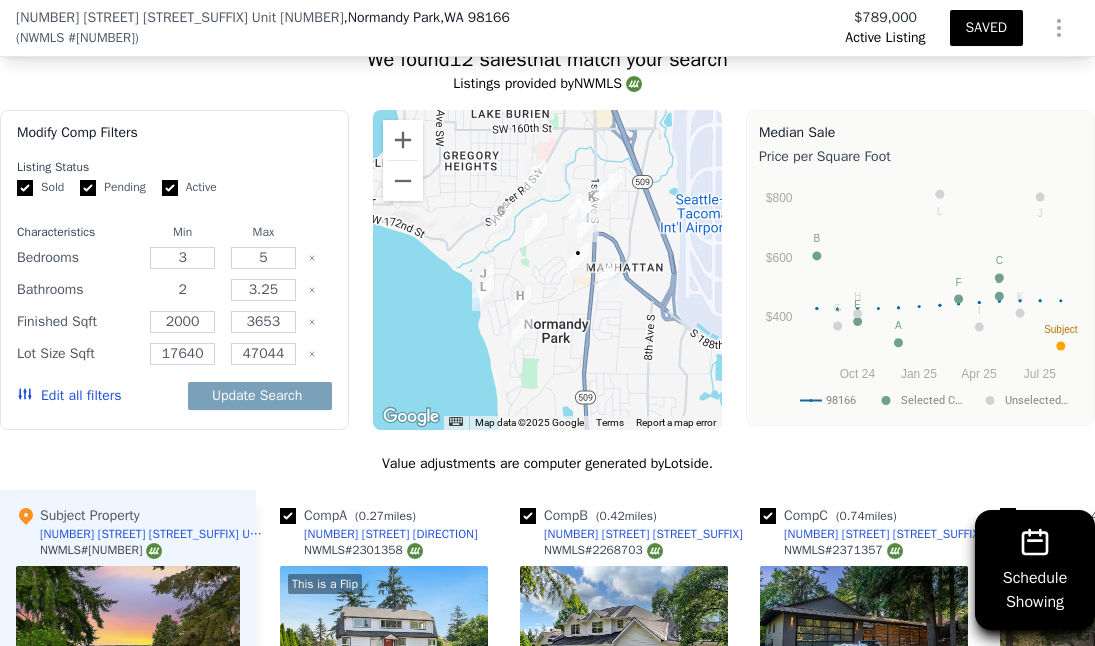 type on "2" 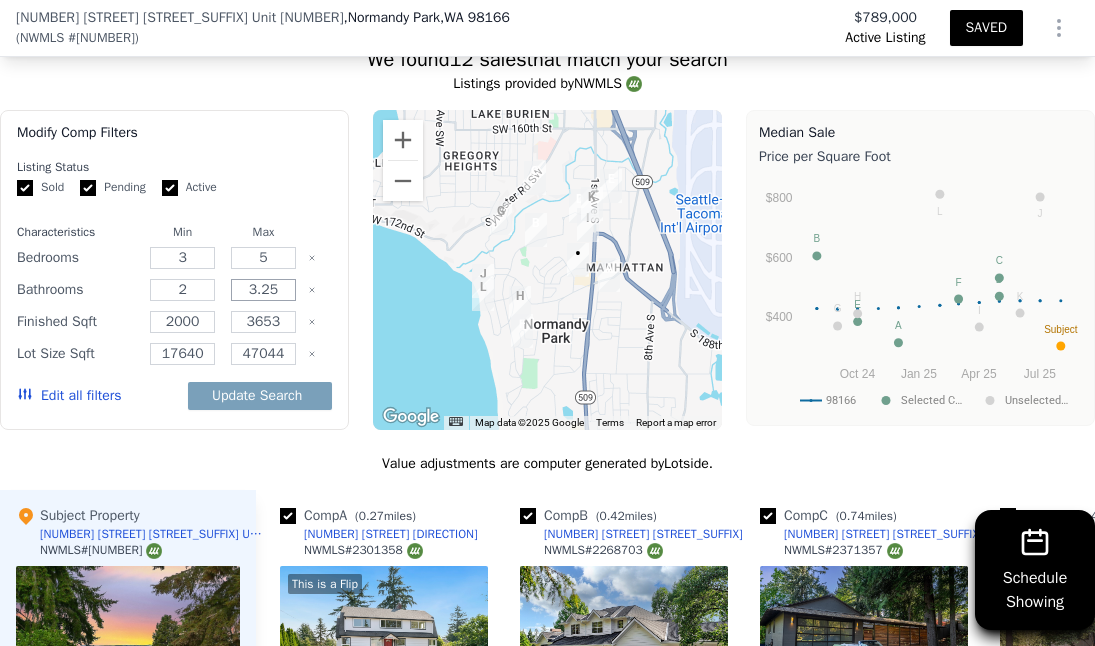 click on "3.25" at bounding box center [263, 290] 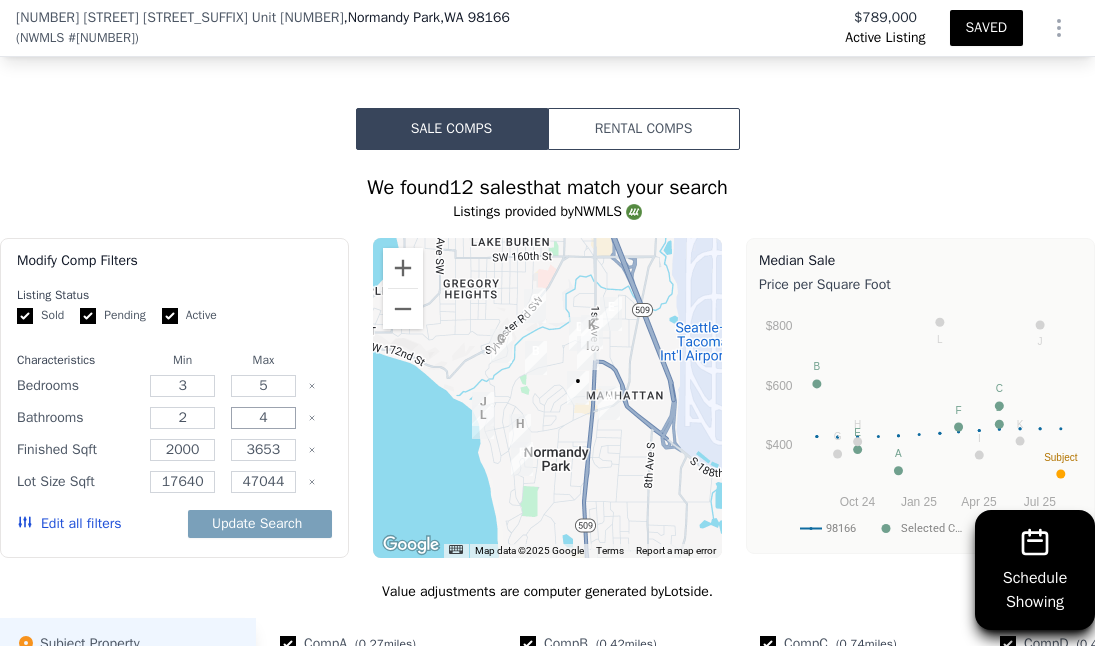 scroll, scrollTop: 1529, scrollLeft: 0, axis: vertical 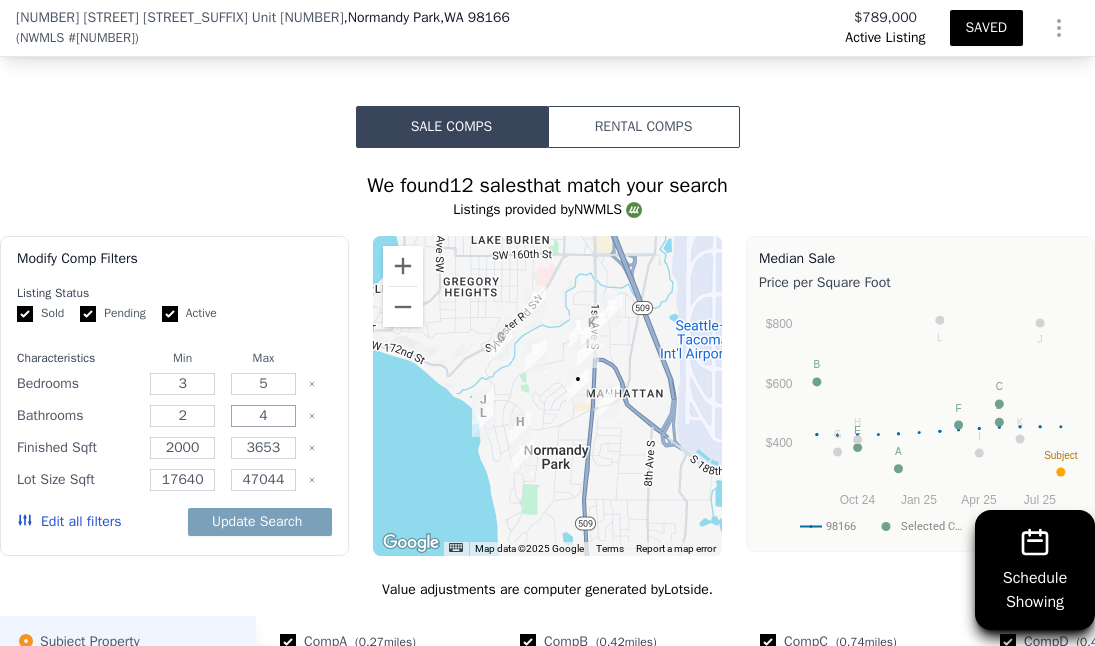 type on "4" 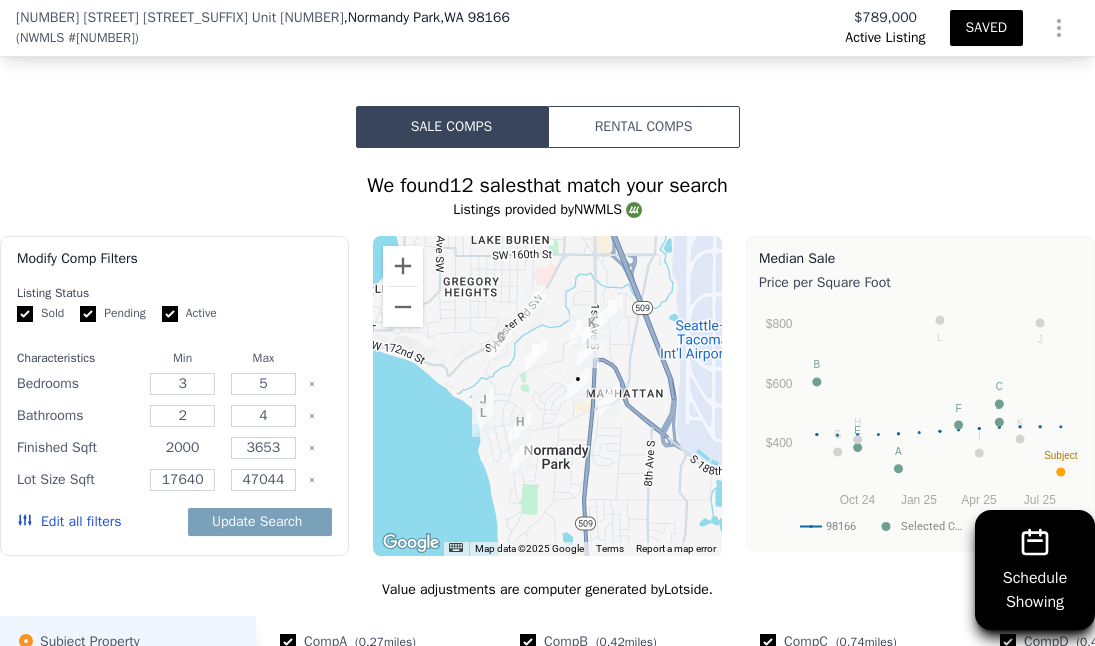 click on "2000" at bounding box center (182, 448) 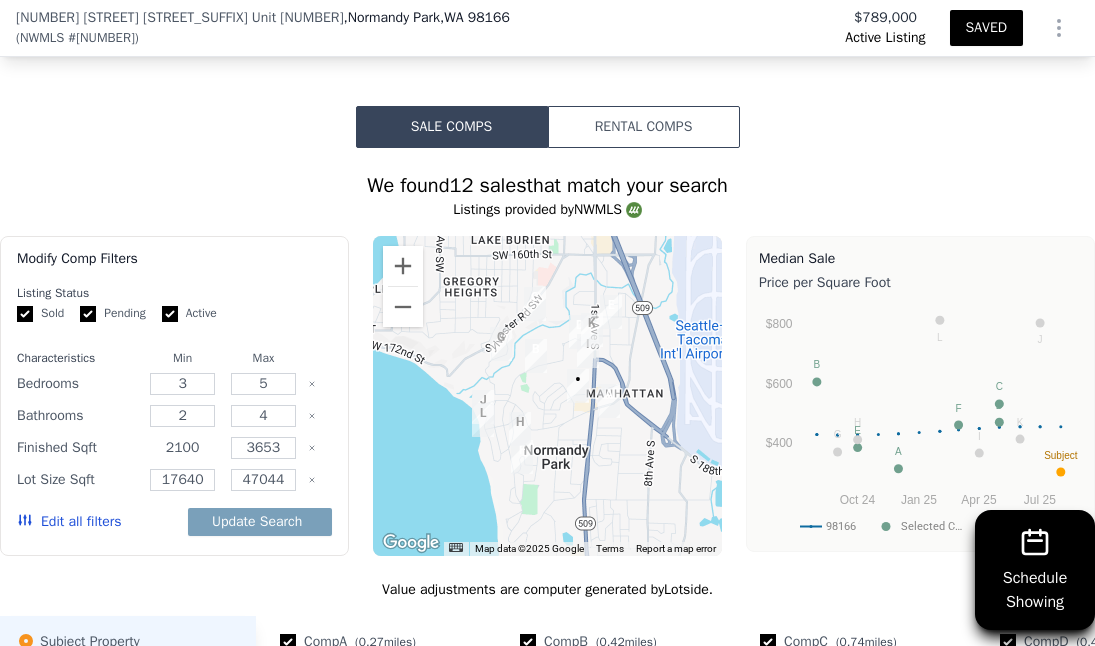 type on "2100" 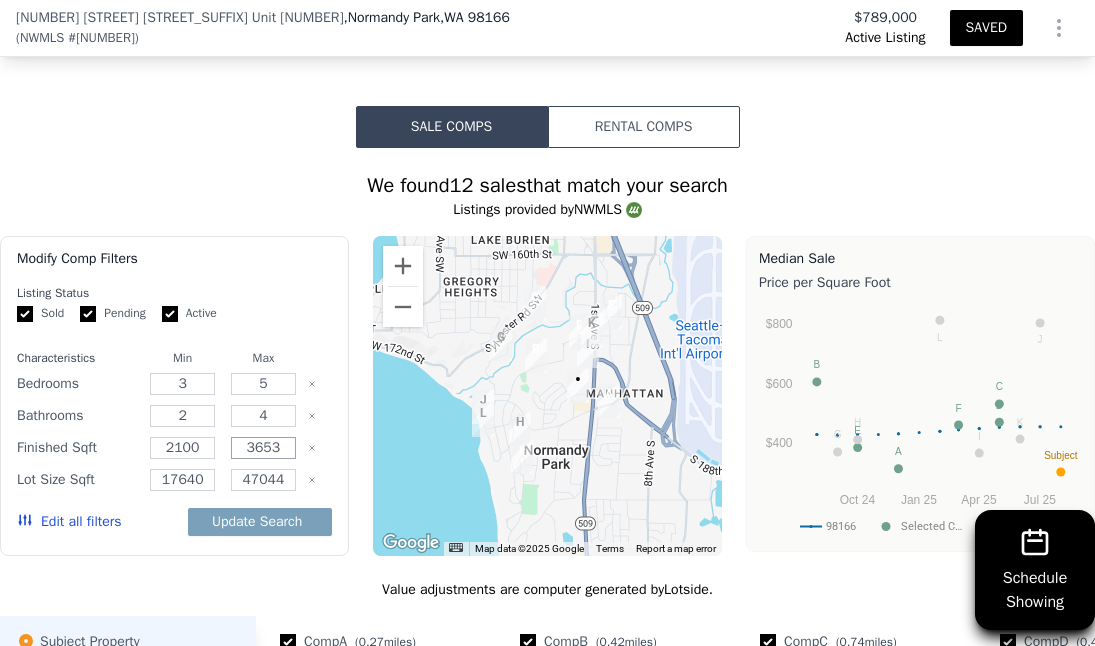 click on "3653" at bounding box center [263, 448] 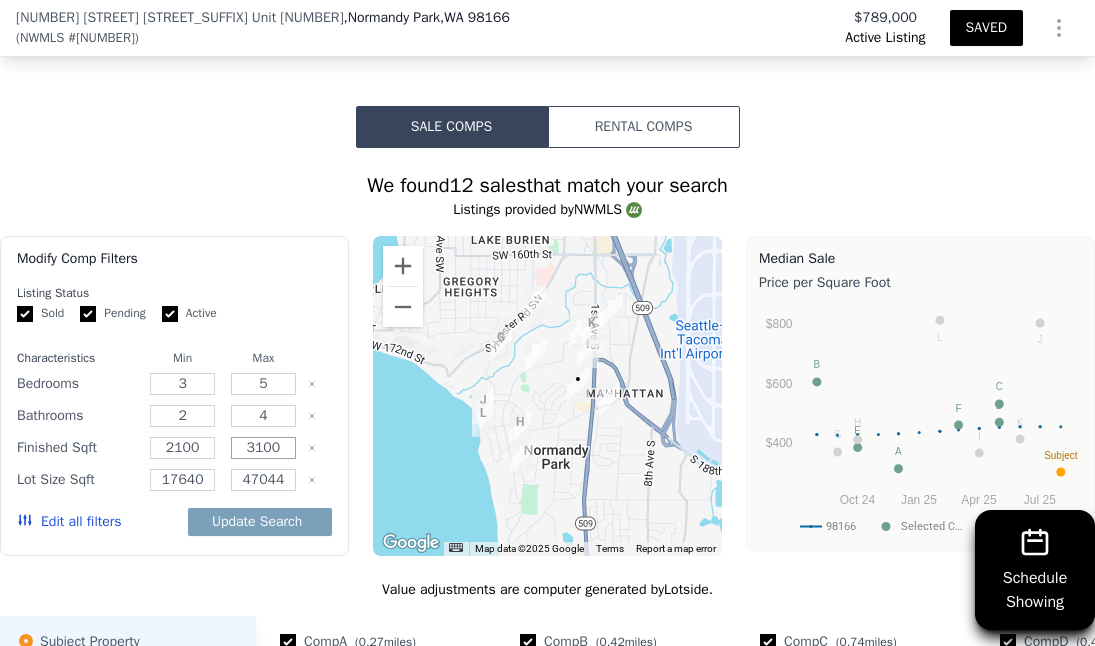 type on "3100" 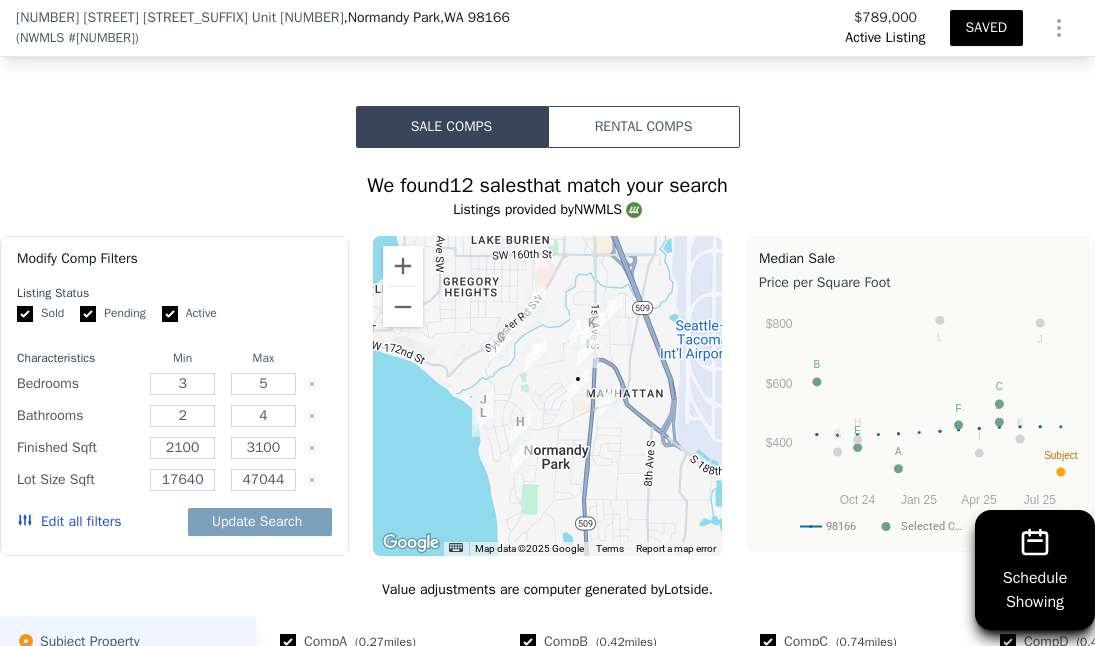 click on "Listing Status" at bounding box center (174, 293) 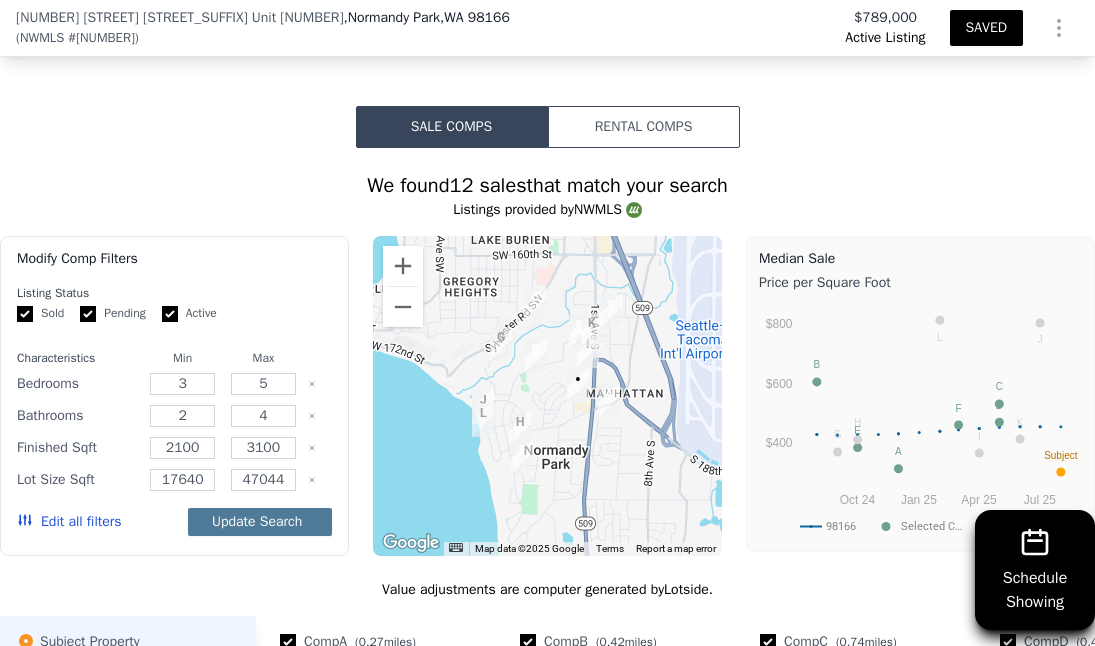 click on "Update Search" at bounding box center [260, 522] 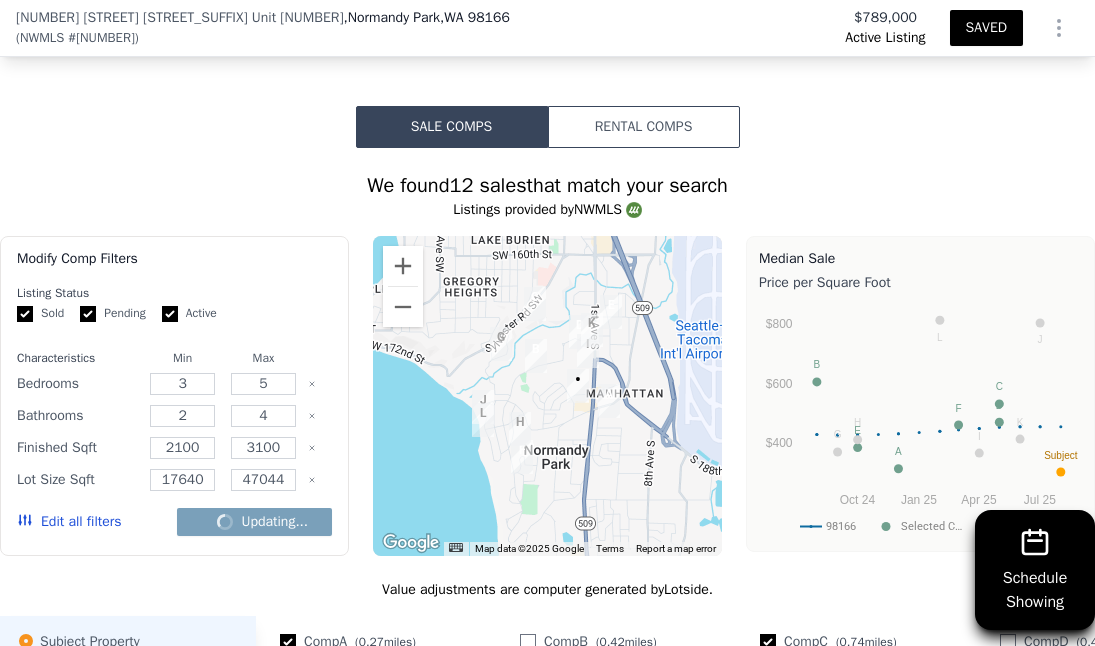 checkbox on "false" 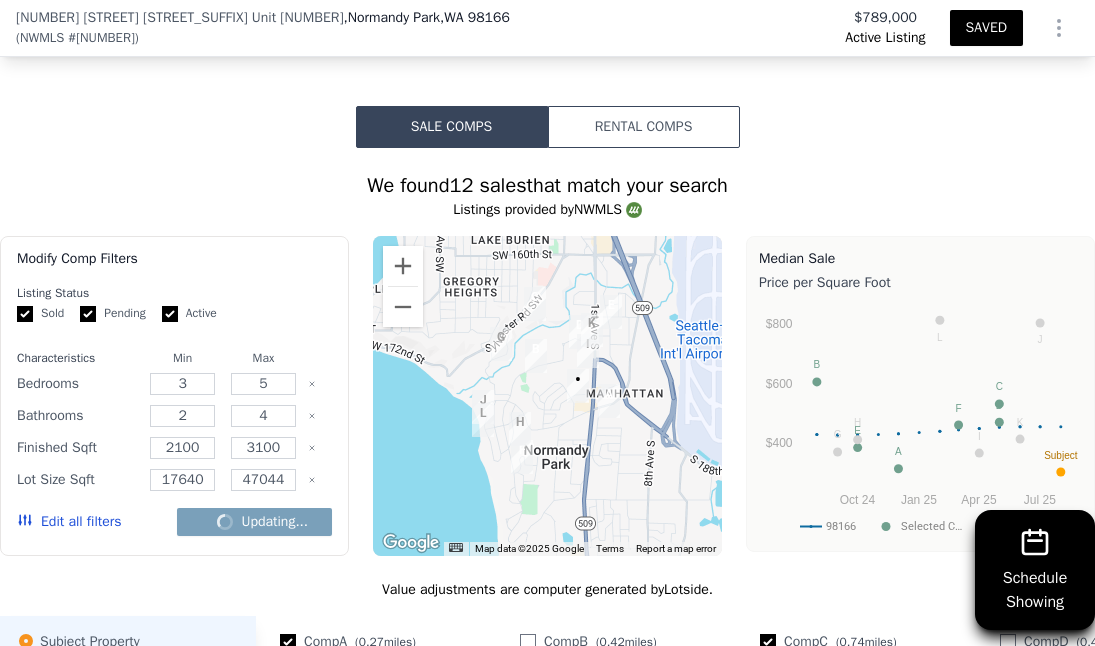 checkbox on "false" 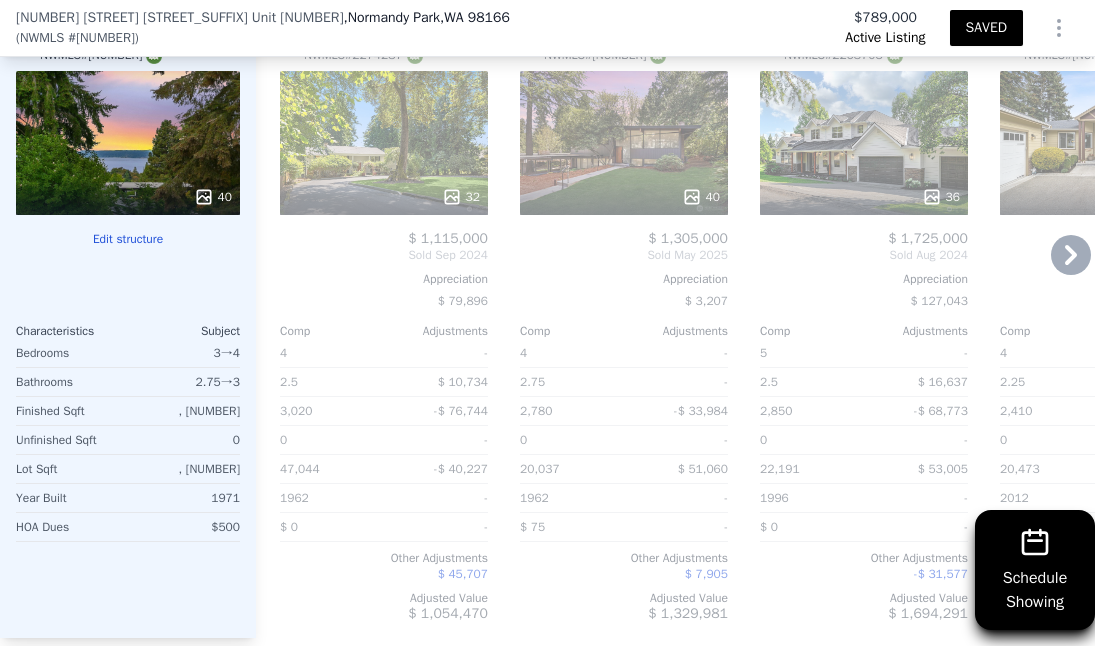 scroll, scrollTop: 2130, scrollLeft: 0, axis: vertical 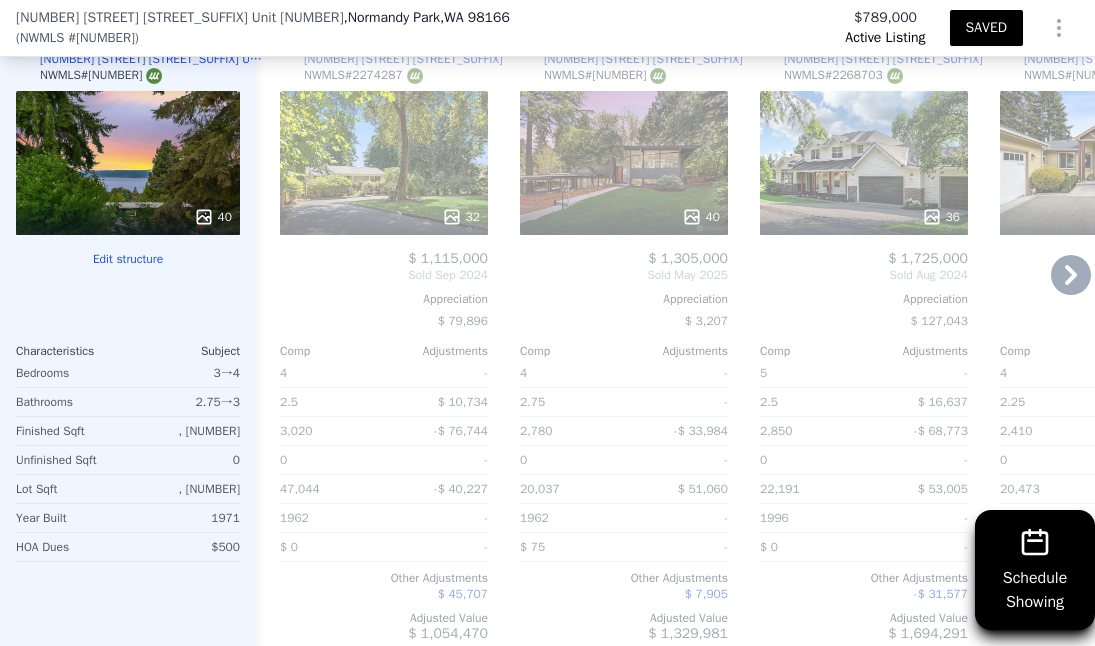 click 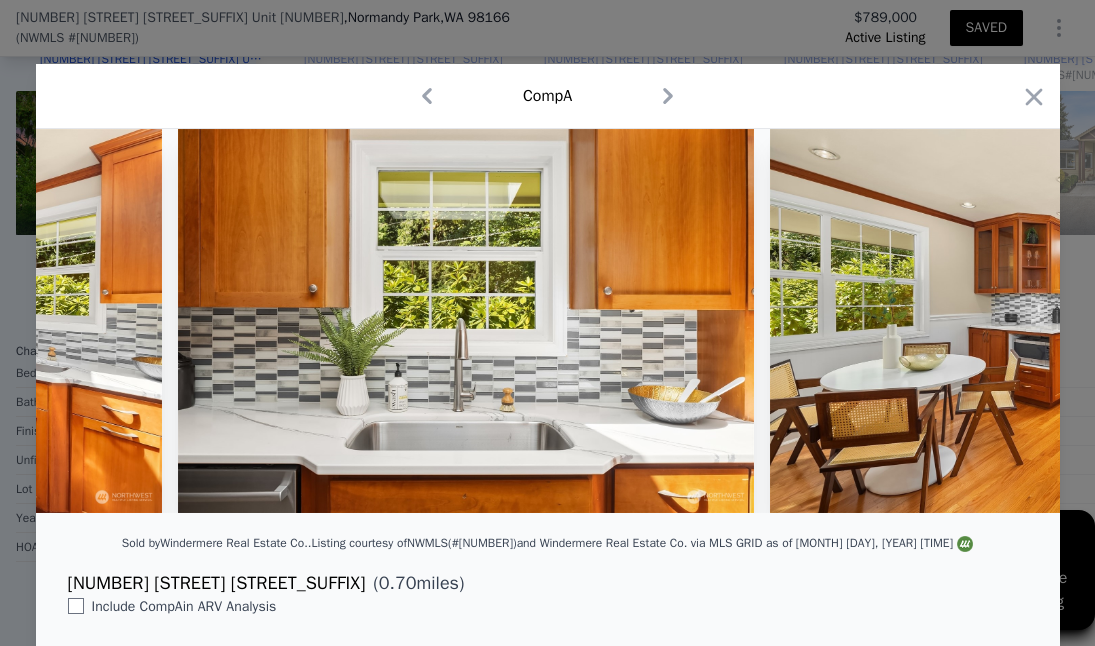 scroll, scrollTop: 0, scrollLeft: 6845, axis: horizontal 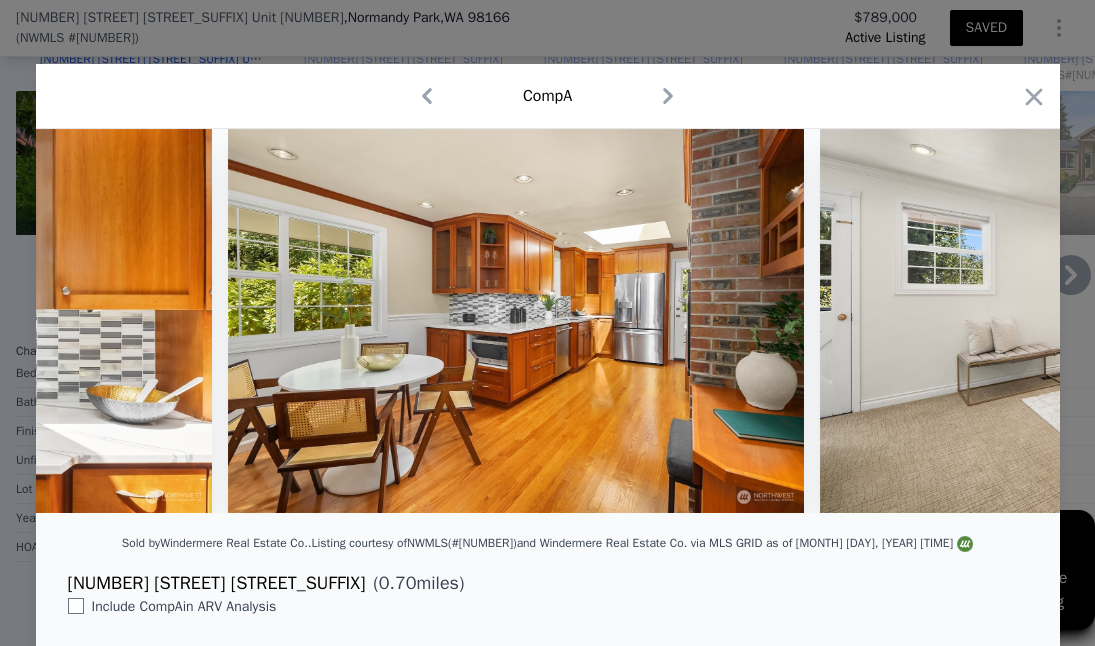 click 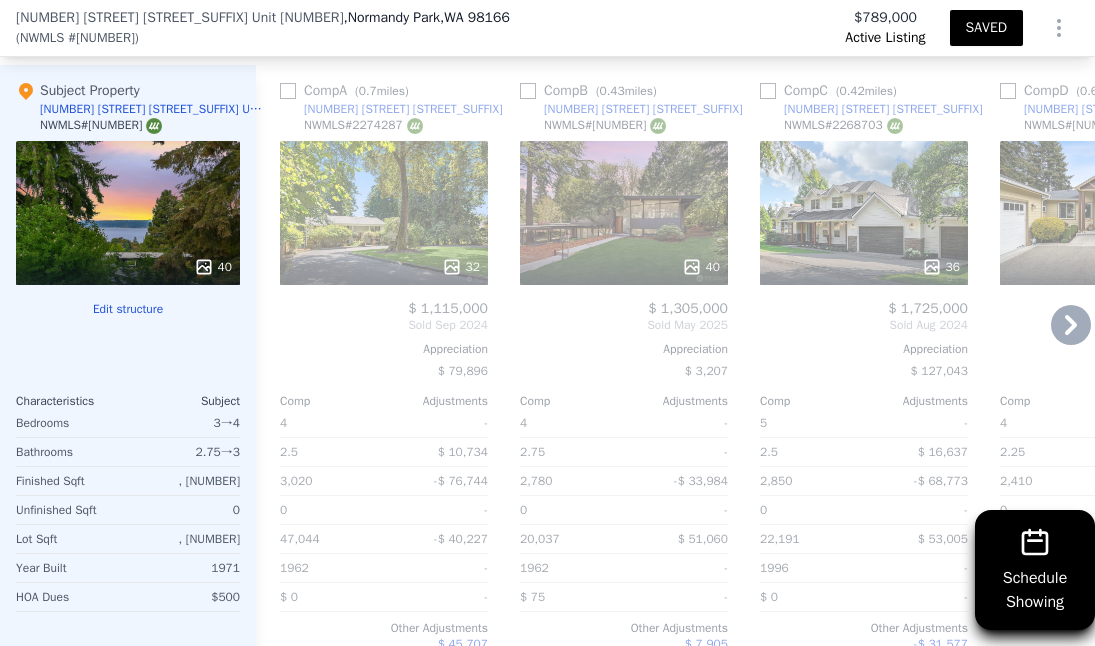 scroll, scrollTop: 2087, scrollLeft: 0, axis: vertical 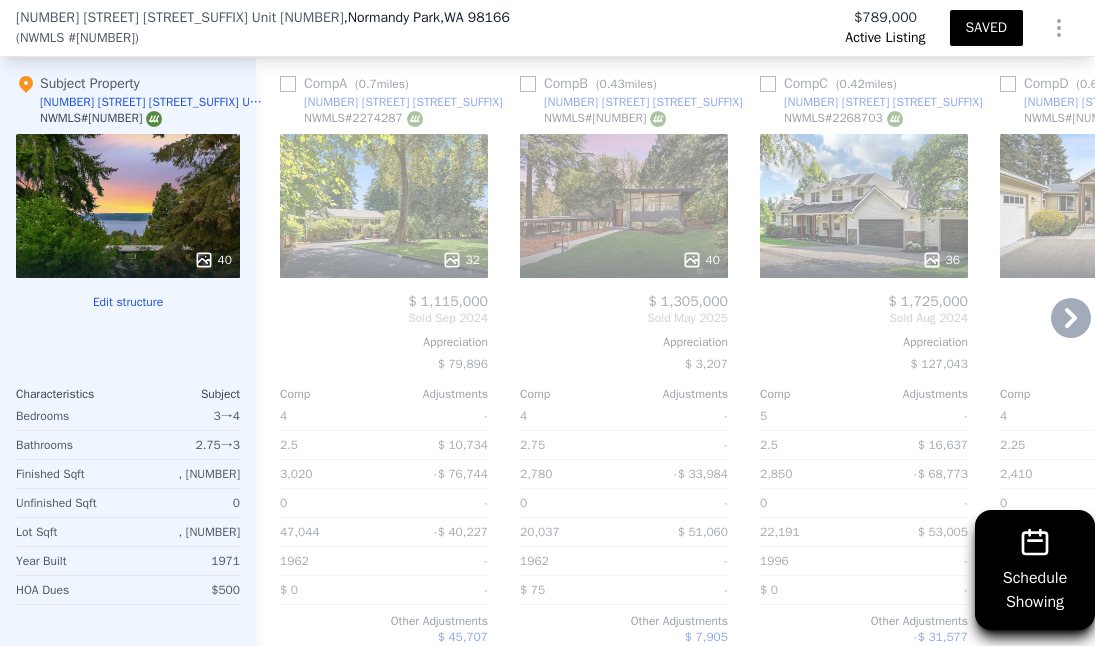 click on "40" at bounding box center (701, 260) 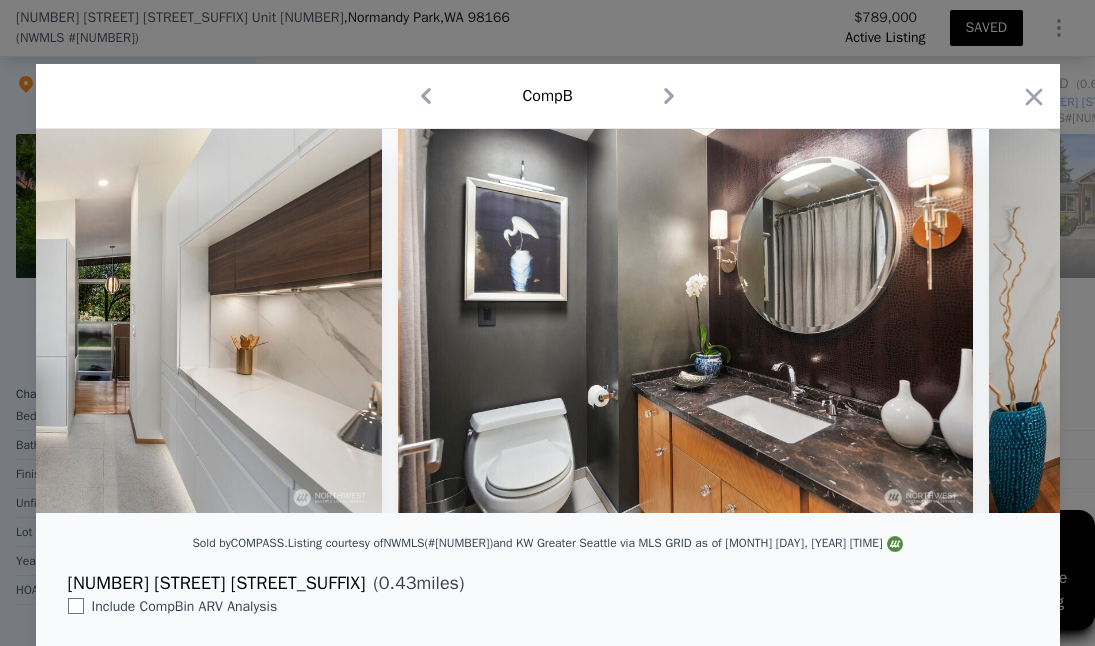 scroll, scrollTop: 0, scrollLeft: 6705, axis: horizontal 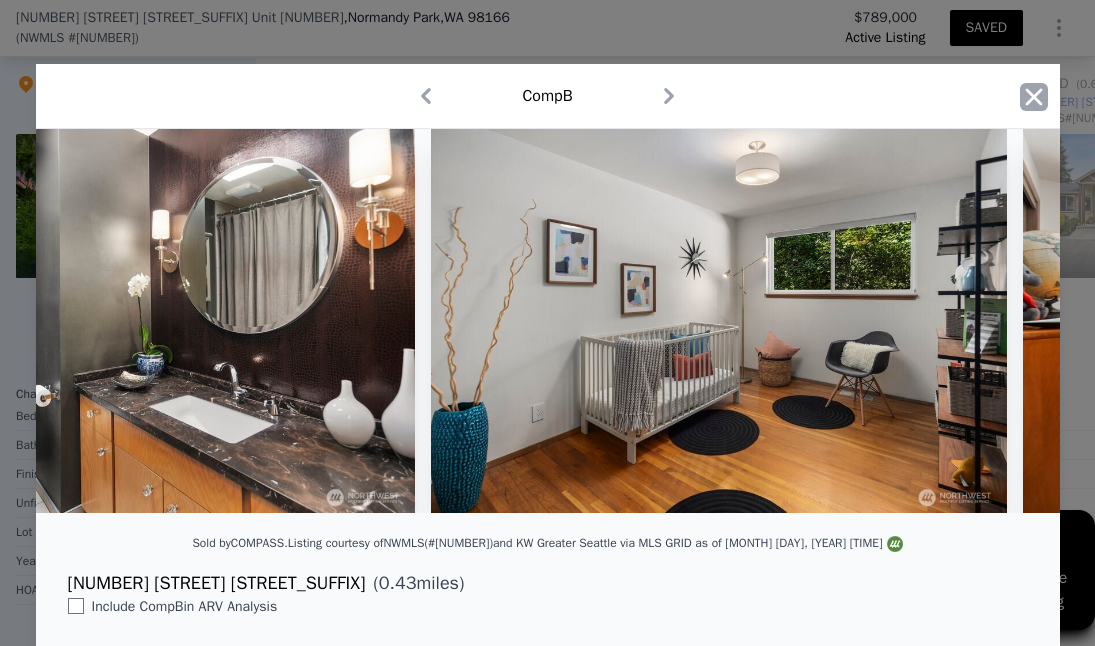click 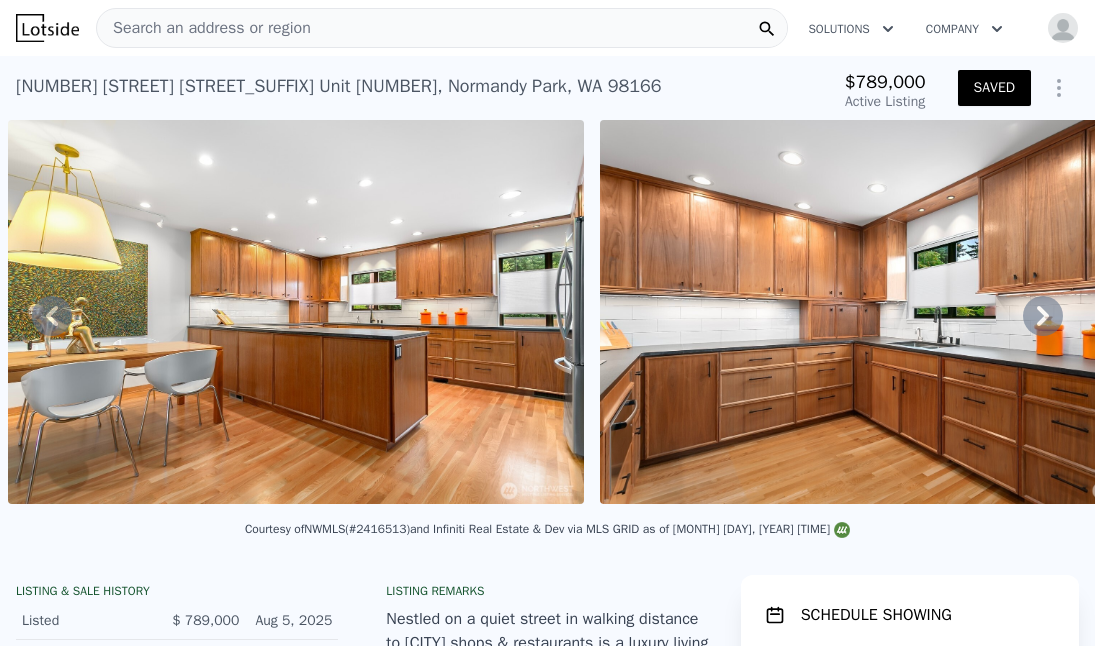 scroll, scrollTop: -1, scrollLeft: 0, axis: vertical 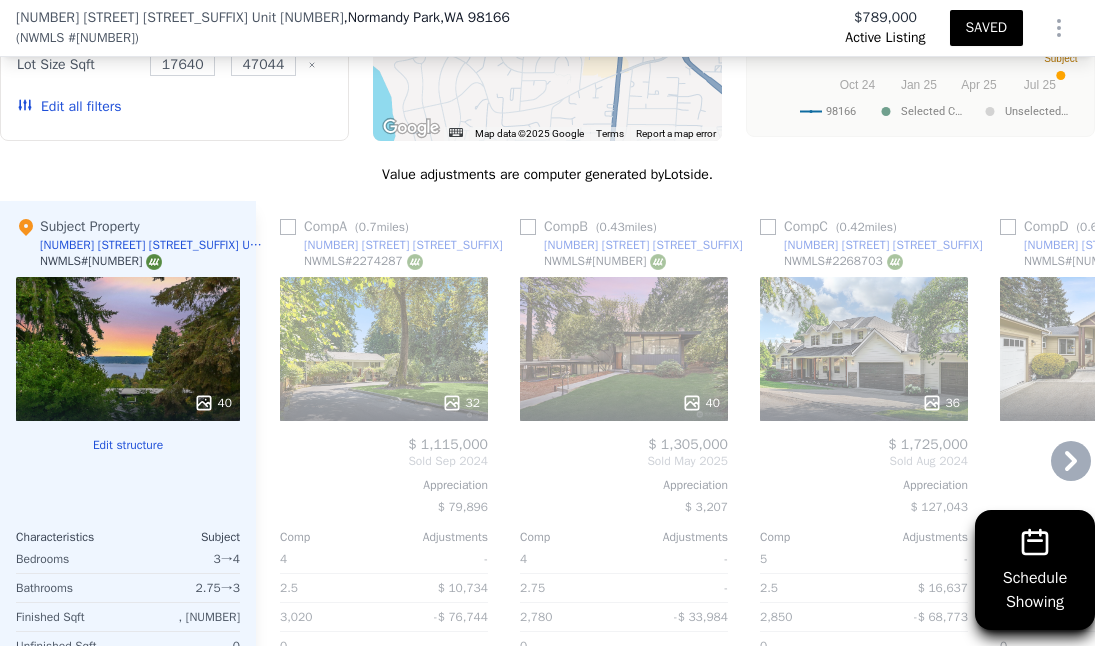 click at bounding box center [528, 227] 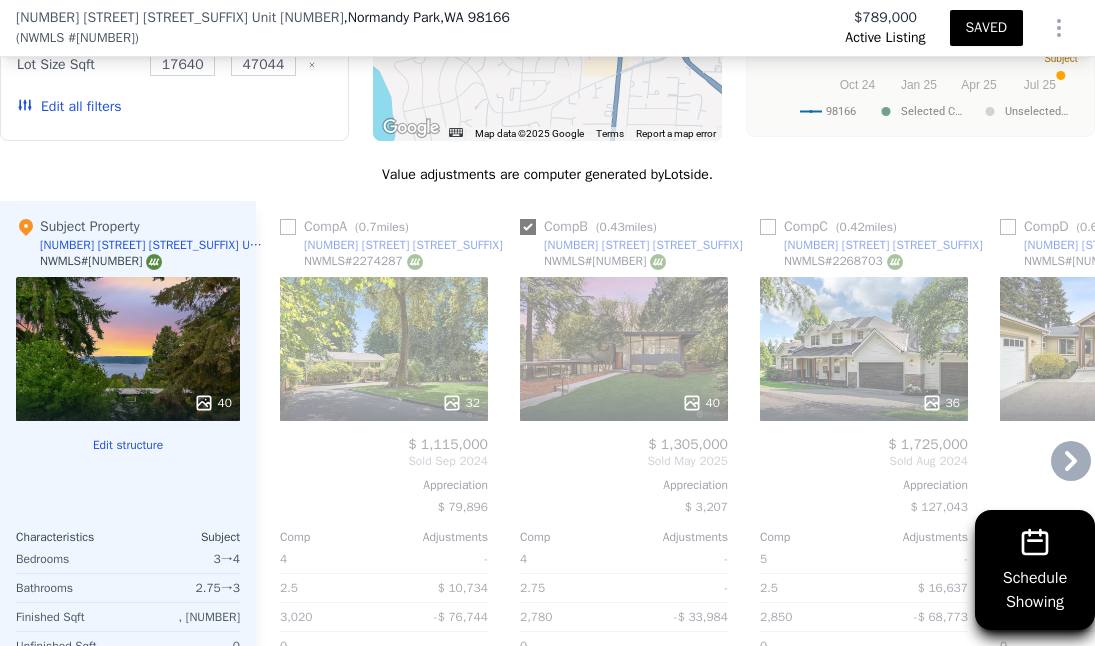 checkbox on "true" 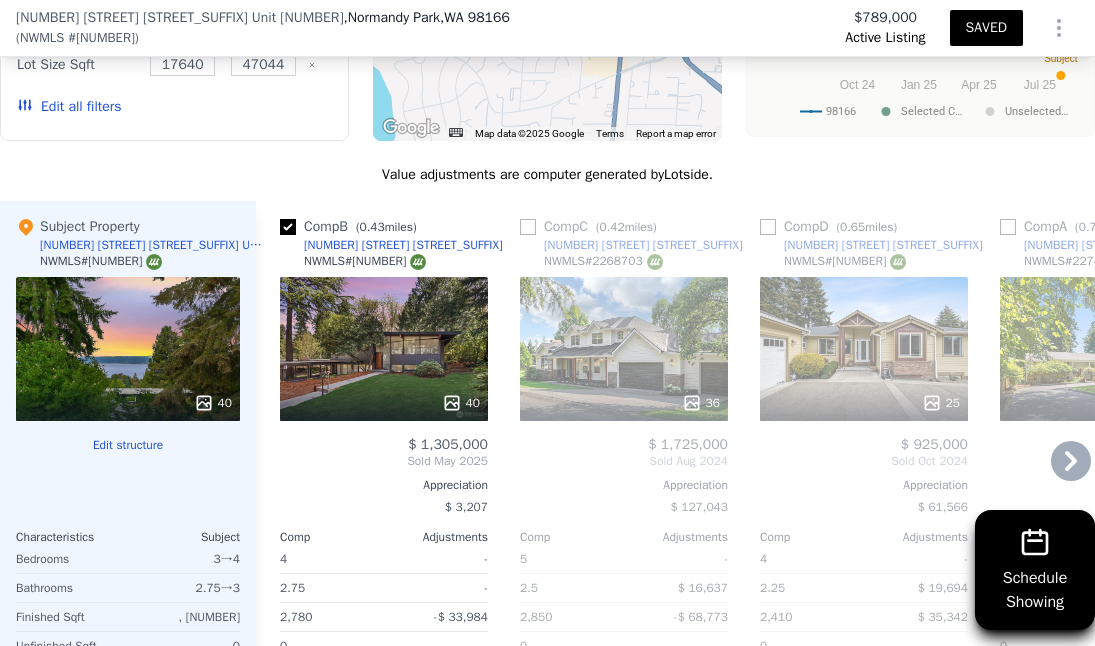 scroll, scrollTop: 1764, scrollLeft: 0, axis: vertical 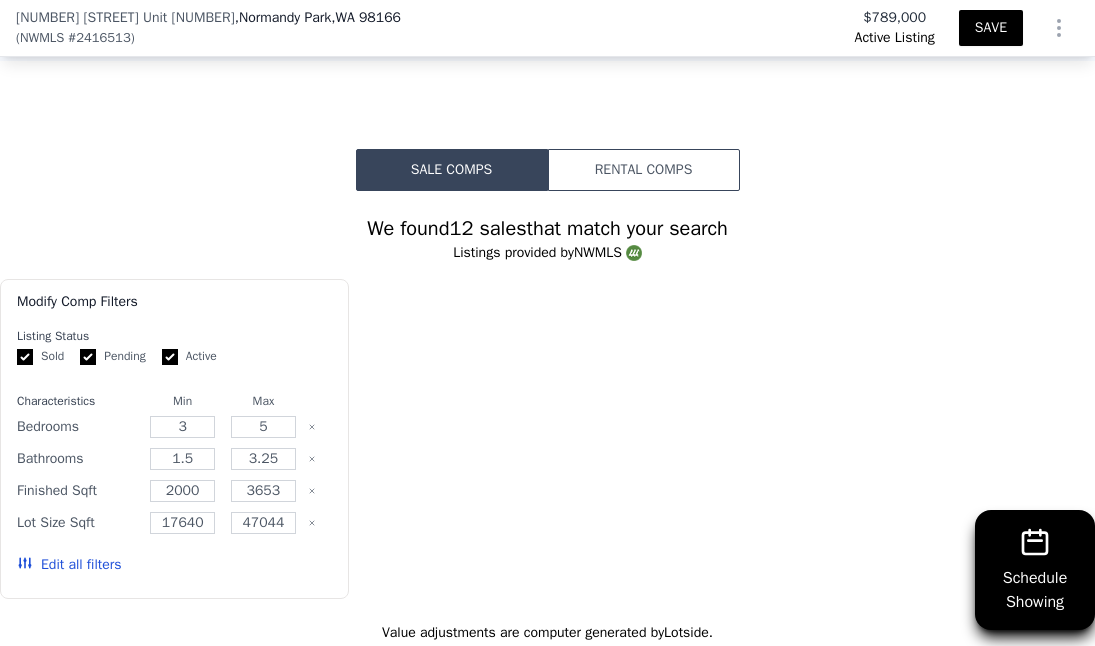 type on "-$ 861,781" 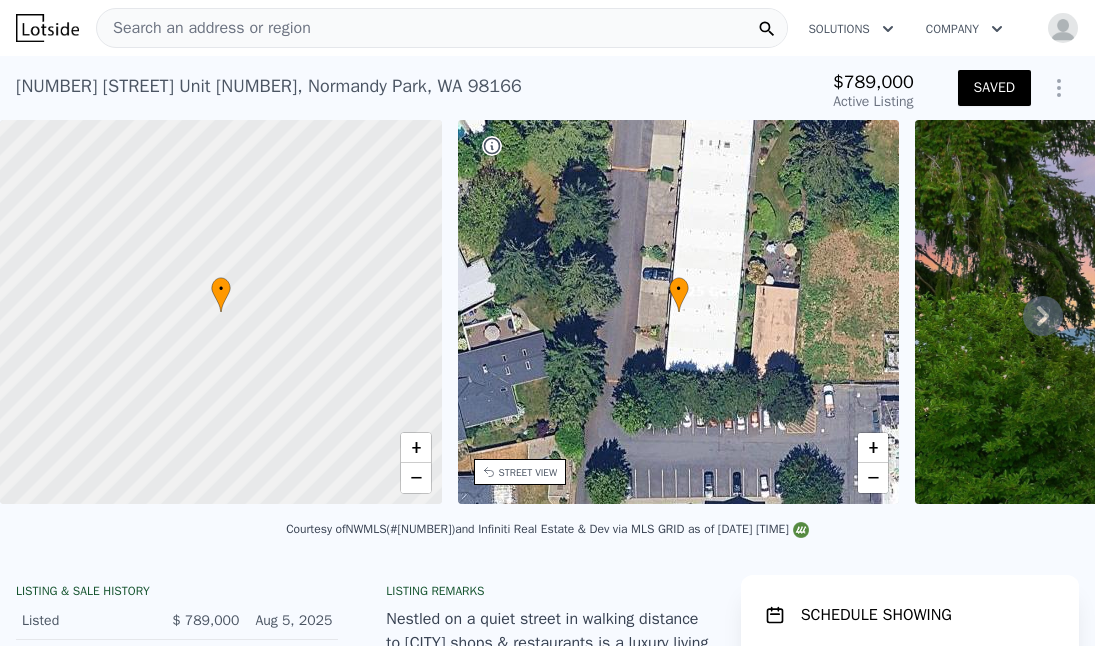 scroll, scrollTop: 0, scrollLeft: 0, axis: both 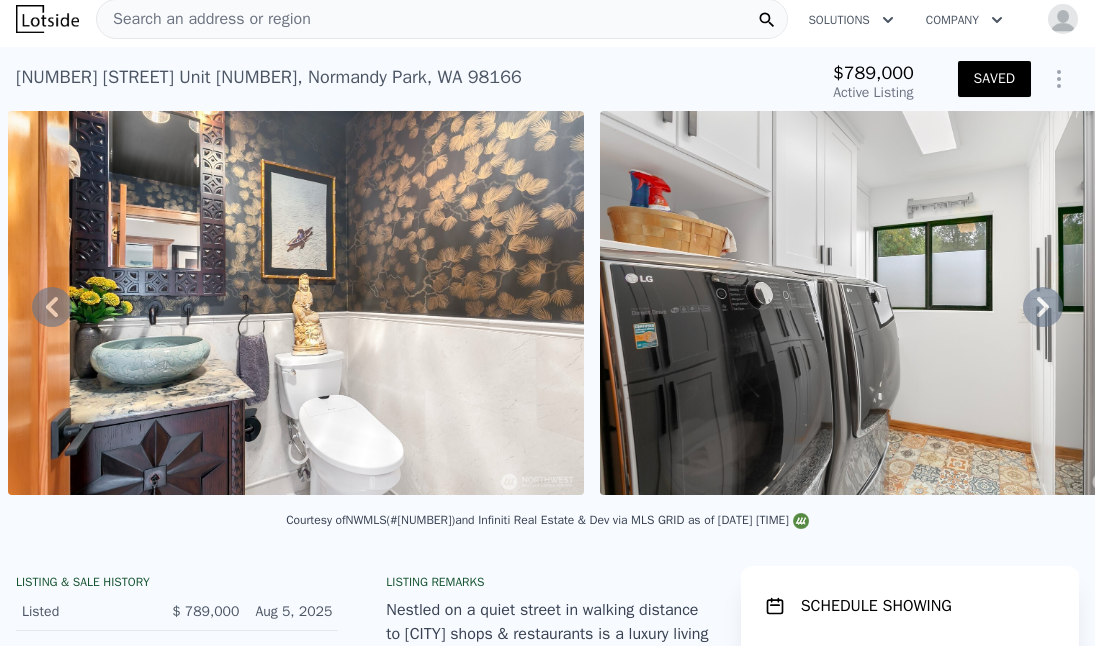 click on "17816 2nd Avenue SW Unit 9 ,   Normandy Park ,   WA   98166 Active at  $789k" at bounding box center (406, 83) 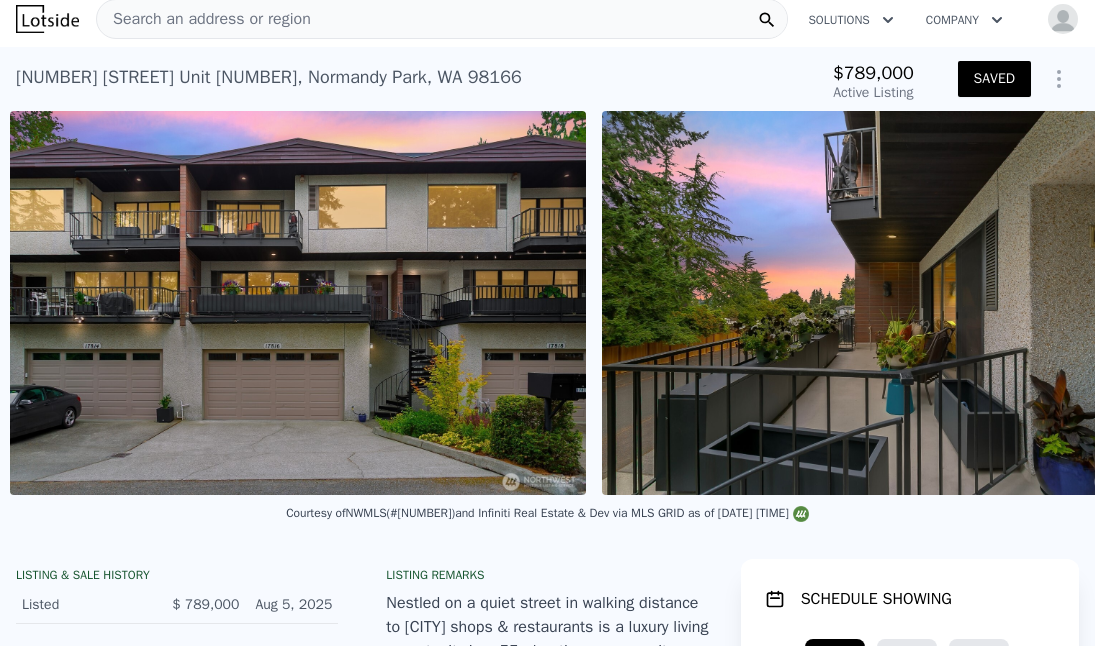 scroll, scrollTop: 0, scrollLeft: 23076, axis: horizontal 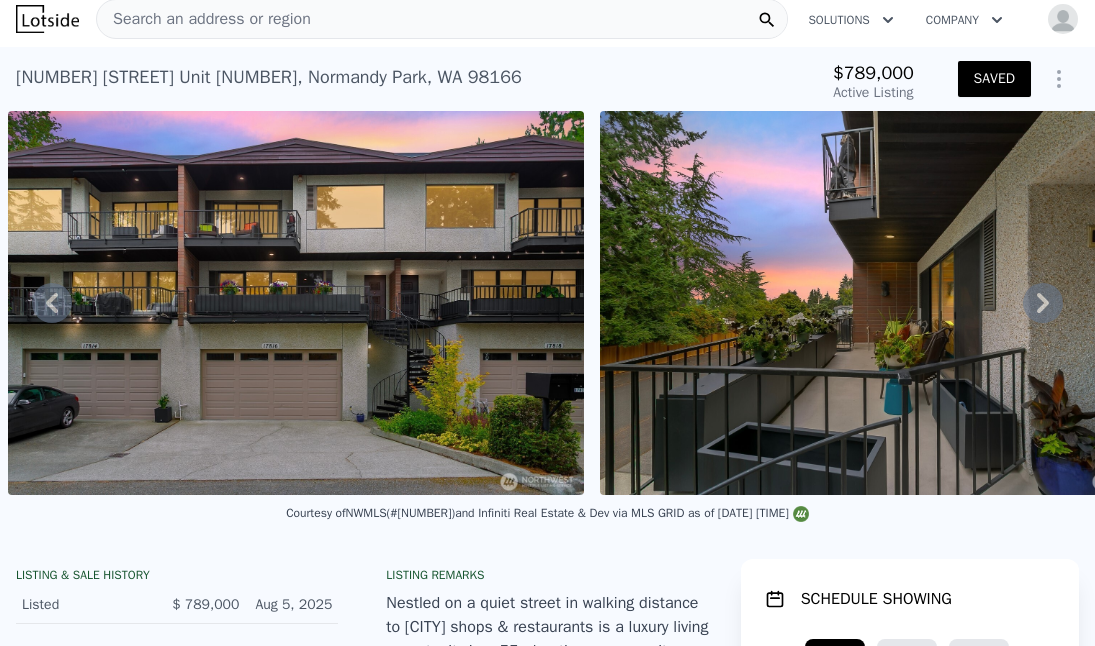 click on "17816 2nd Avenue SW Unit 9 ,   Normandy Park ,   WA   98166" at bounding box center (269, 77) 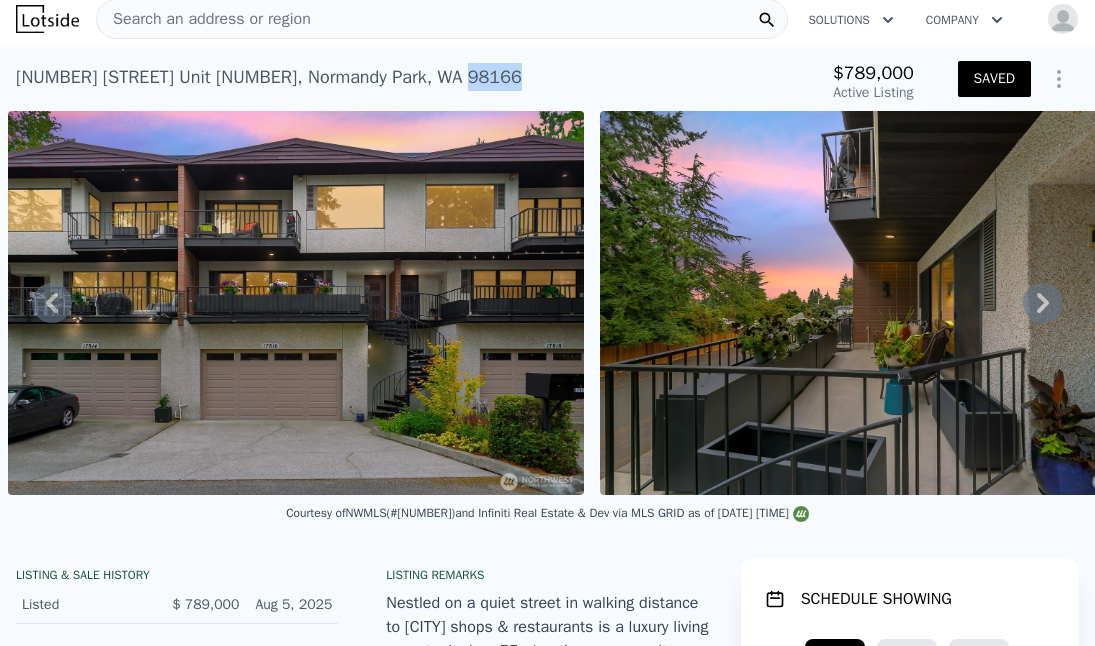 click on "17816 2nd Avenue SW Unit 9 ,   Normandy Park ,   WA   98166" at bounding box center [269, 77] 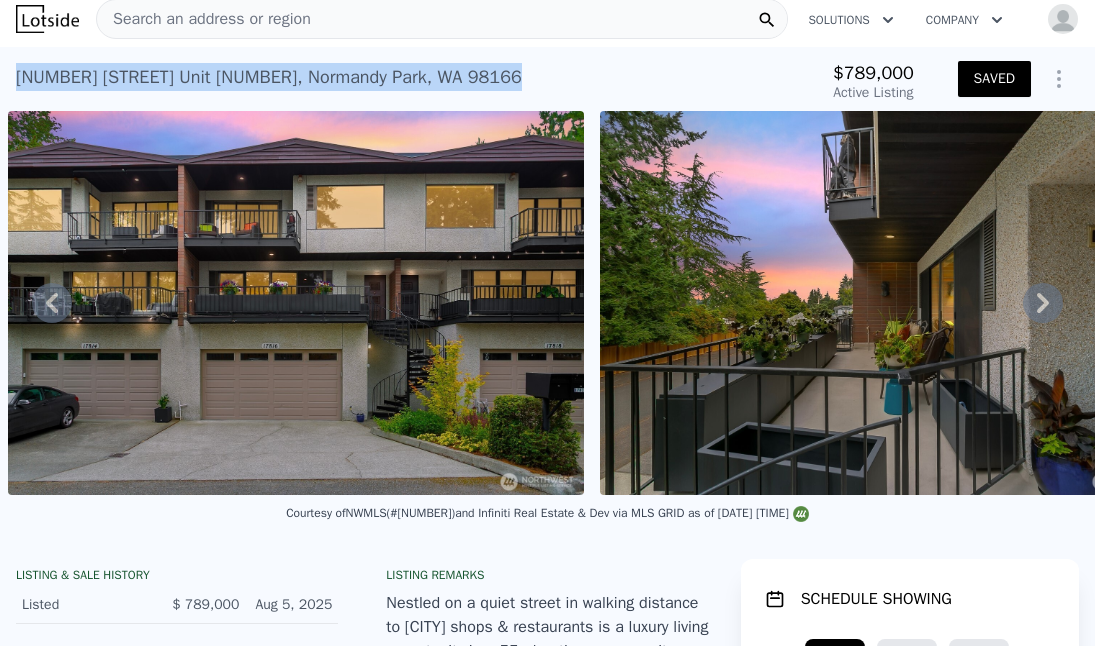click on "17816 2nd Avenue SW Unit 9 ,   Normandy Park ,   WA   98166" at bounding box center [269, 77] 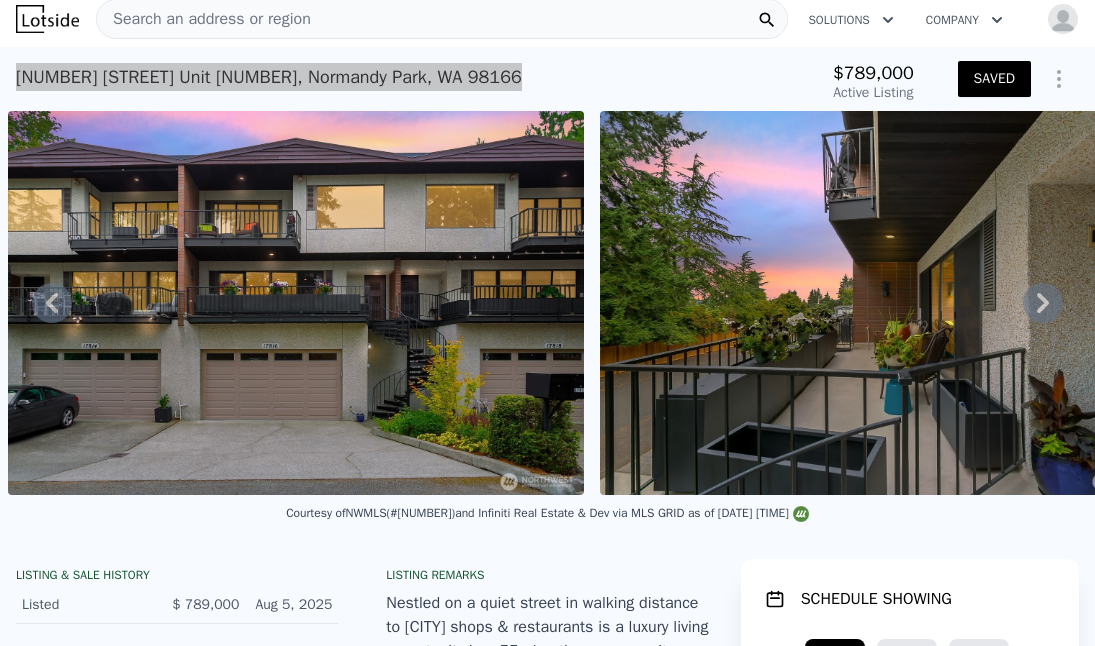 type on "$ 1,339,500" 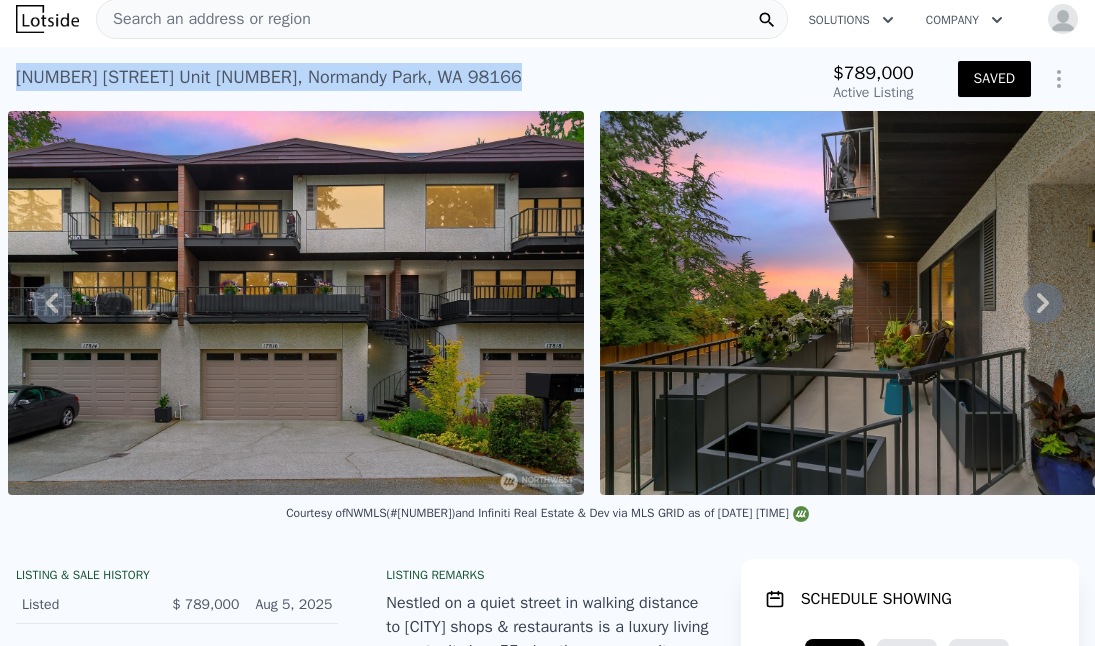 click on "17816 2nd Avenue SW Unit 9 ,   Normandy Park ,   WA   98166" at bounding box center (269, 77) 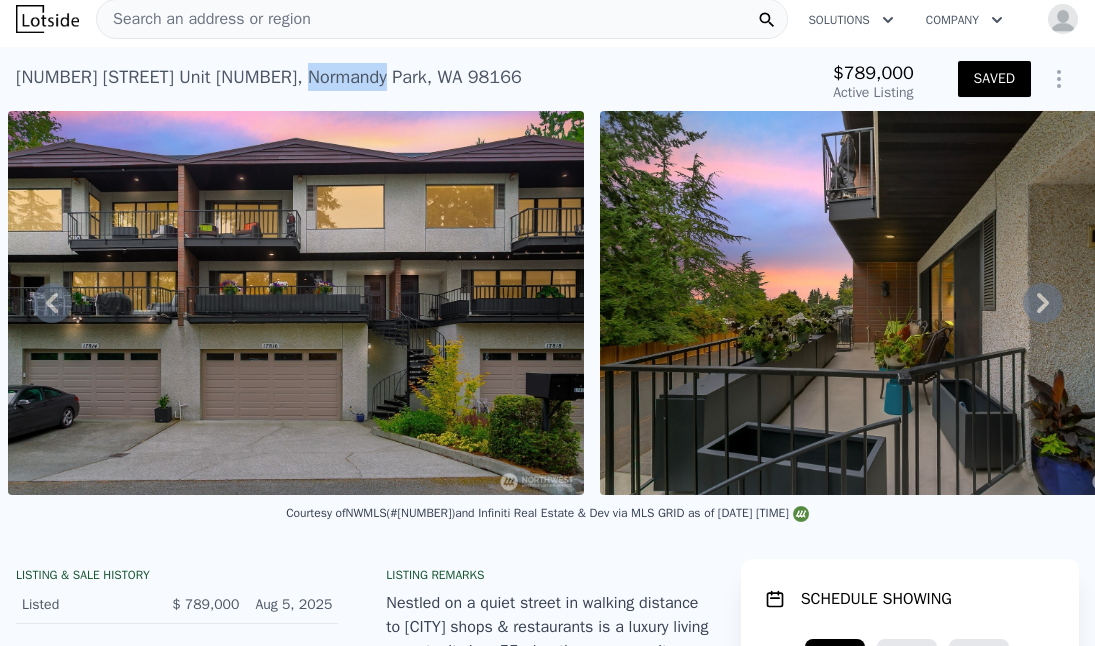 click on "17816 2nd Avenue SW Unit 9 ,   Normandy Park ,   WA   98166" at bounding box center [269, 77] 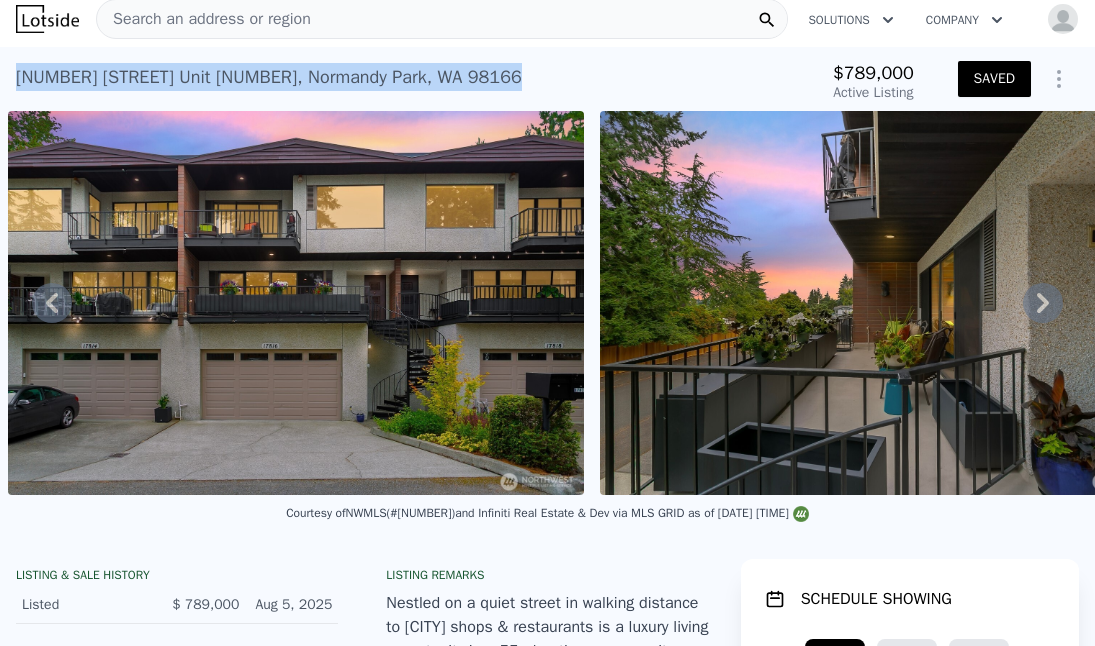 click on "17816 2nd Avenue SW Unit 9 ,   Normandy Park ,   WA   98166" at bounding box center (269, 77) 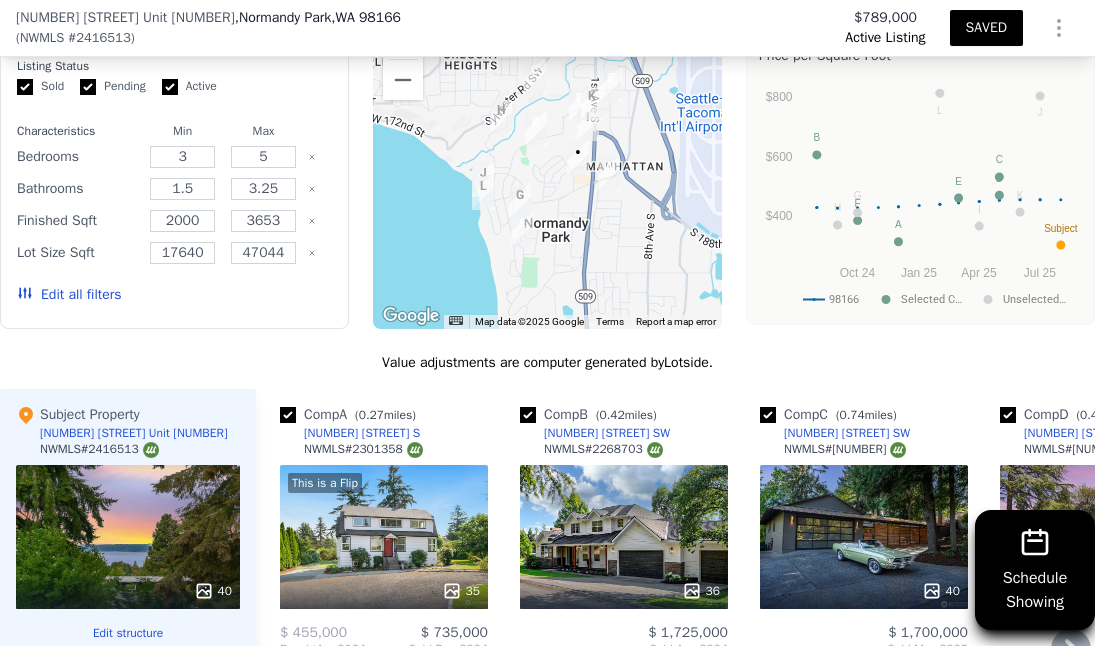 scroll, scrollTop: 1904, scrollLeft: 0, axis: vertical 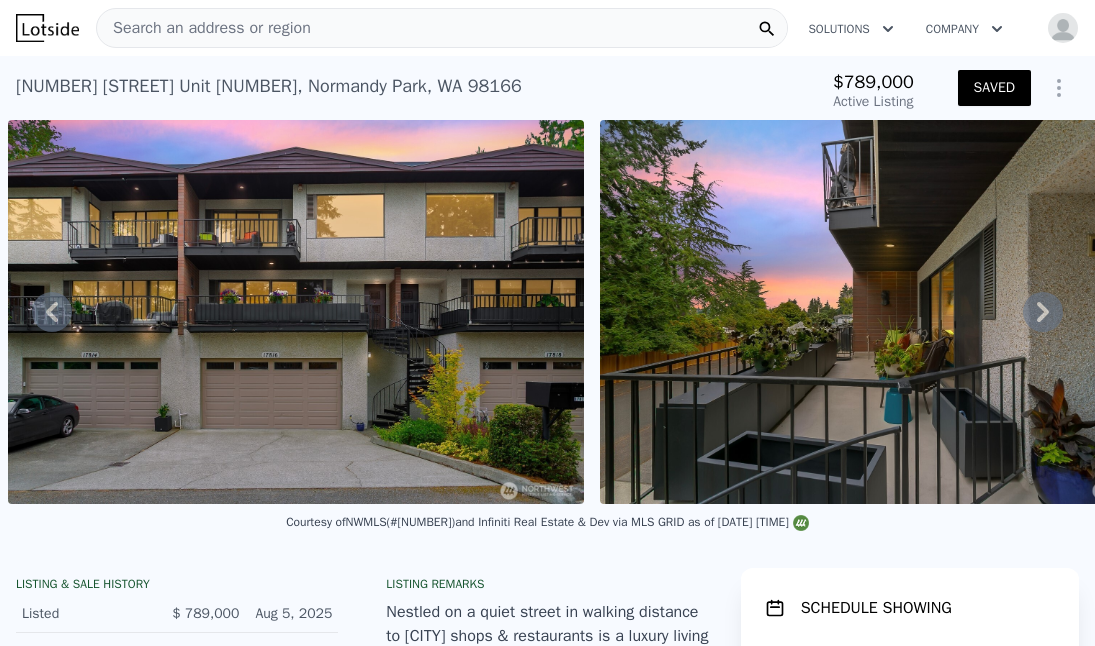 click on "Search an address or region" at bounding box center [442, 28] 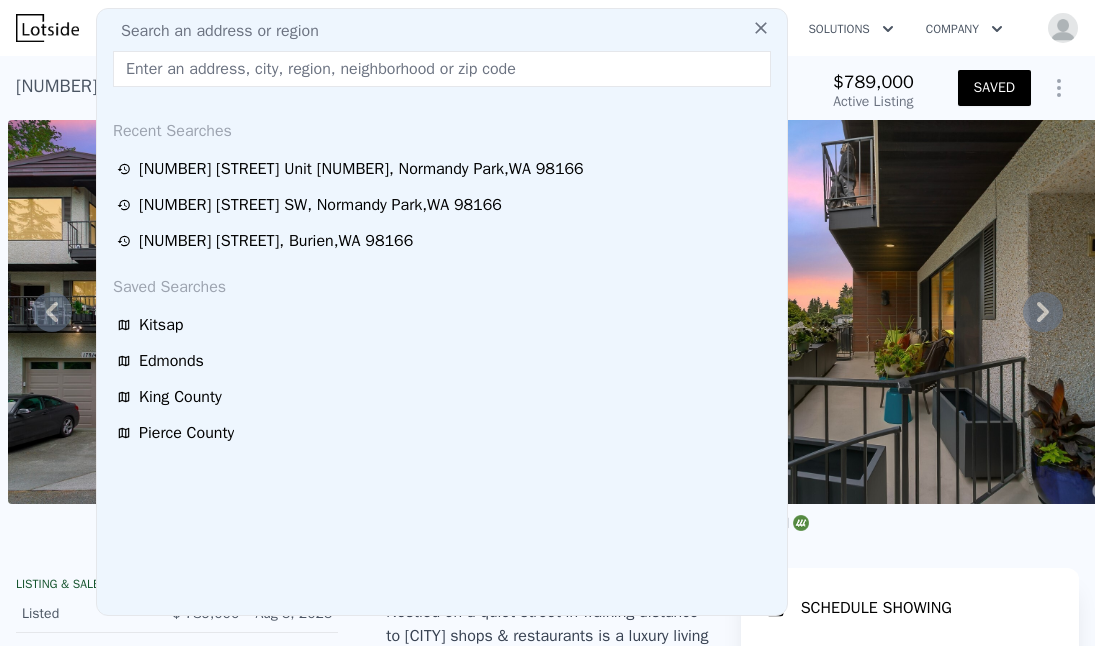click on "Search an address or region" at bounding box center [442, 31] 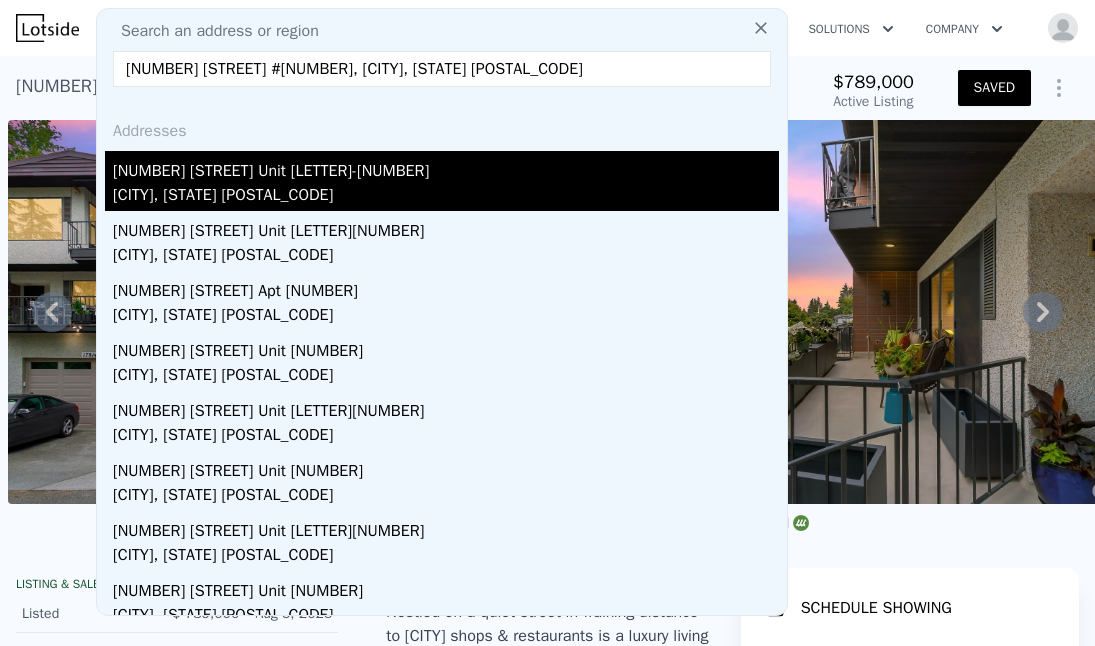 type on "1621 Seattle Hill Road #R5, Bothell, WA 98012" 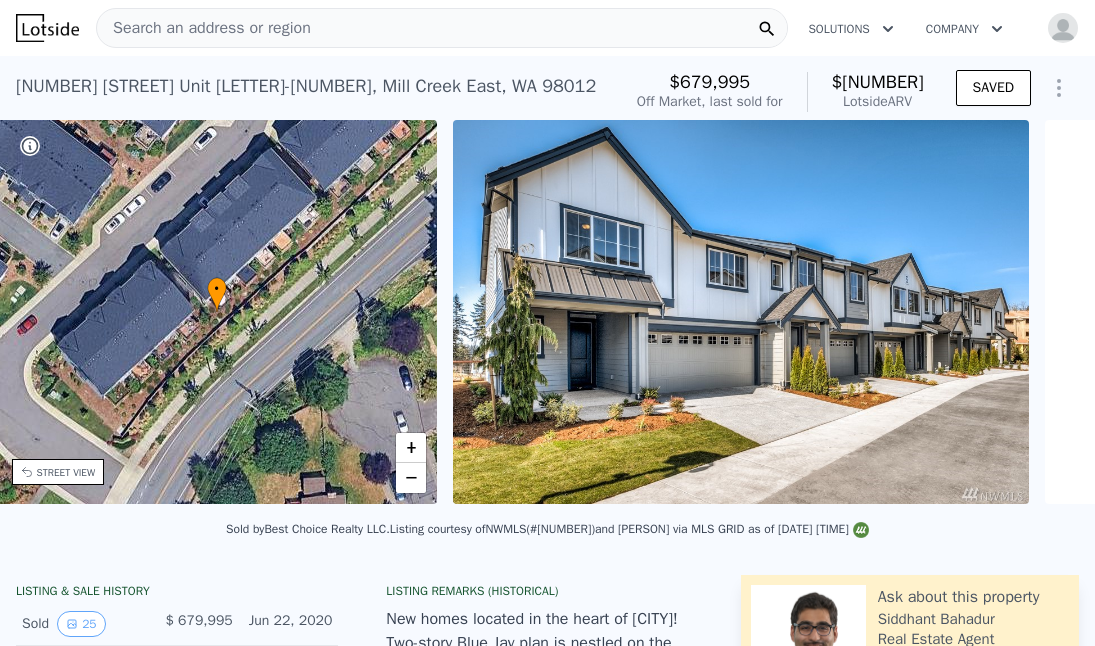 scroll, scrollTop: 0, scrollLeft: 466, axis: horizontal 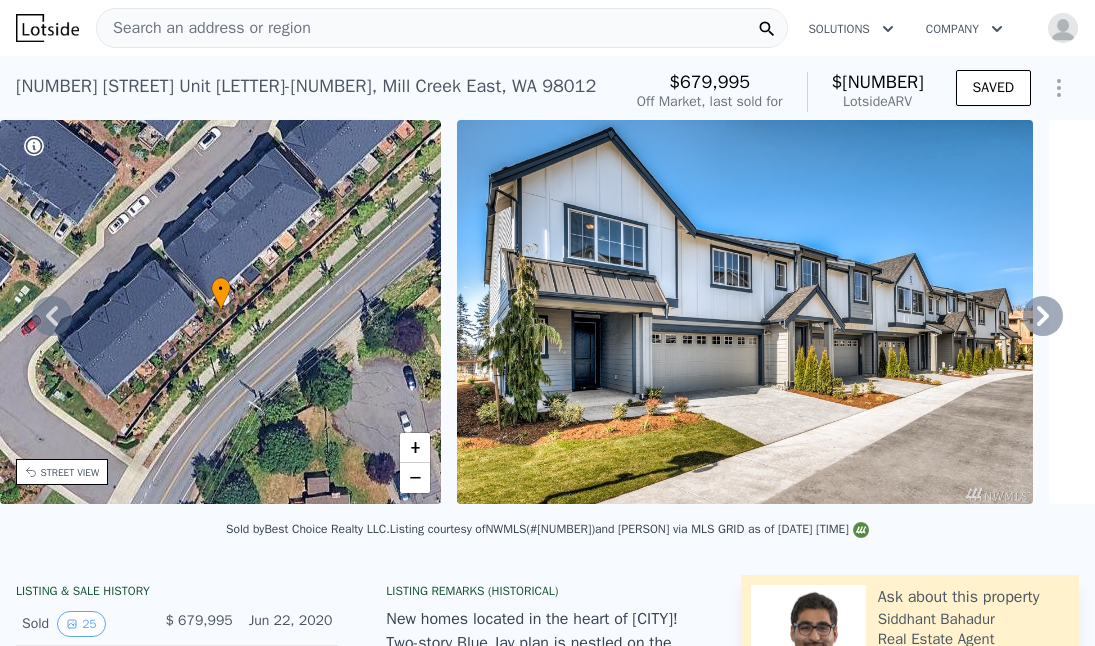 click on "Search an address or region" at bounding box center (442, 28) 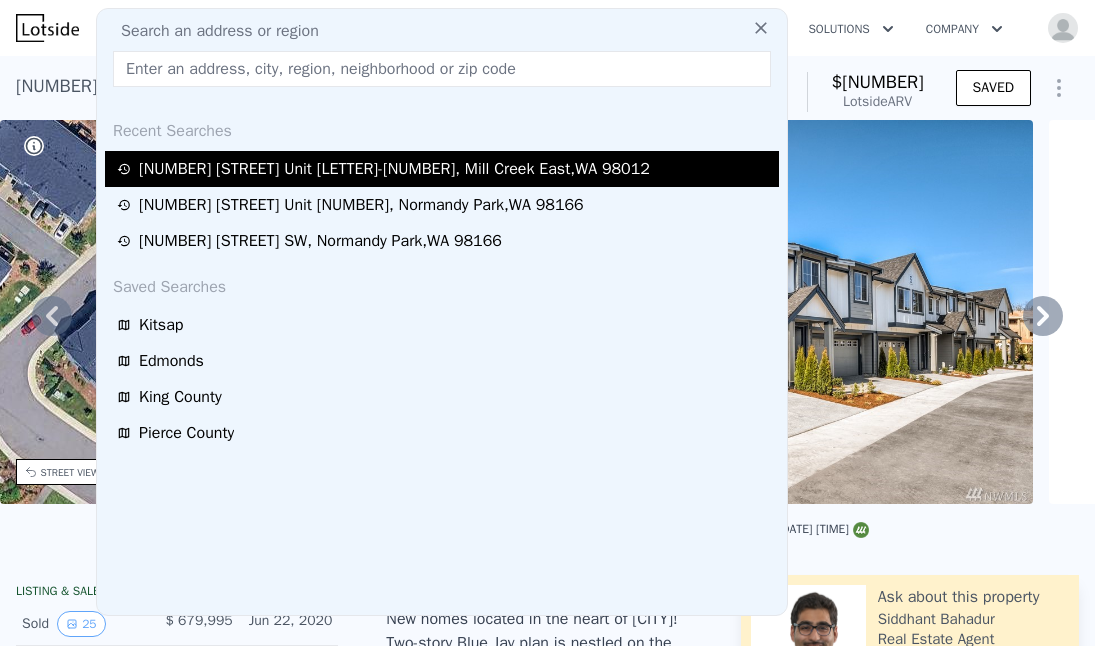 click on "1621 Seattle Hill Road Unit R-5 ,   Mill Creek East ,  WA   98012" at bounding box center [394, 169] 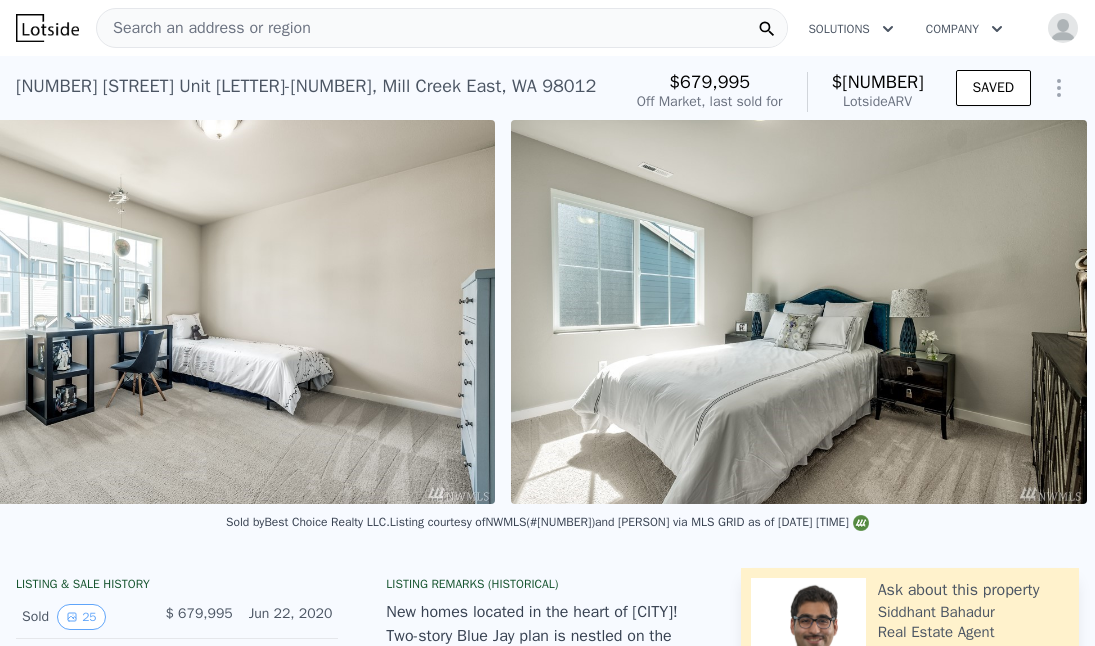 scroll, scrollTop: 0, scrollLeft: 14584, axis: horizontal 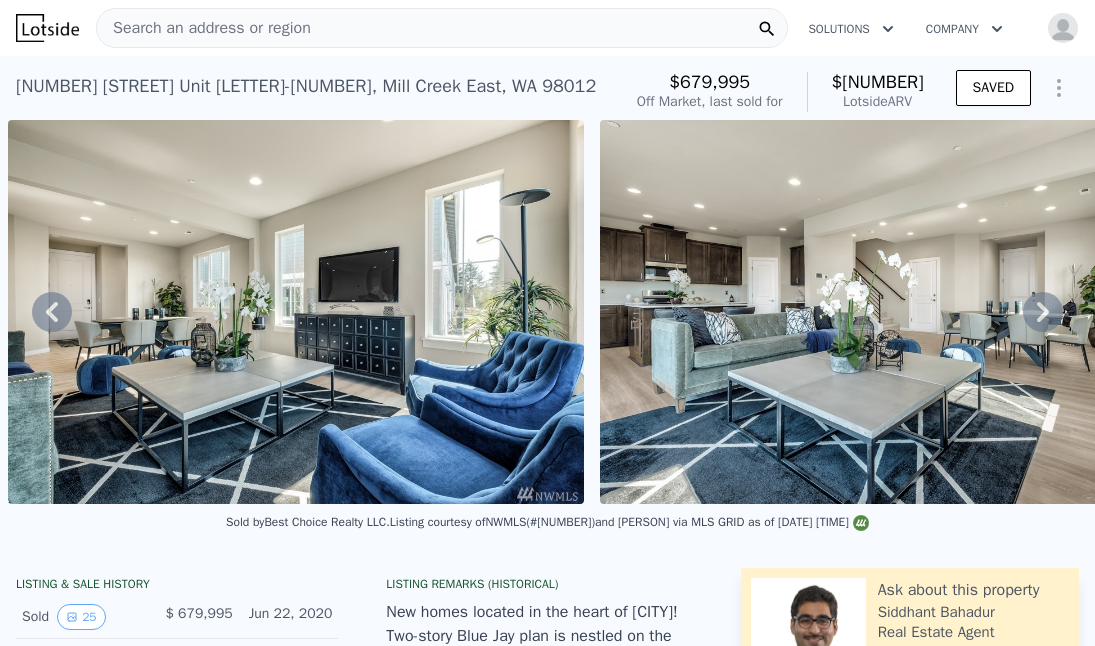 click on "Search an address or region" at bounding box center (442, 28) 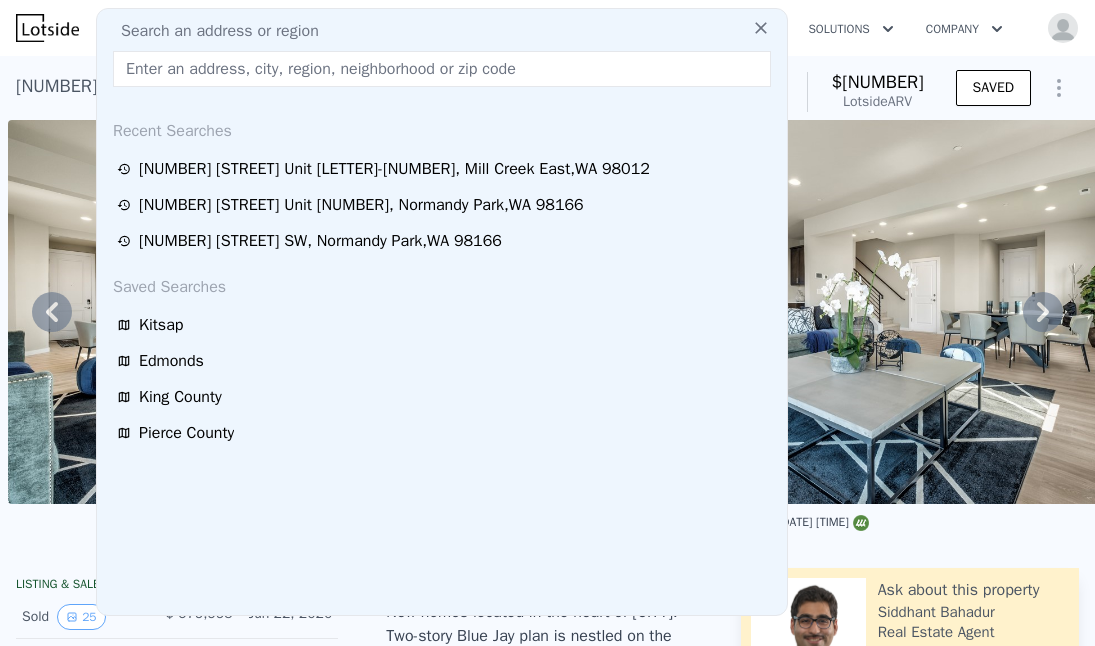 type on "17816 2nd Avenue SW Unit 9, Normandy Park, WA 98166" 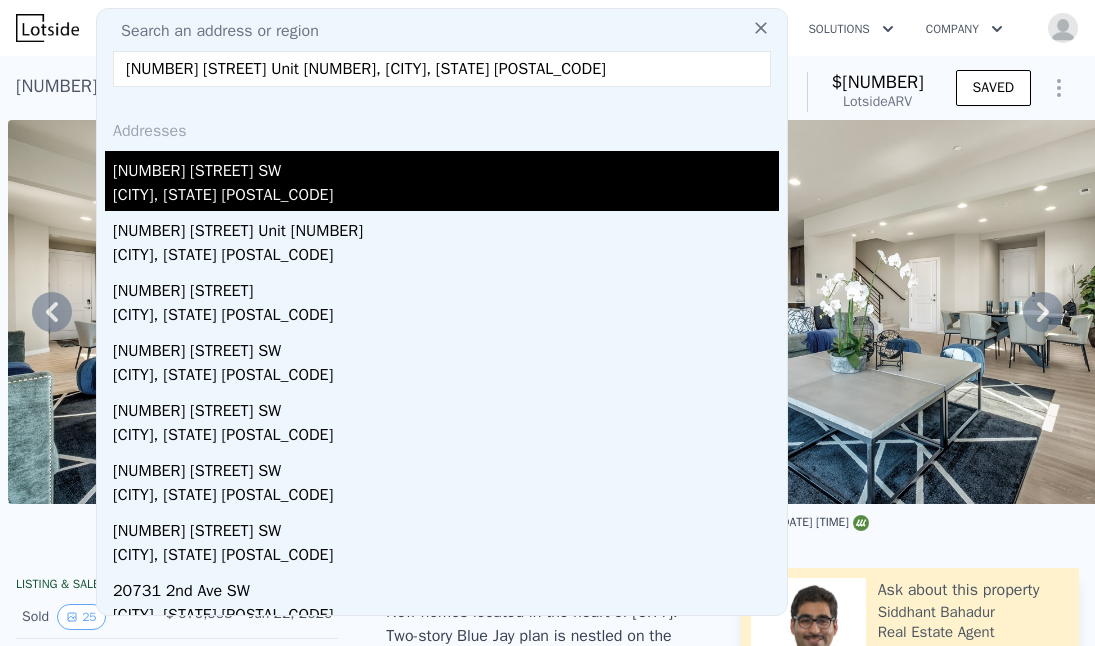 click on "[NUMBER] [STREET] [STREET_SUFFIX]" at bounding box center [446, 167] 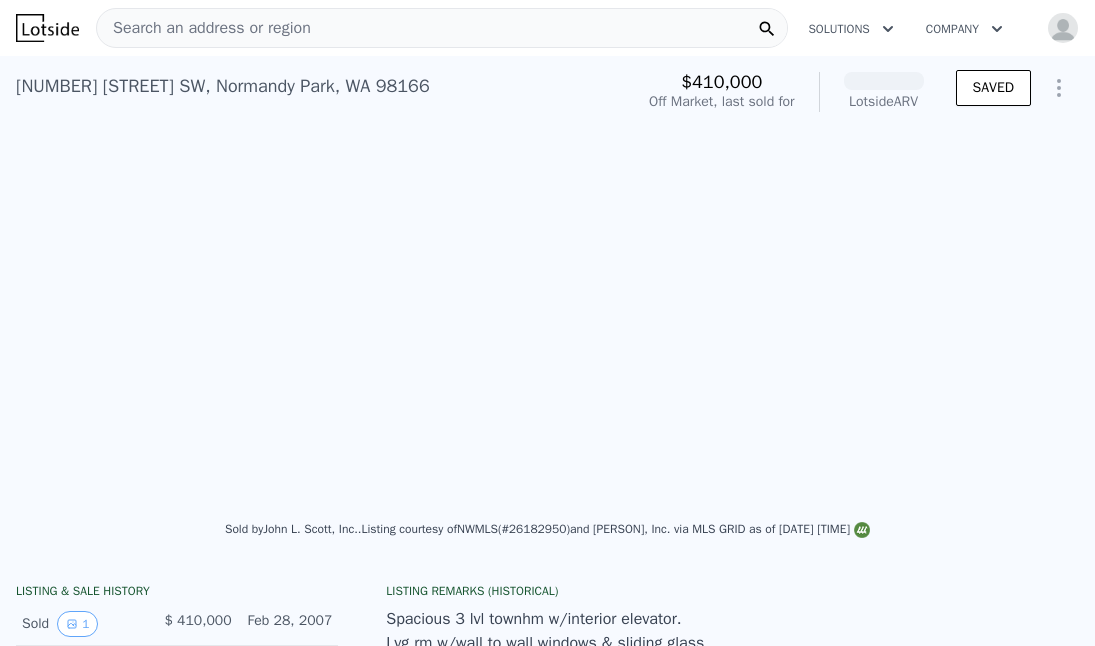 scroll, scrollTop: 0, scrollLeft: 915, axis: horizontal 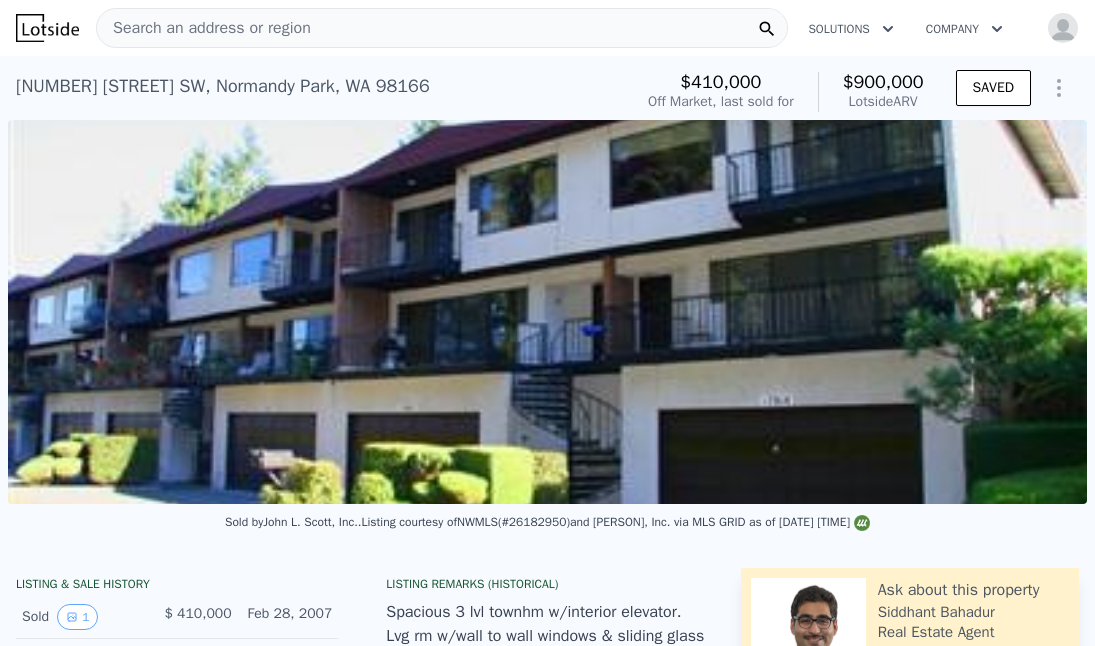 click on "Search an address or region" at bounding box center [442, 28] 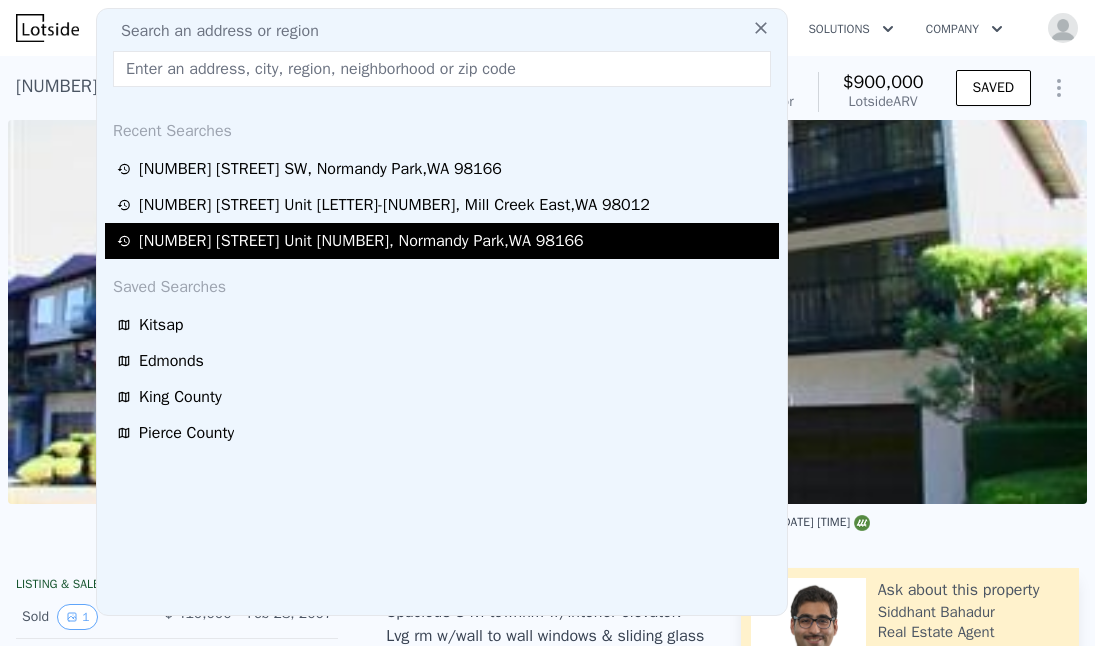 click on "17816 2nd Avenue SW Unit 9 ,   Normandy Park ,  WA   98166" at bounding box center [361, 241] 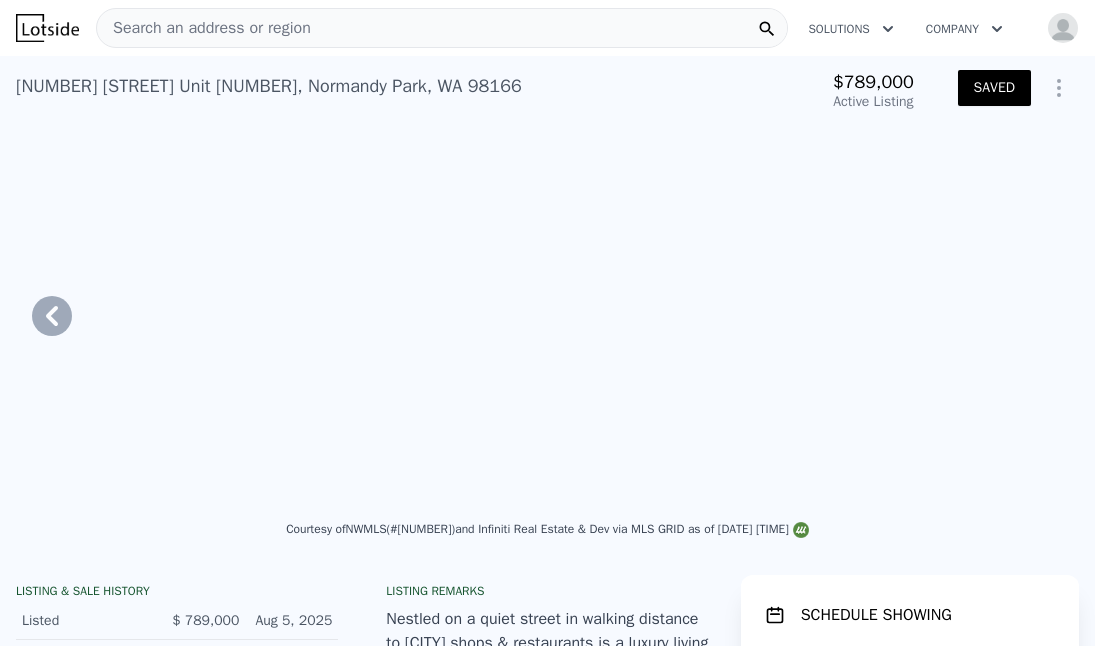 checkbox on "true" 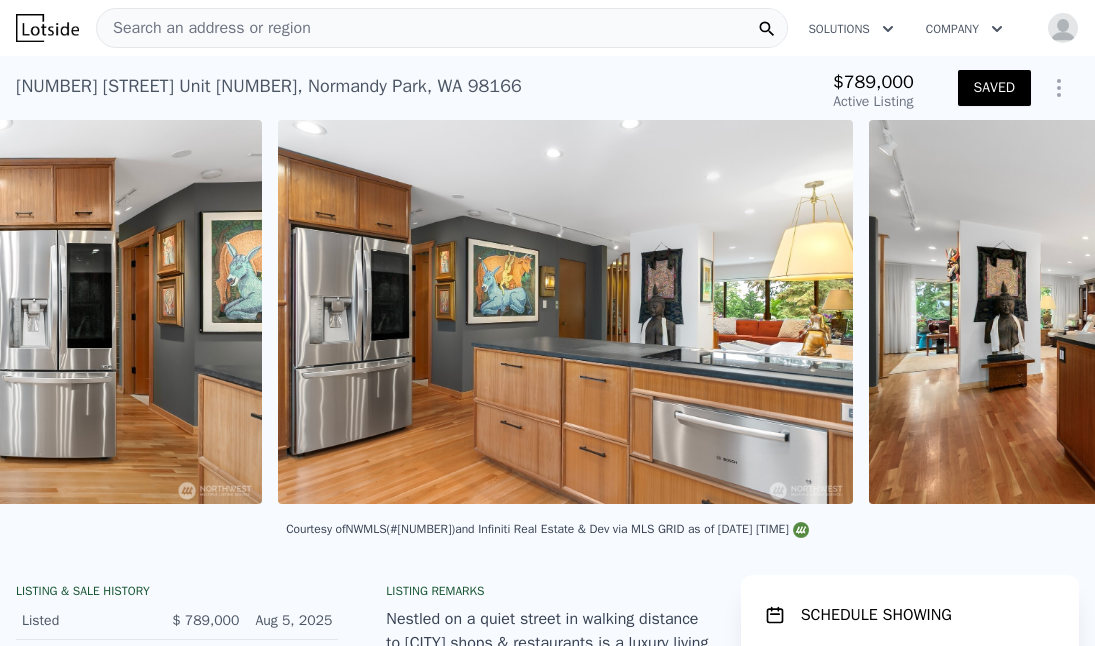 scroll, scrollTop: 0, scrollLeft: 6372, axis: horizontal 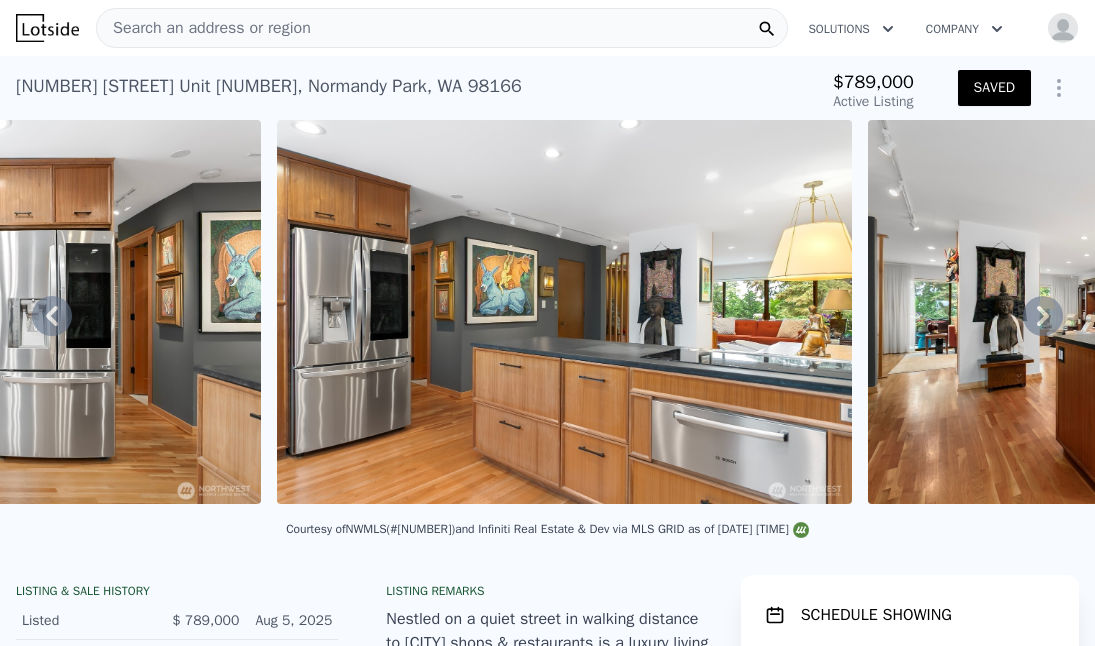 drag, startPoint x: 651, startPoint y: 290, endPoint x: 591, endPoint y: 78, distance: 220.32703 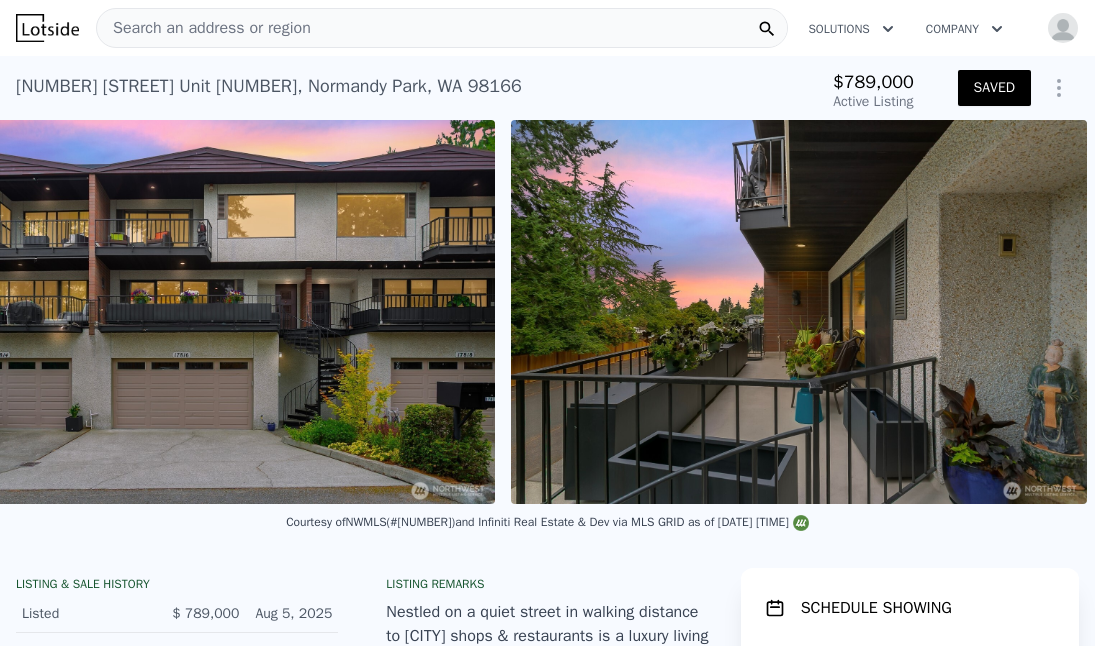 scroll, scrollTop: 0, scrollLeft: 23165, axis: horizontal 